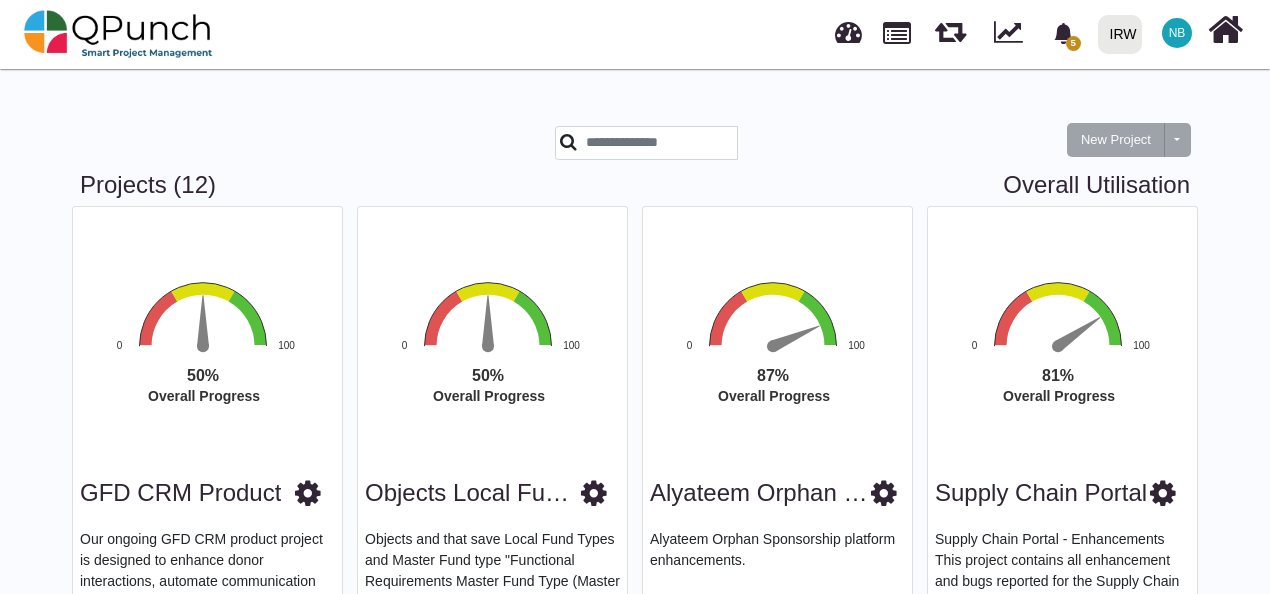 scroll, scrollTop: 1071, scrollLeft: 0, axis: vertical 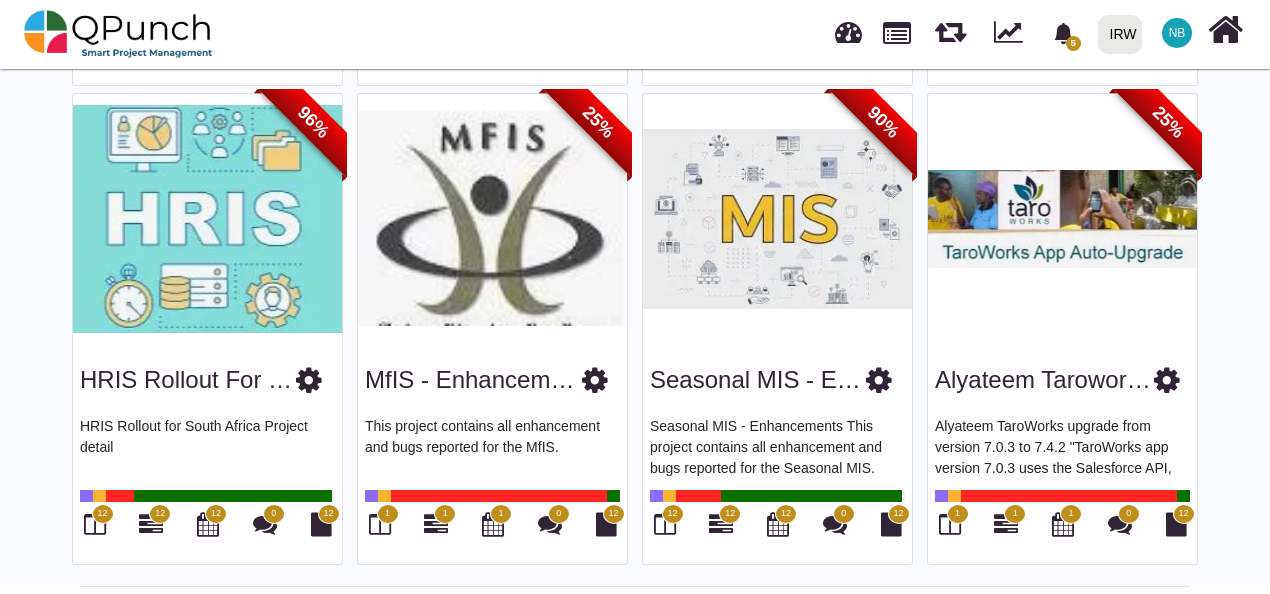 drag, startPoint x: 0, startPoint y: 0, endPoint x: 1176, endPoint y: 32, distance: 1176.4353 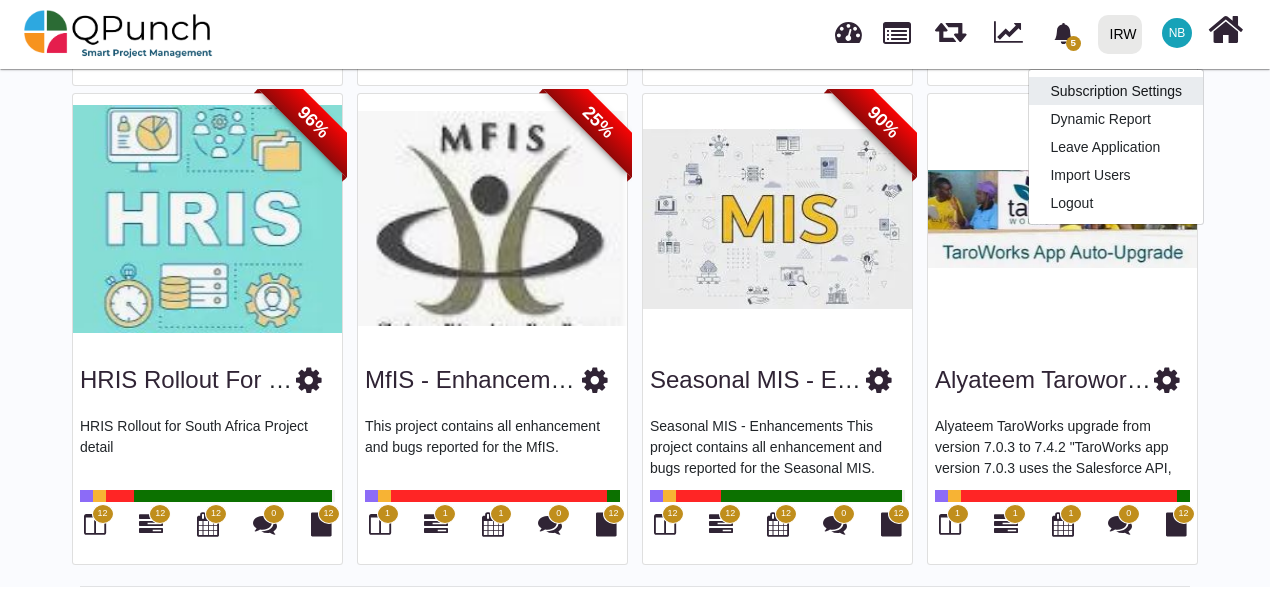 click on "Subscription Settings" at bounding box center [1116, 91] 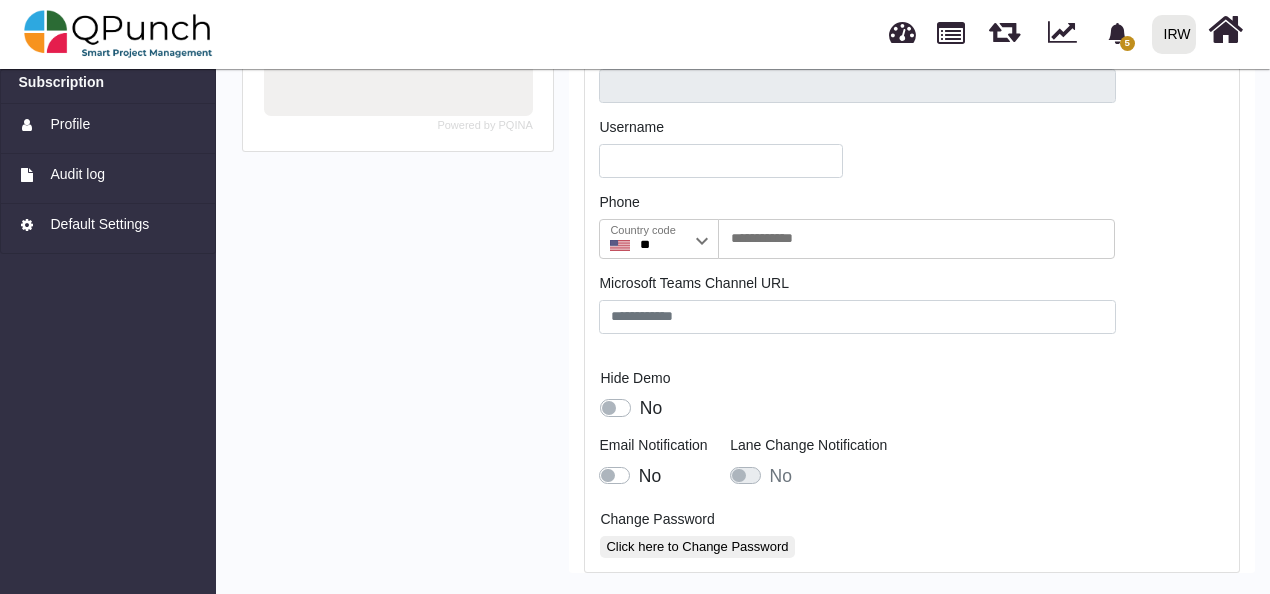 scroll, scrollTop: 0, scrollLeft: 0, axis: both 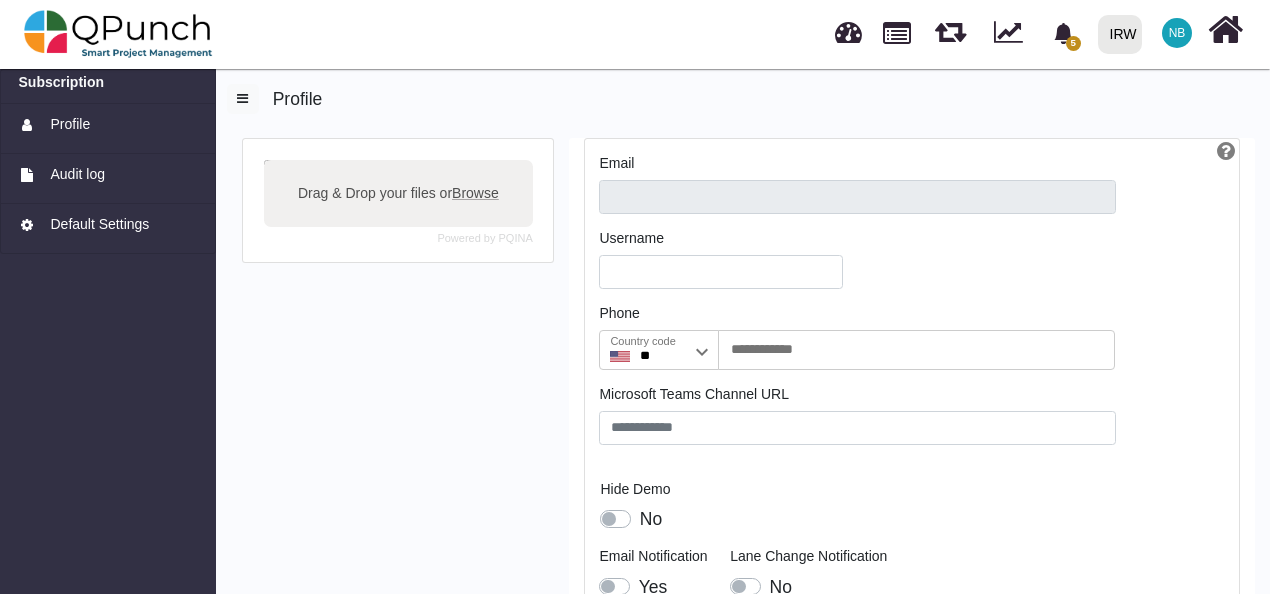 type on "**********" 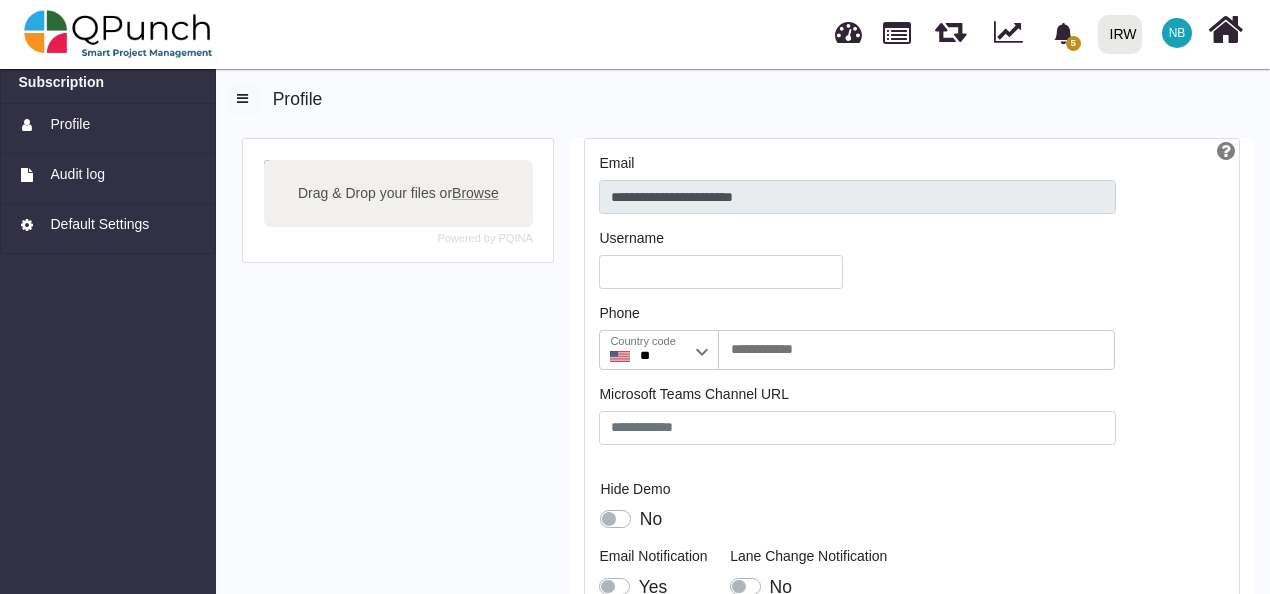 type on "**********" 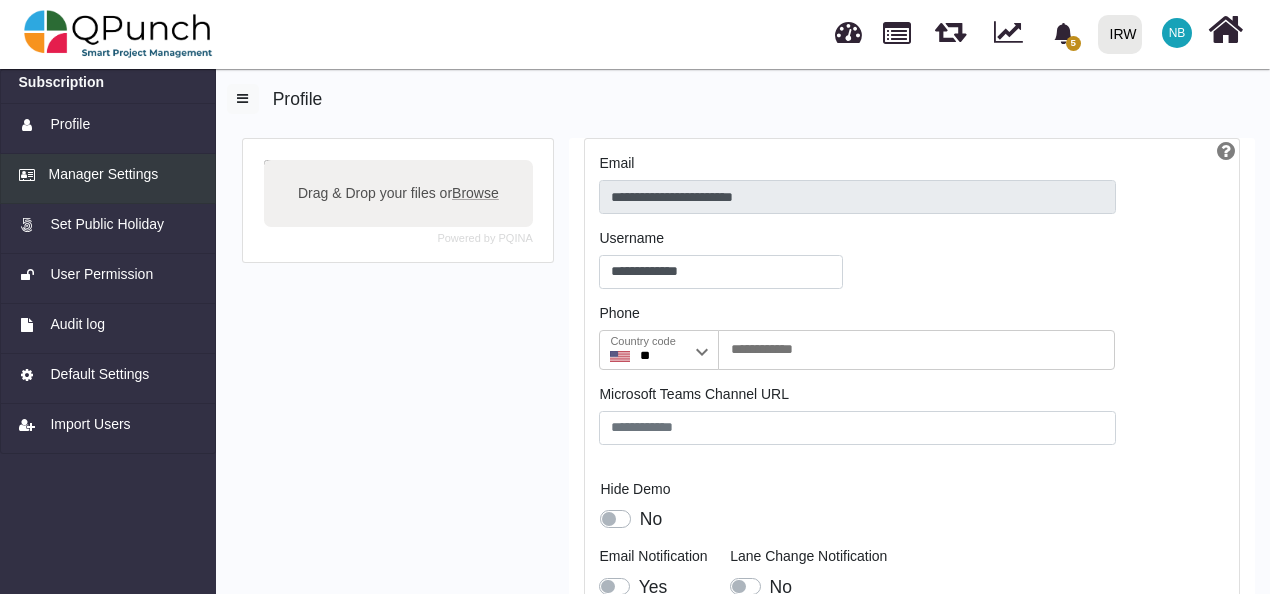 click on "Manager Settings" at bounding box center [108, 179] 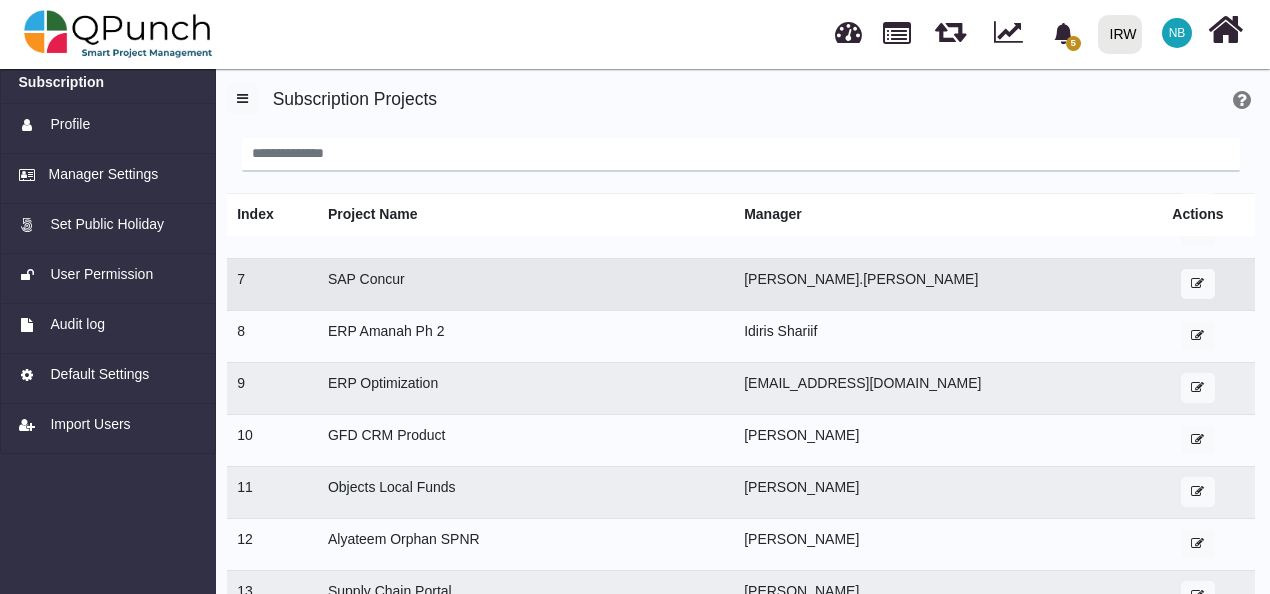scroll, scrollTop: 290, scrollLeft: 0, axis: vertical 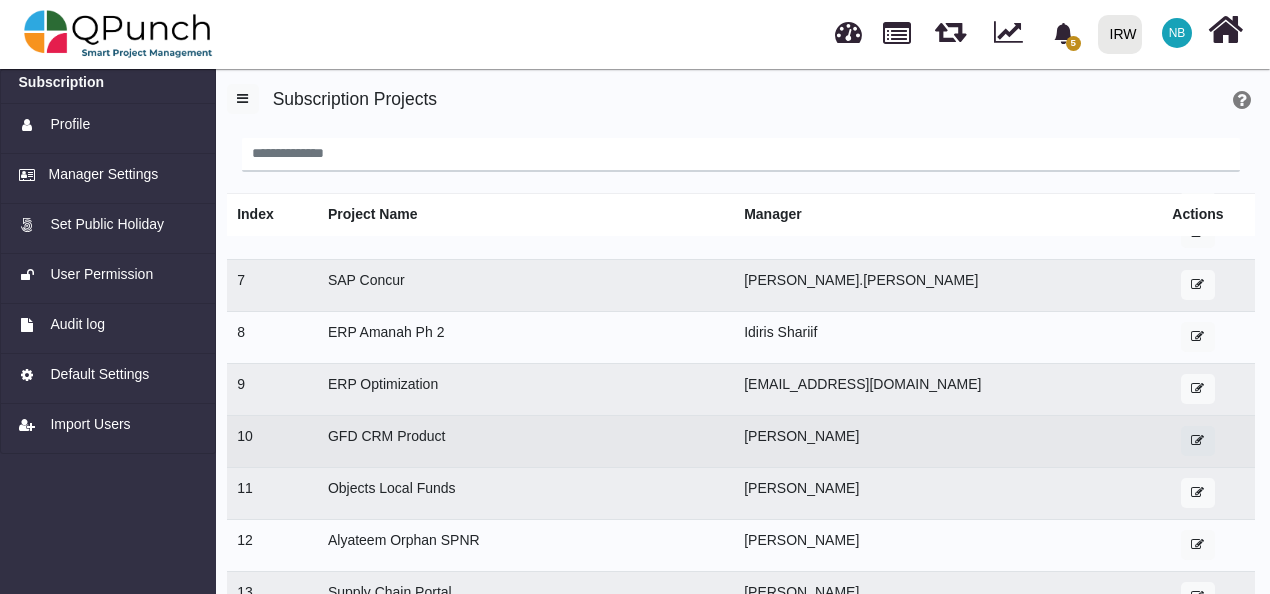 click at bounding box center (1197, 440) 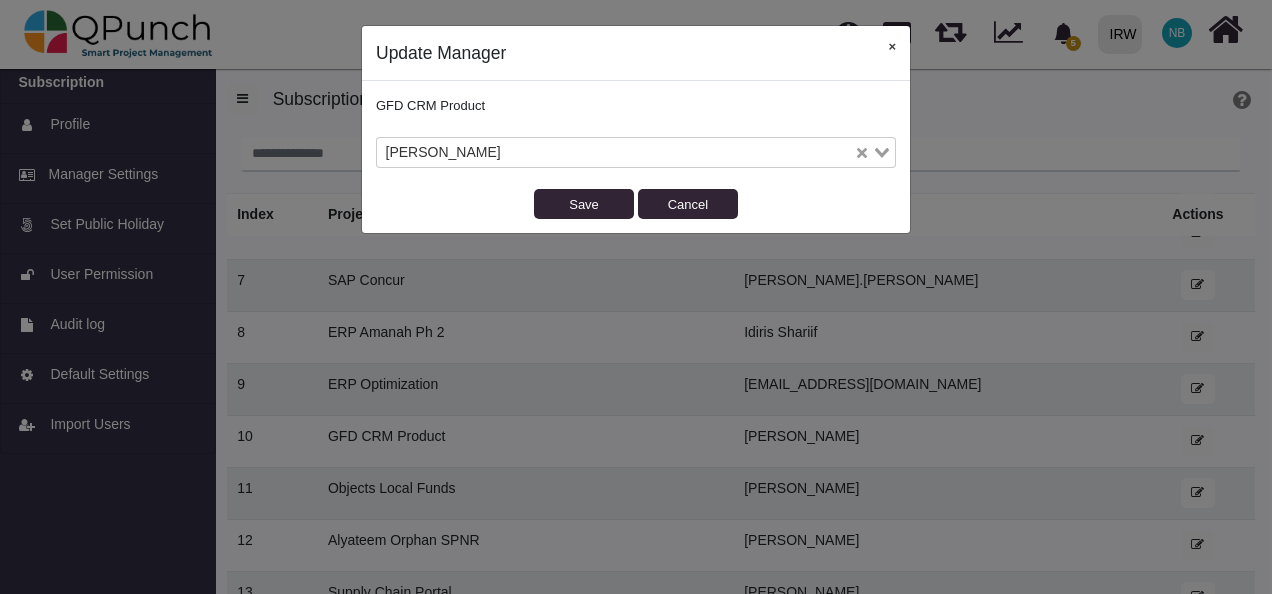 click on "×" at bounding box center (892, 46) 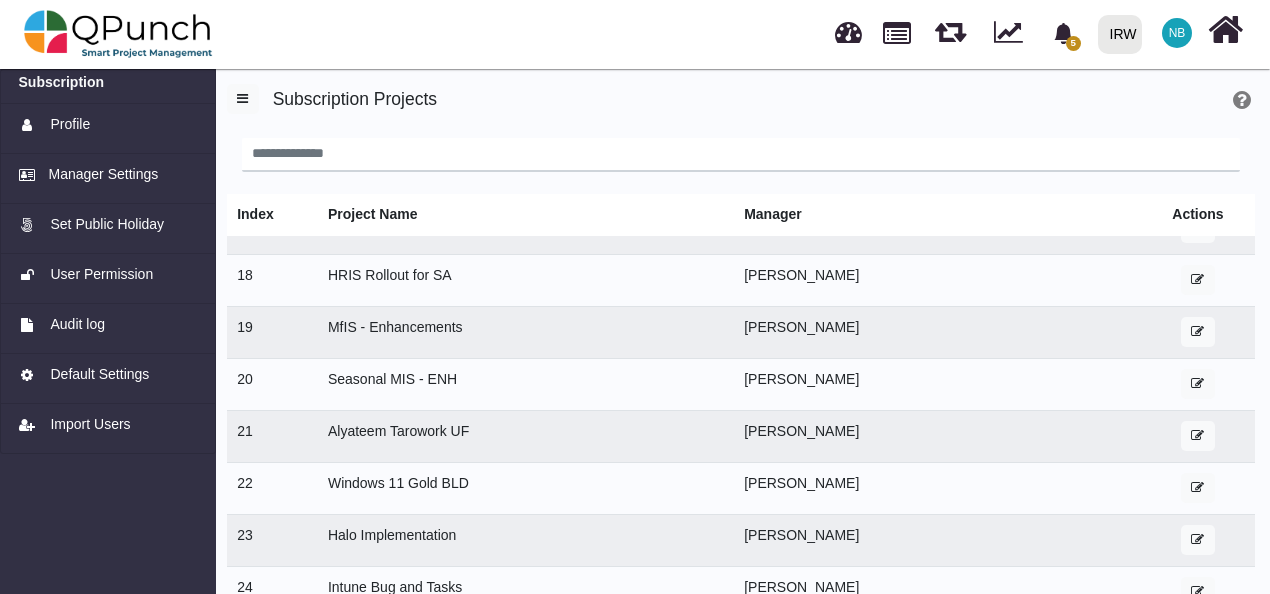 scroll, scrollTop: 890, scrollLeft: 0, axis: vertical 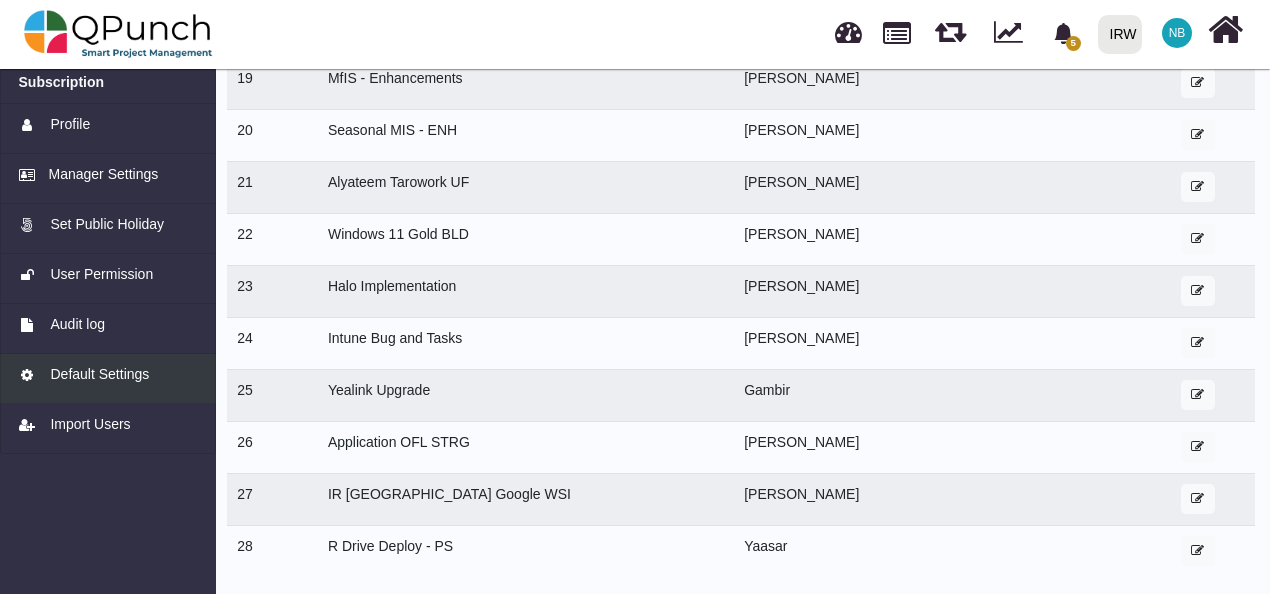 click on "Default Settings" at bounding box center [108, 379] 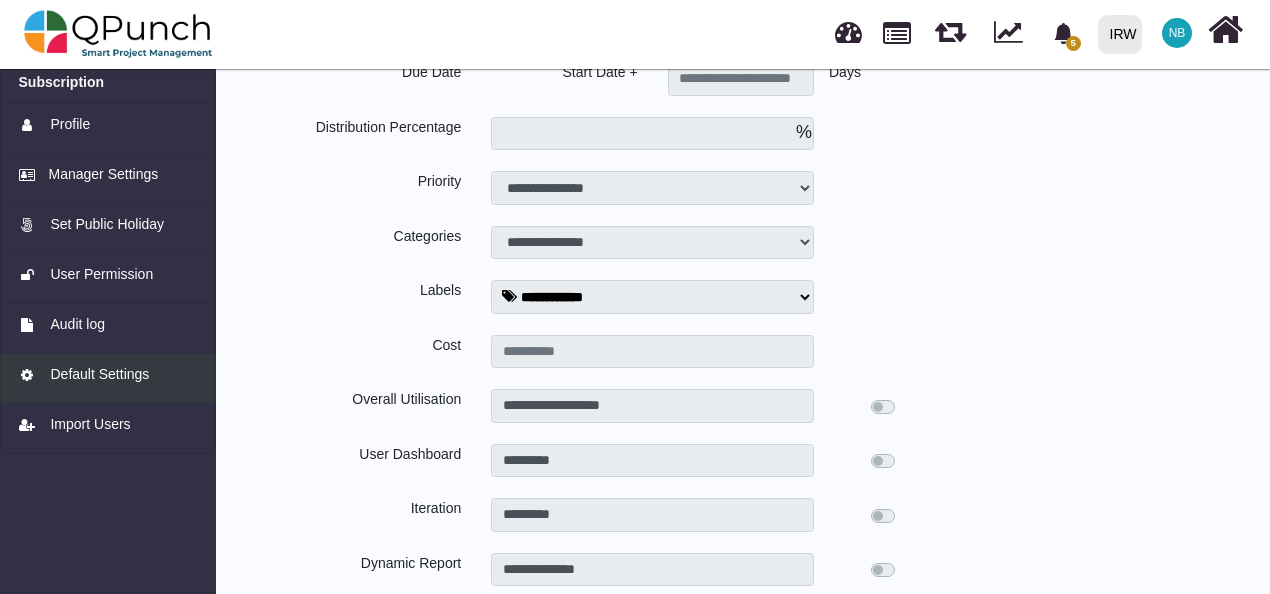scroll, scrollTop: 0, scrollLeft: 0, axis: both 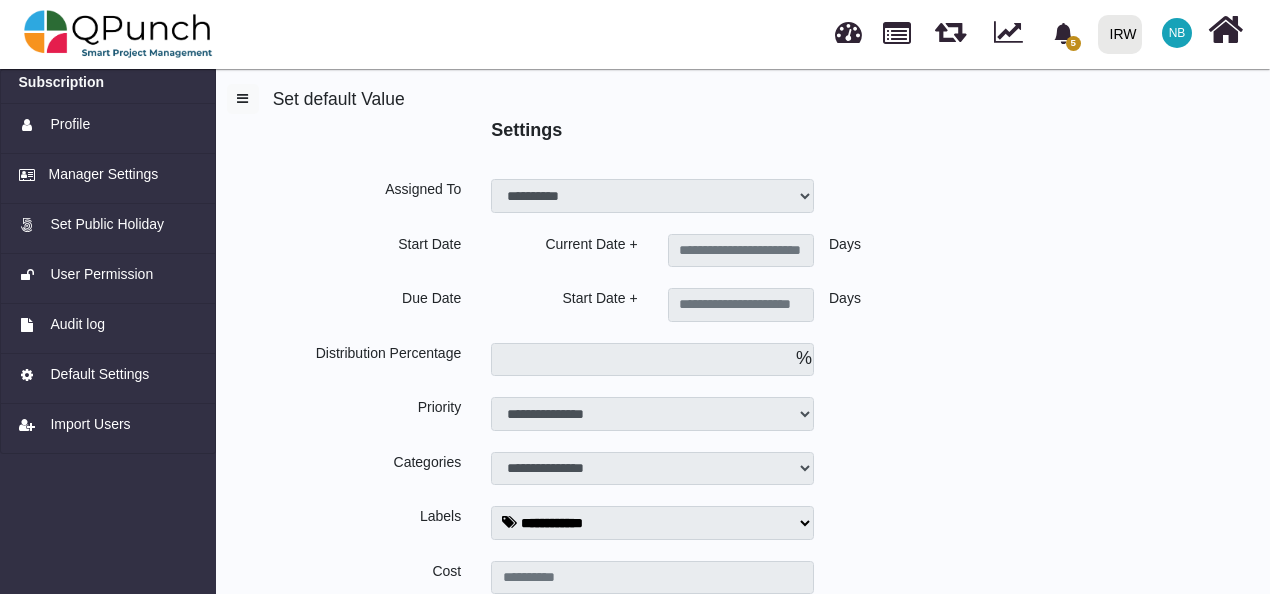 type on "*" 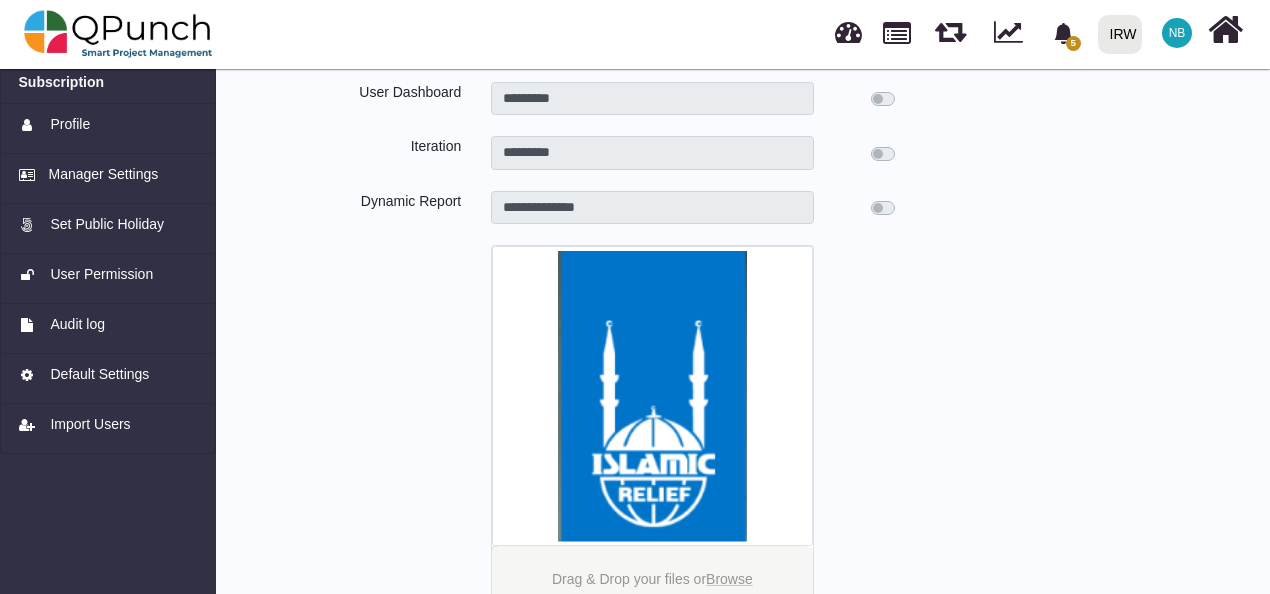 scroll, scrollTop: 693, scrollLeft: 0, axis: vertical 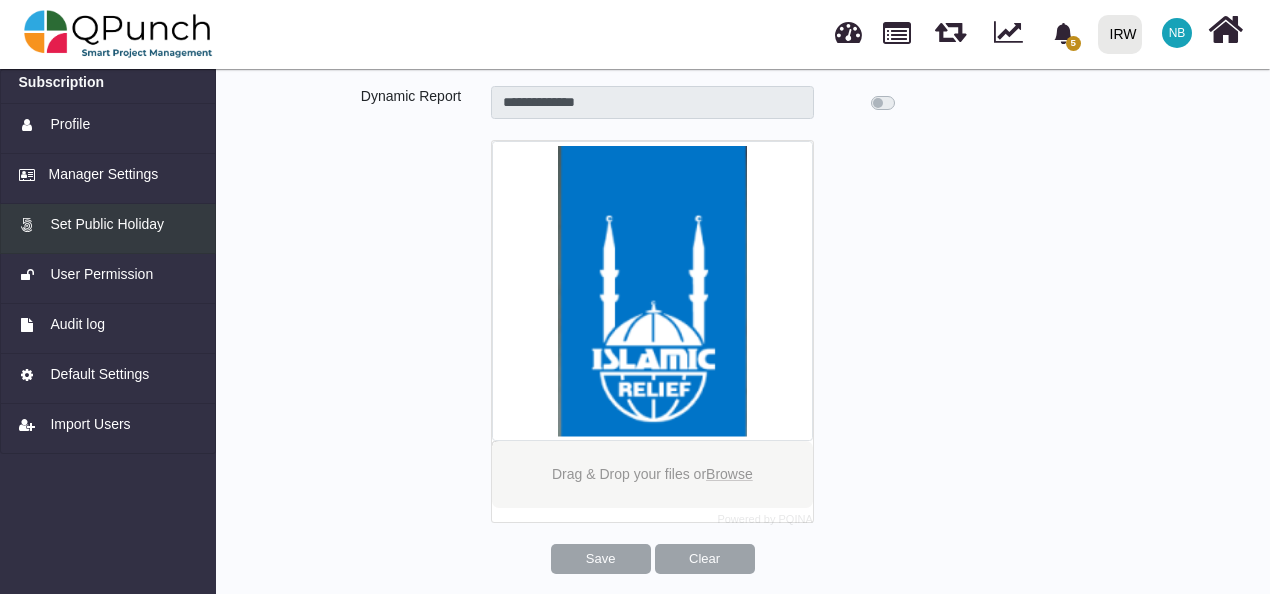 click on "Set Public Holiday" at bounding box center [107, 224] 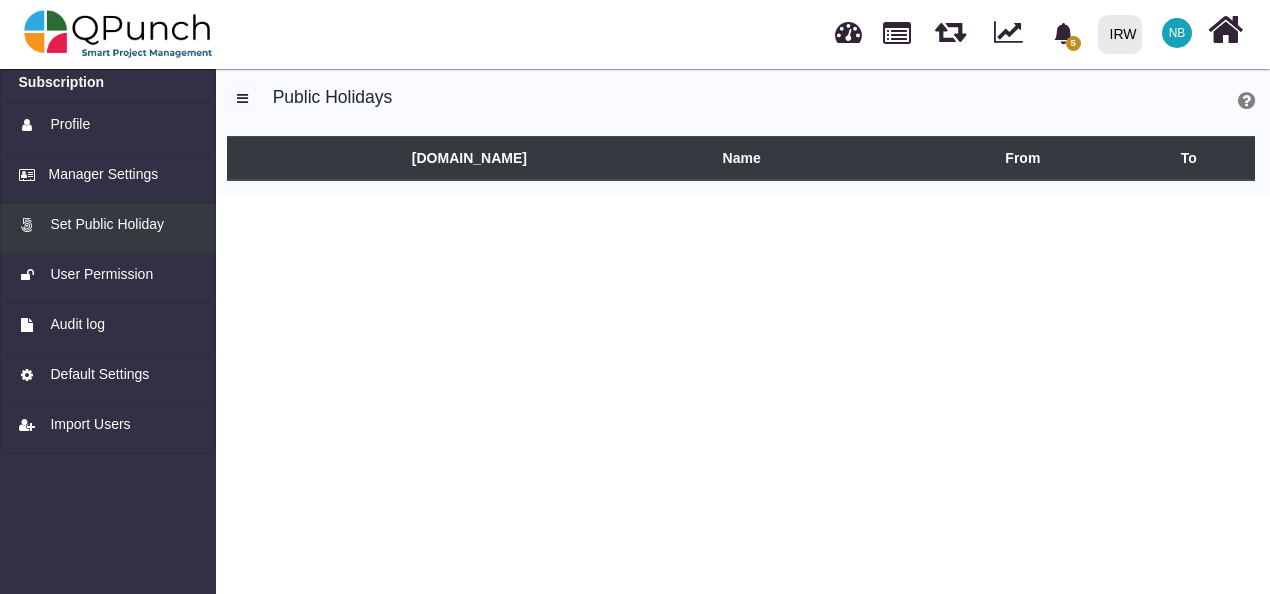 scroll, scrollTop: 0, scrollLeft: 0, axis: both 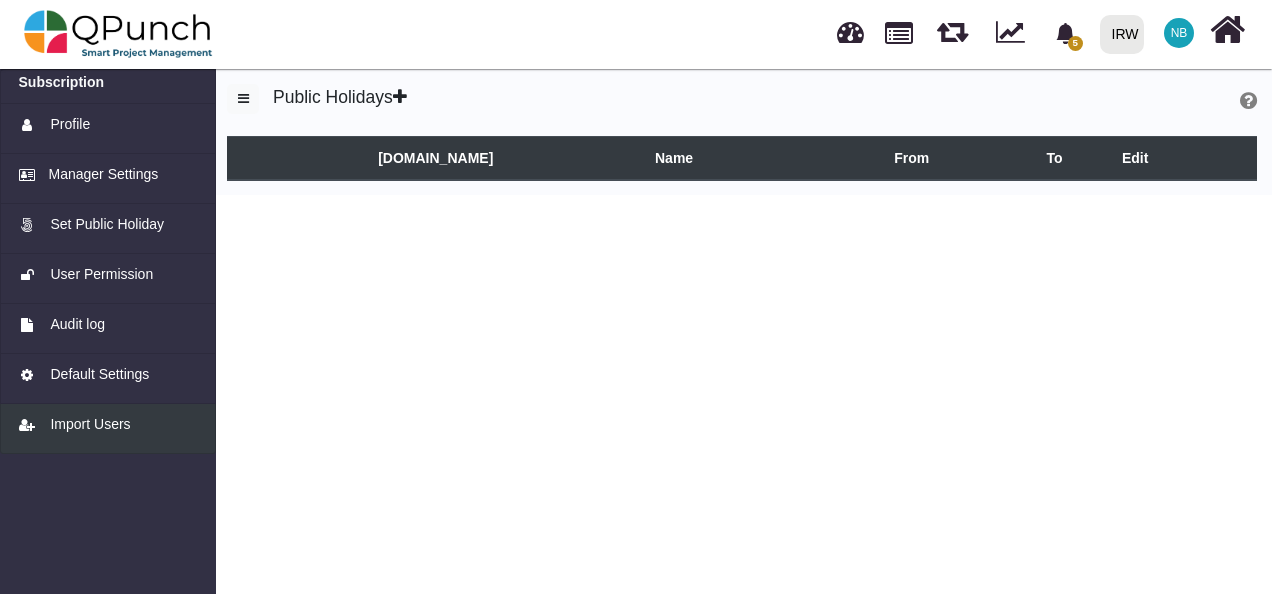 click on "Import Users" at bounding box center (90, 424) 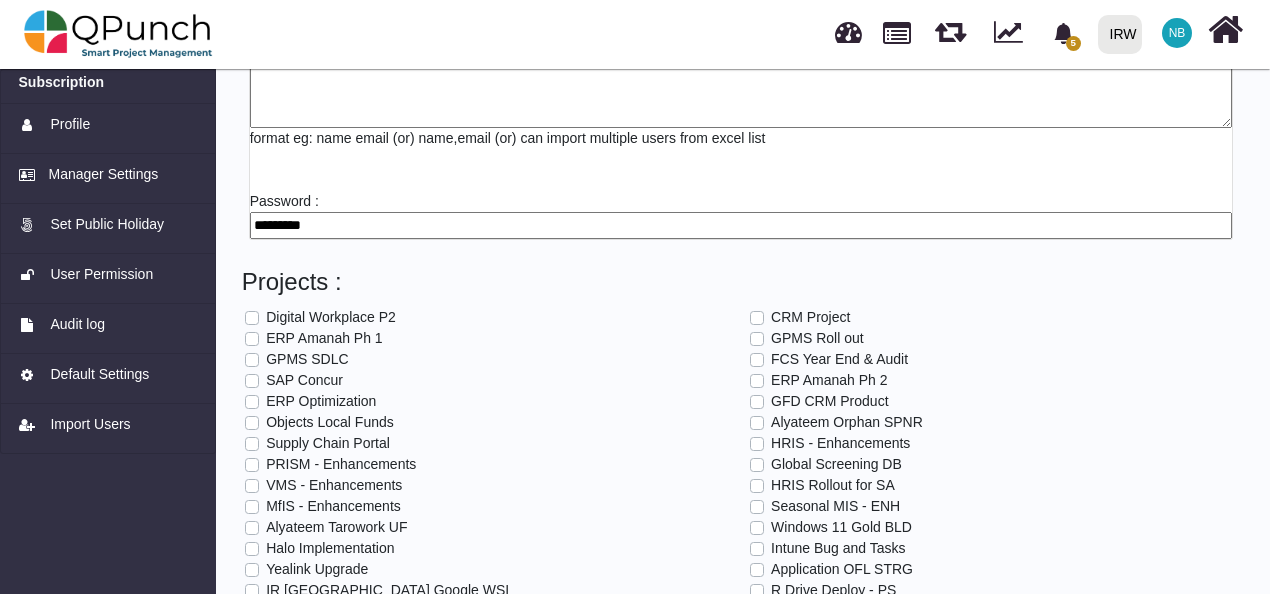 scroll, scrollTop: 238, scrollLeft: 0, axis: vertical 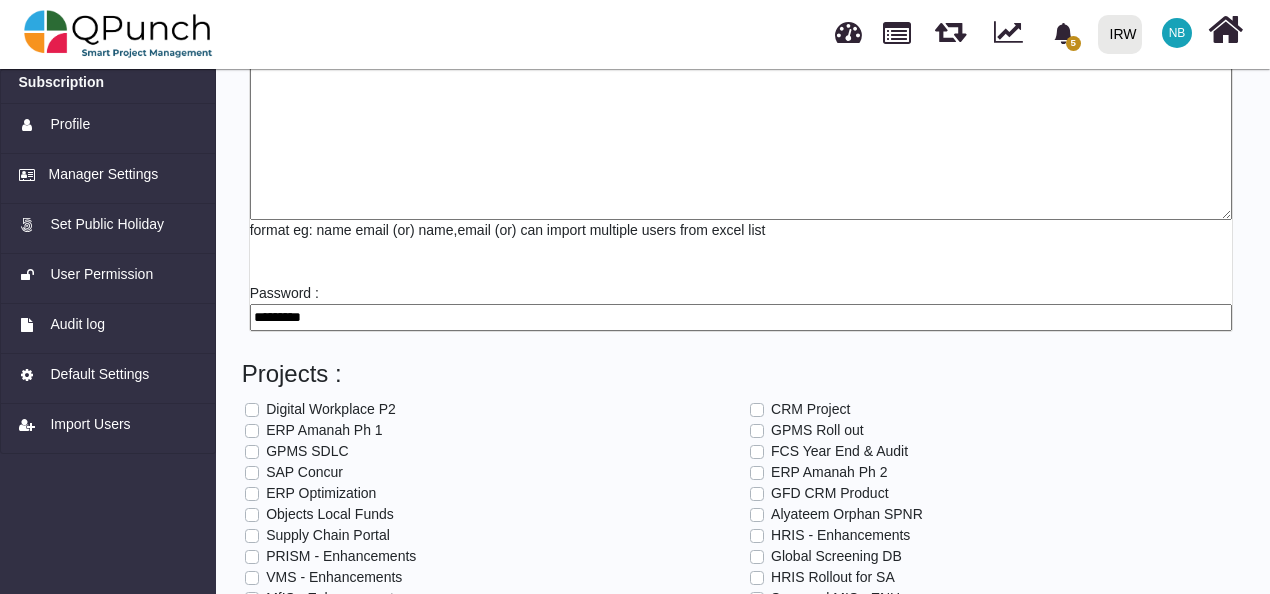 click on "SAP Concur" at bounding box center (304, 472) 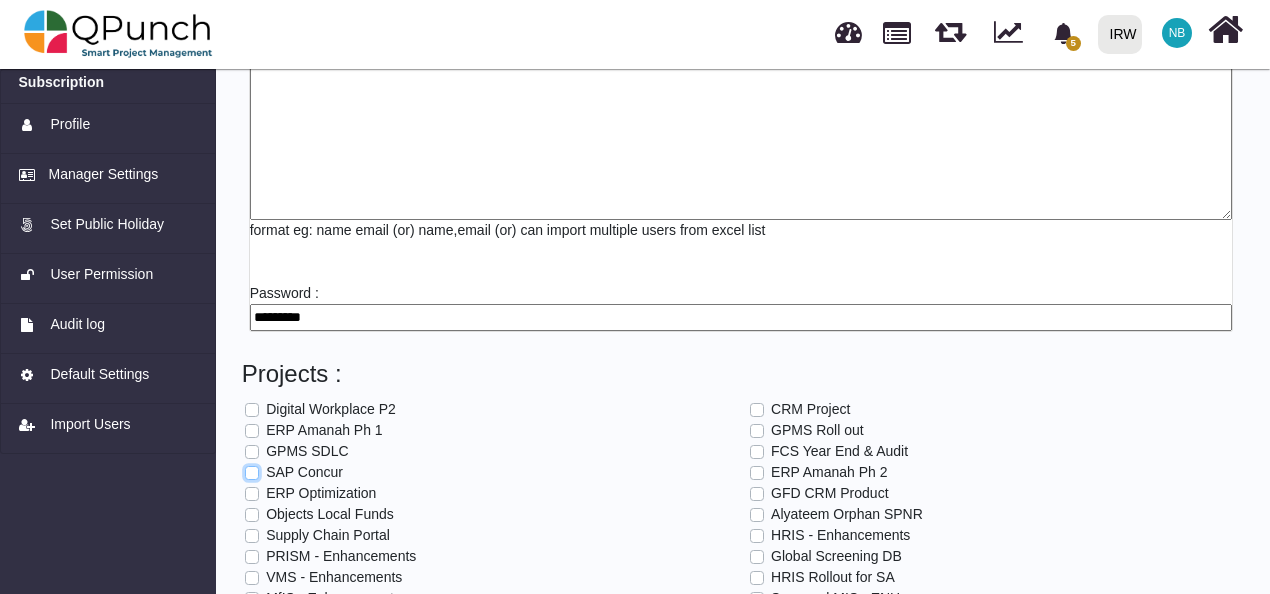 scroll, scrollTop: 0, scrollLeft: 0, axis: both 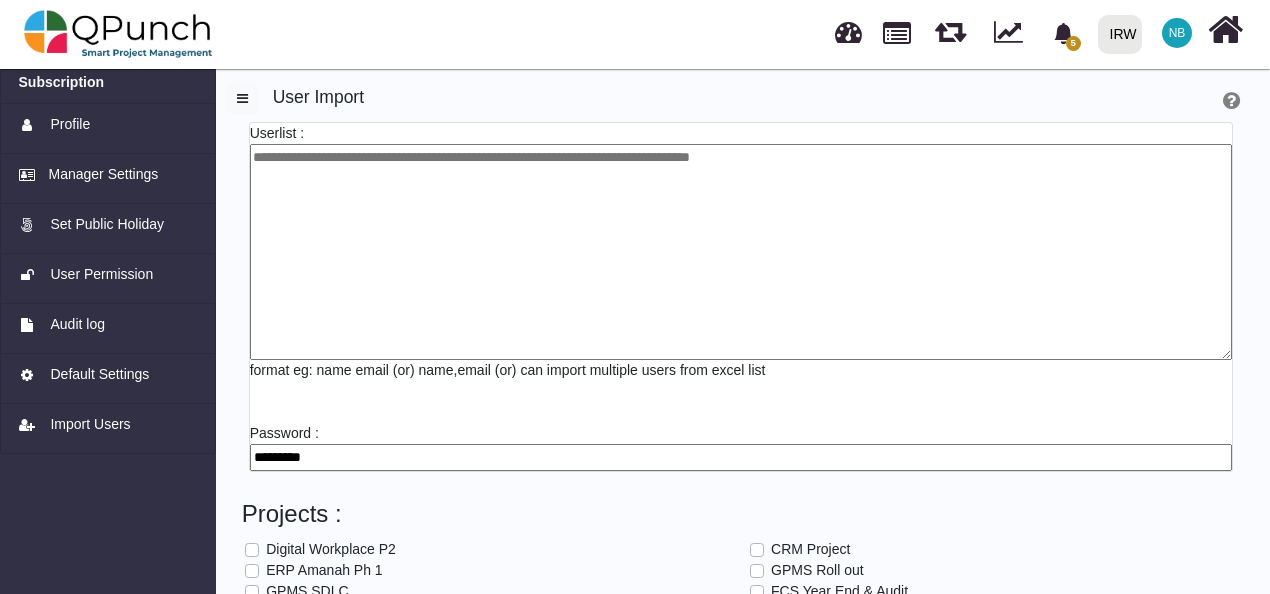 click at bounding box center (741, 252) 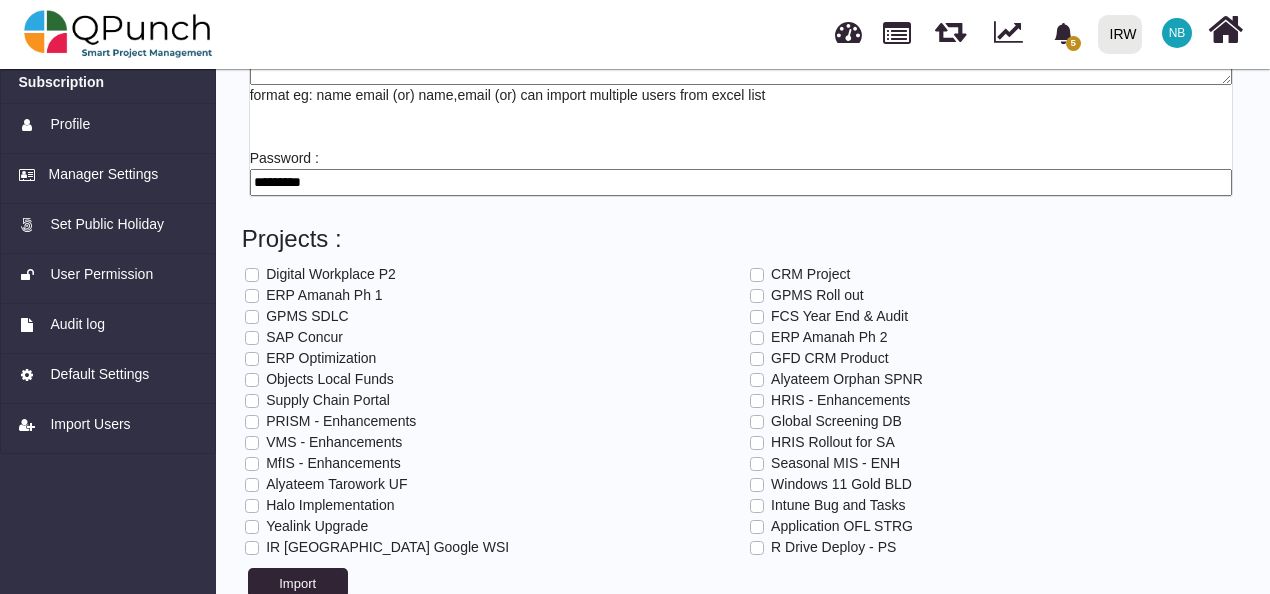 scroll, scrollTop: 278, scrollLeft: 0, axis: vertical 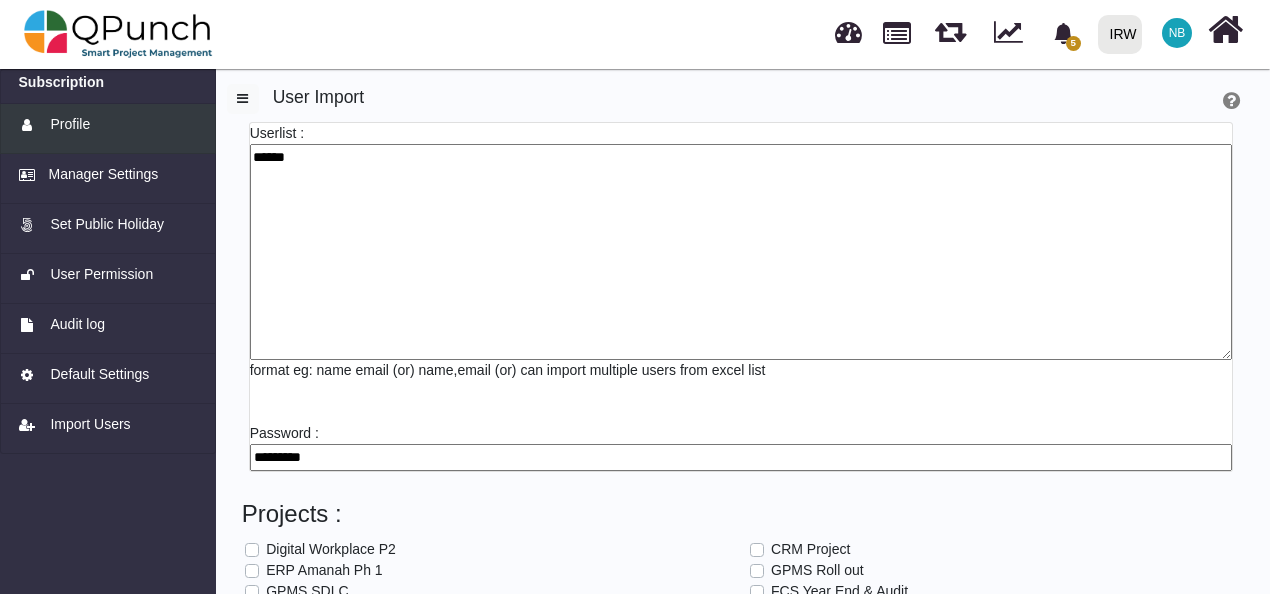 drag, startPoint x: 318, startPoint y: 165, endPoint x: 21, endPoint y: 145, distance: 297.67264 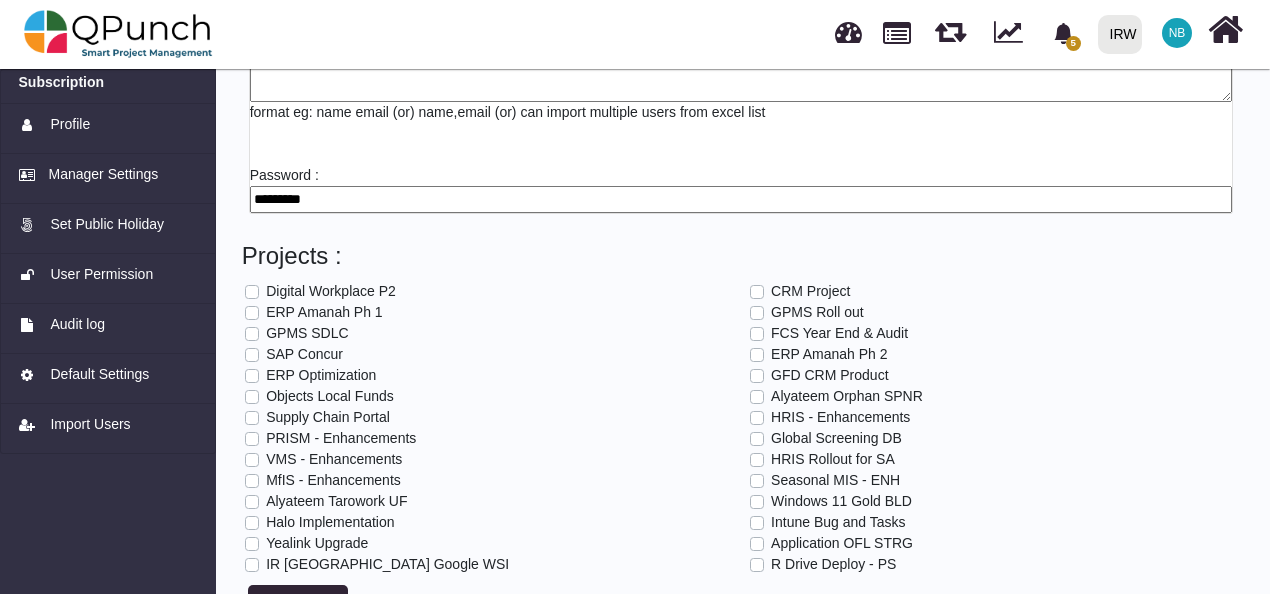 scroll, scrollTop: 278, scrollLeft: 0, axis: vertical 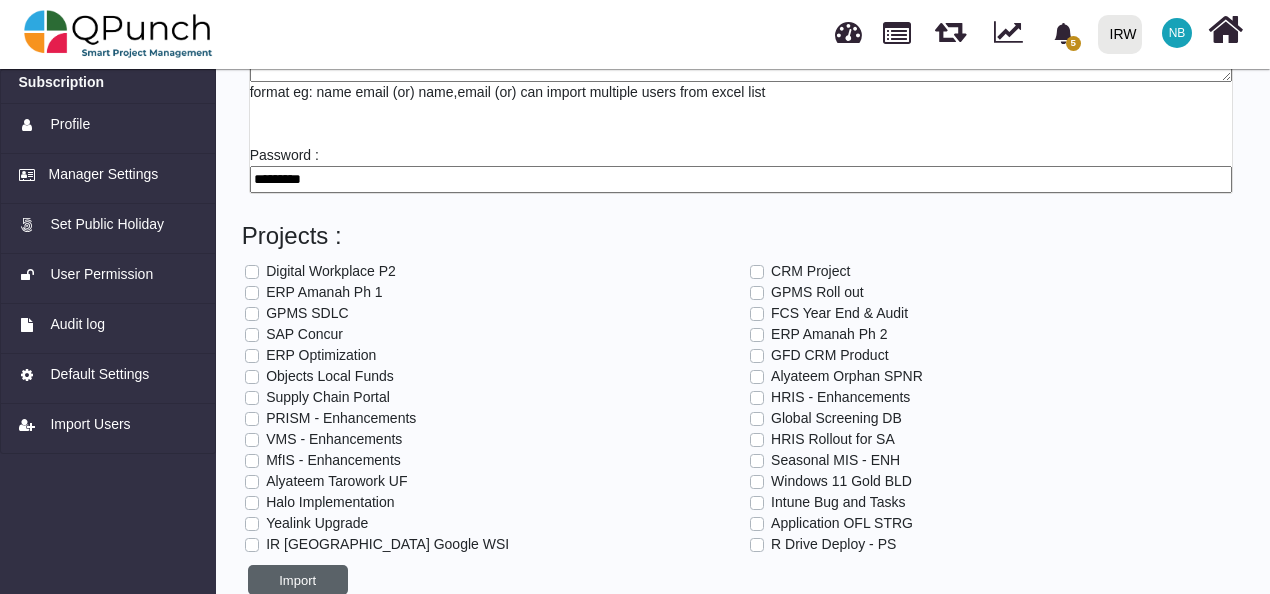 click on "Import" at bounding box center [298, 580] 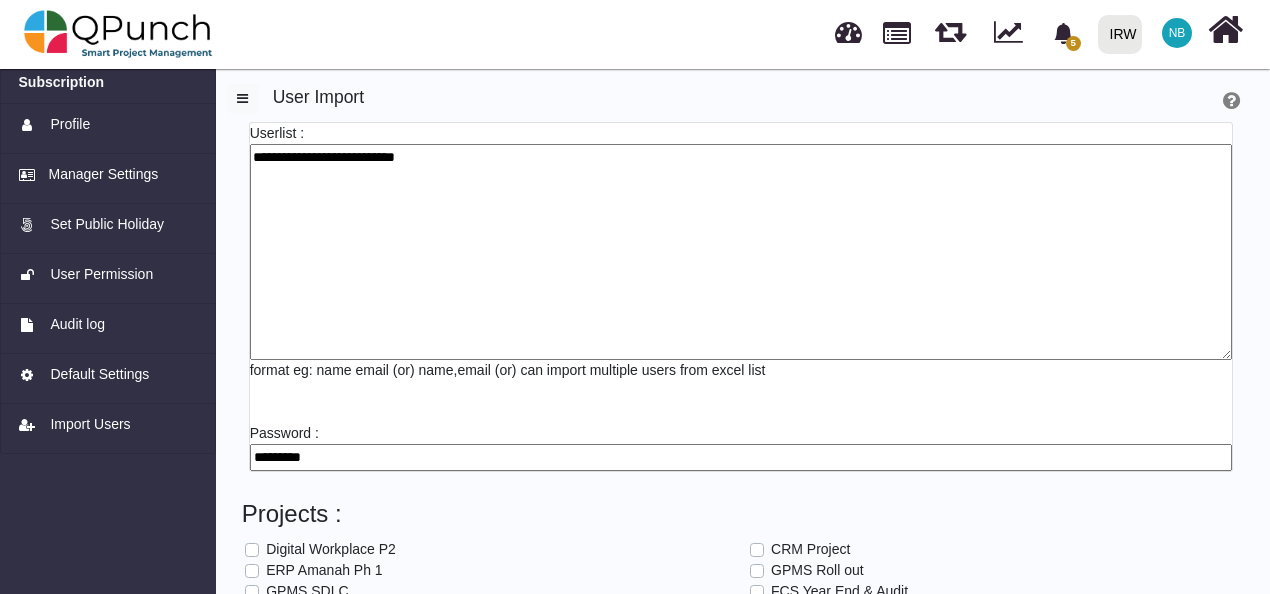click on "**********" at bounding box center (741, 252) 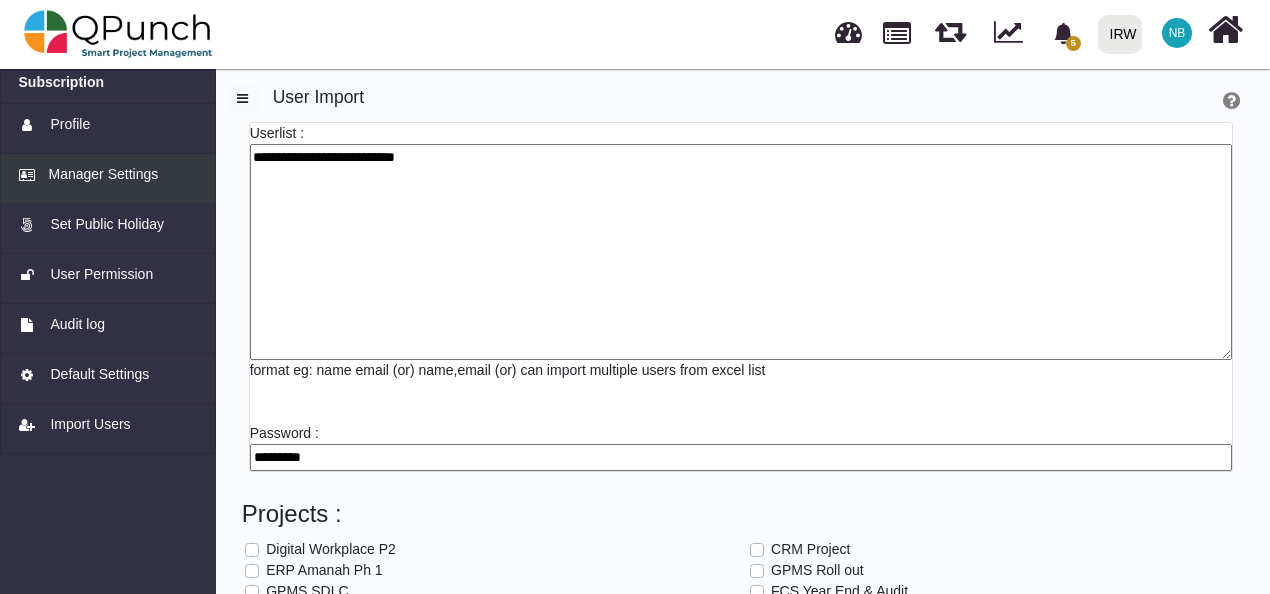 drag, startPoint x: 330, startPoint y: 155, endPoint x: 182, endPoint y: 156, distance: 148.00337 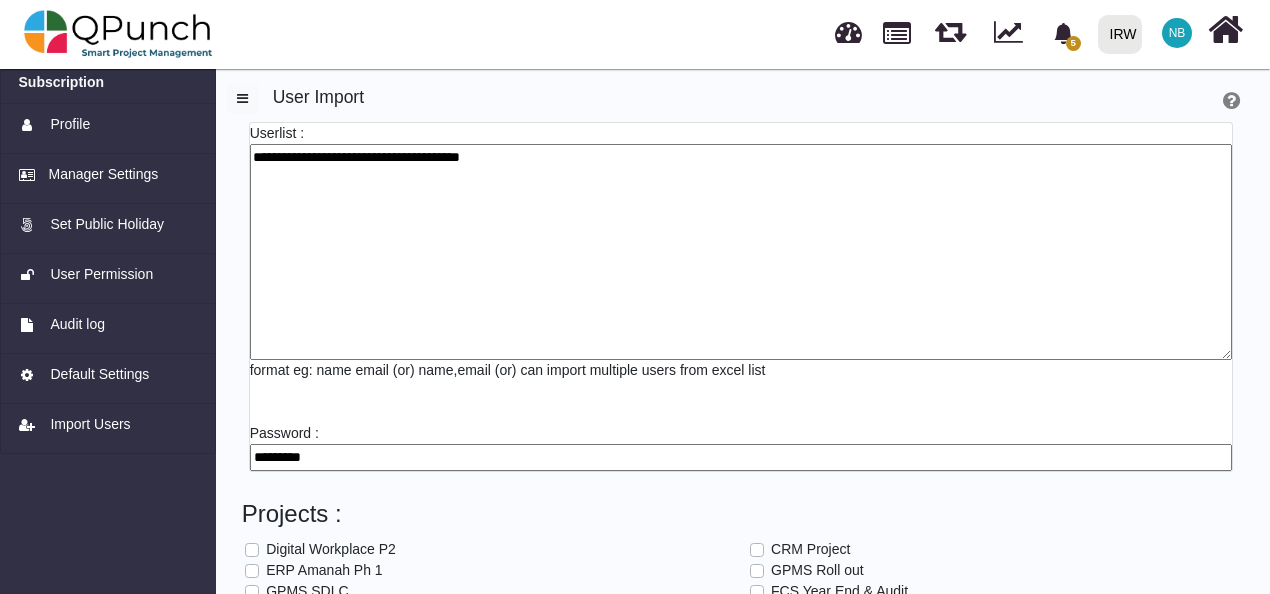 click on "**********" at bounding box center (741, 252) 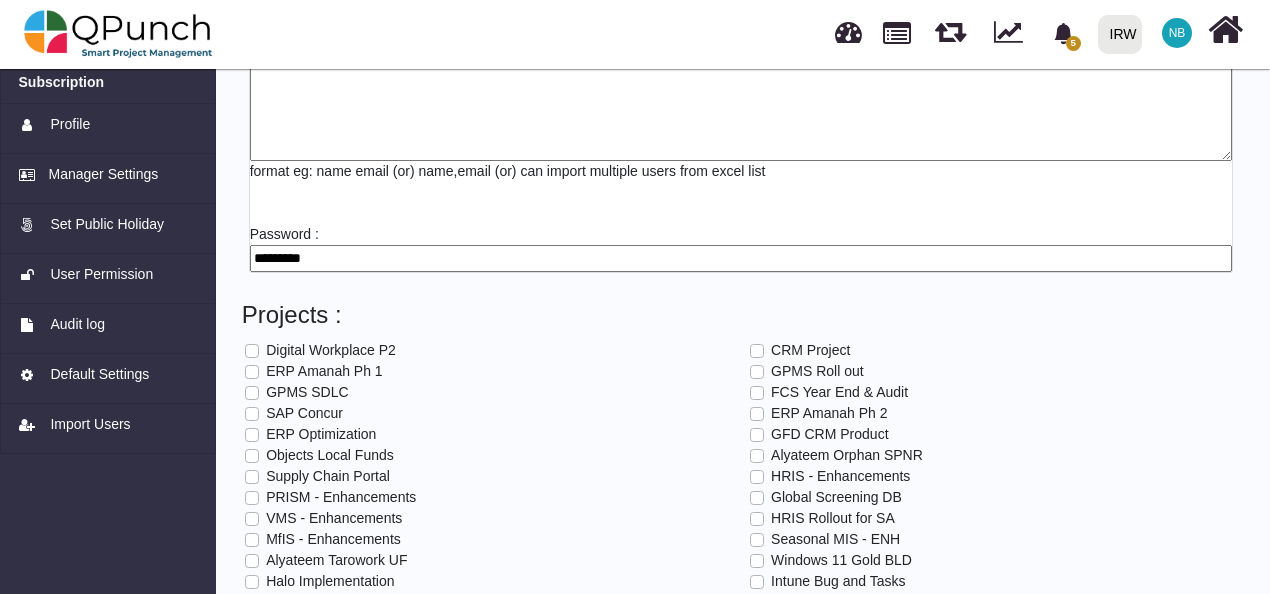 scroll, scrollTop: 278, scrollLeft: 0, axis: vertical 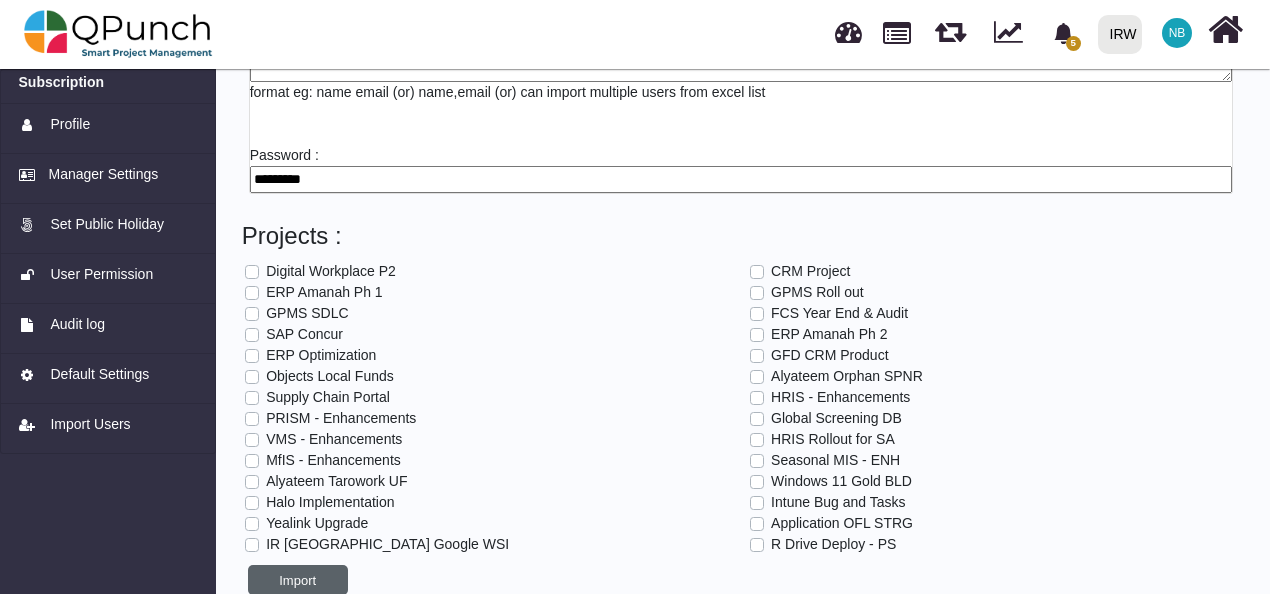 type on "**********" 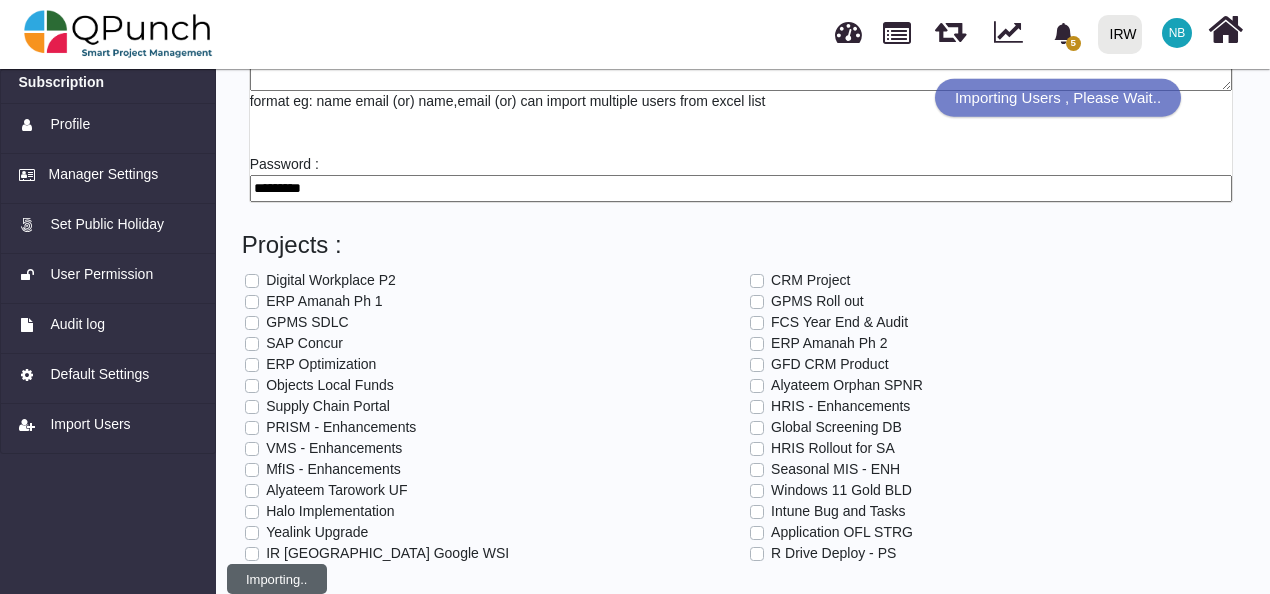 scroll, scrollTop: 268, scrollLeft: 0, axis: vertical 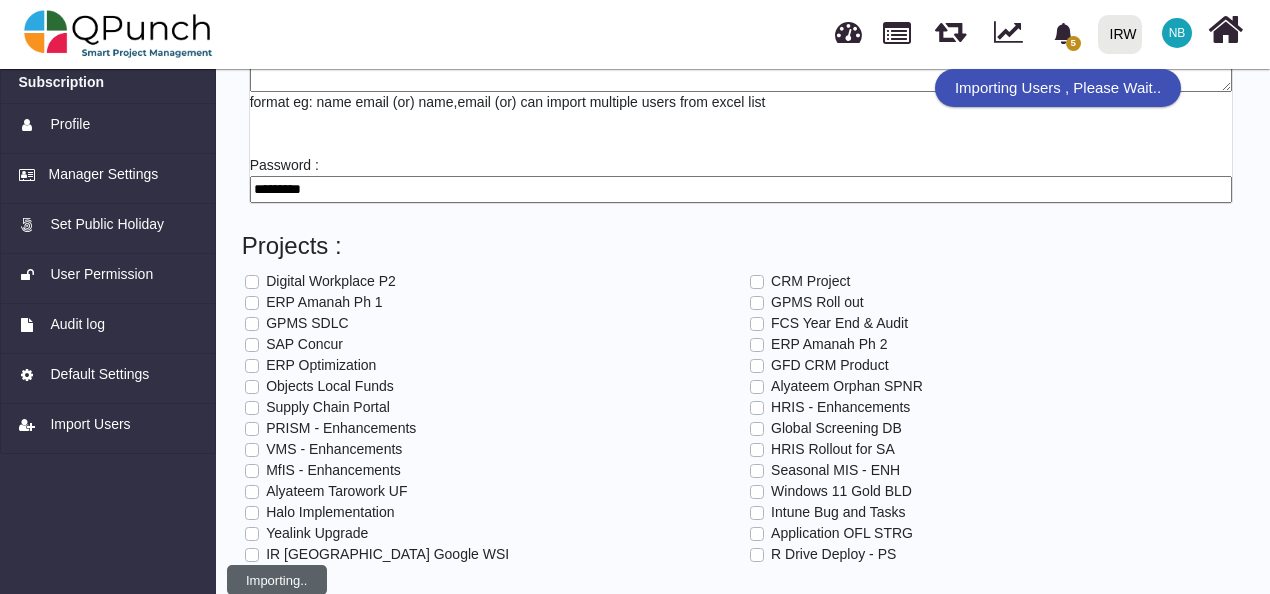 type 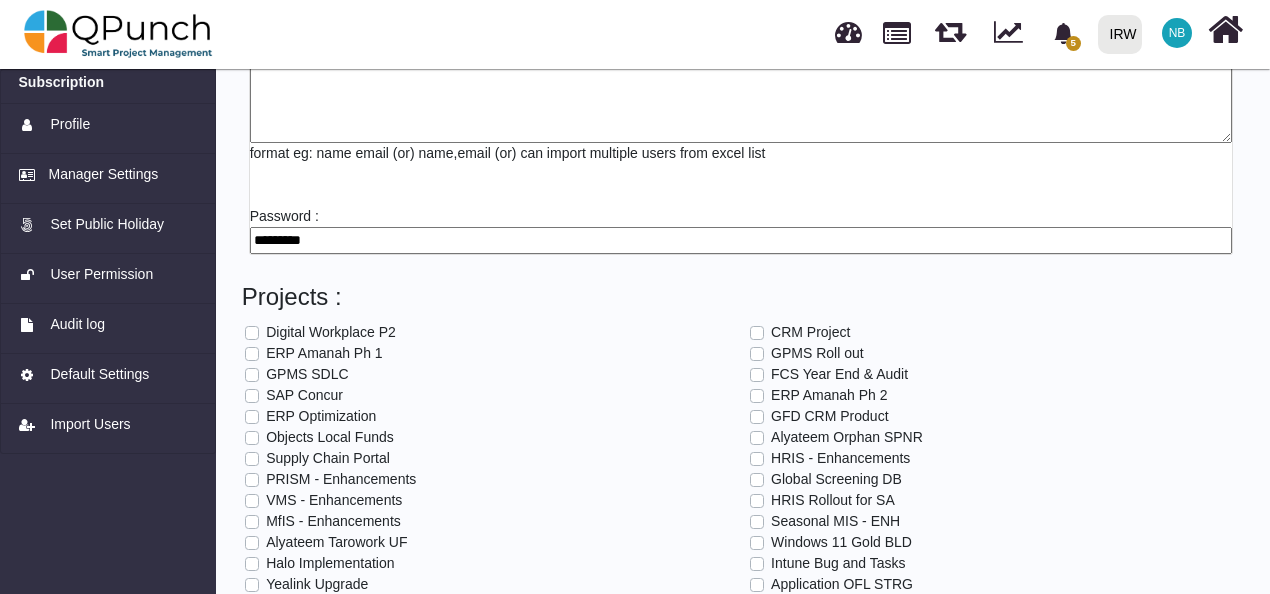 scroll, scrollTop: 238, scrollLeft: 0, axis: vertical 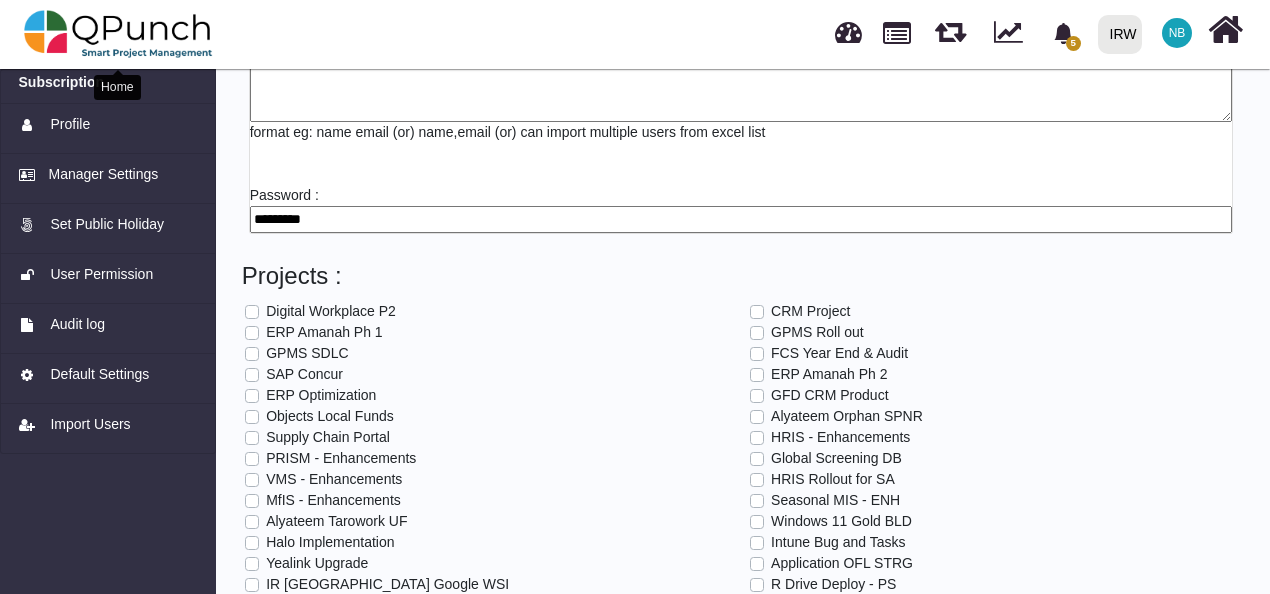 click at bounding box center [118, 34] 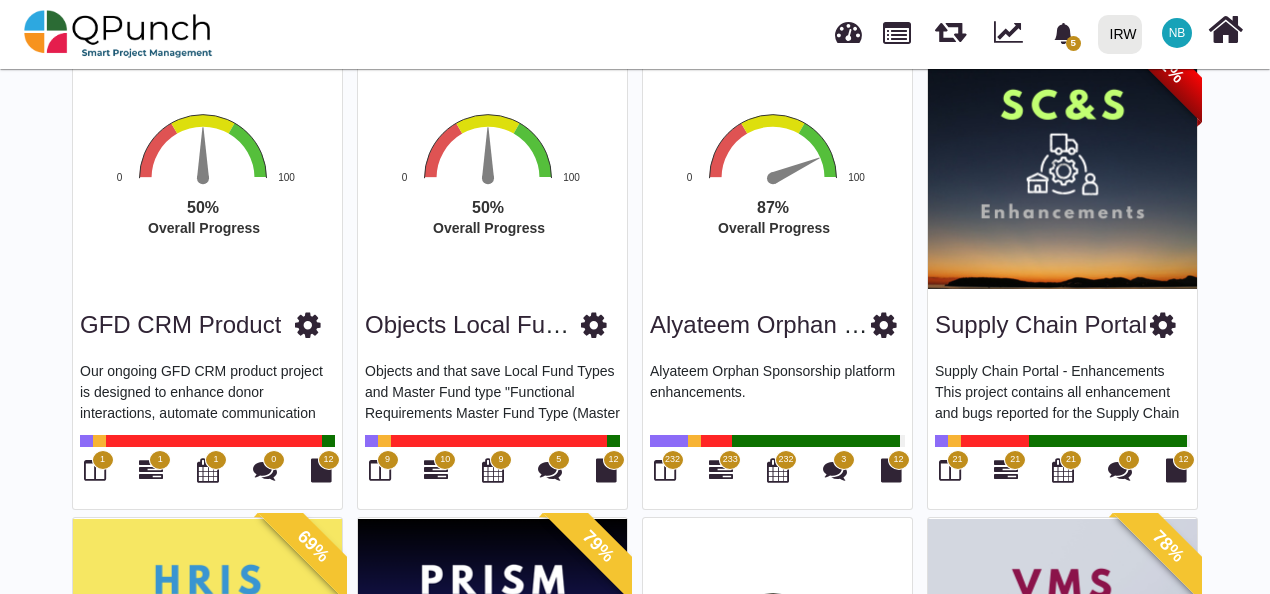 scroll, scrollTop: 170, scrollLeft: 0, axis: vertical 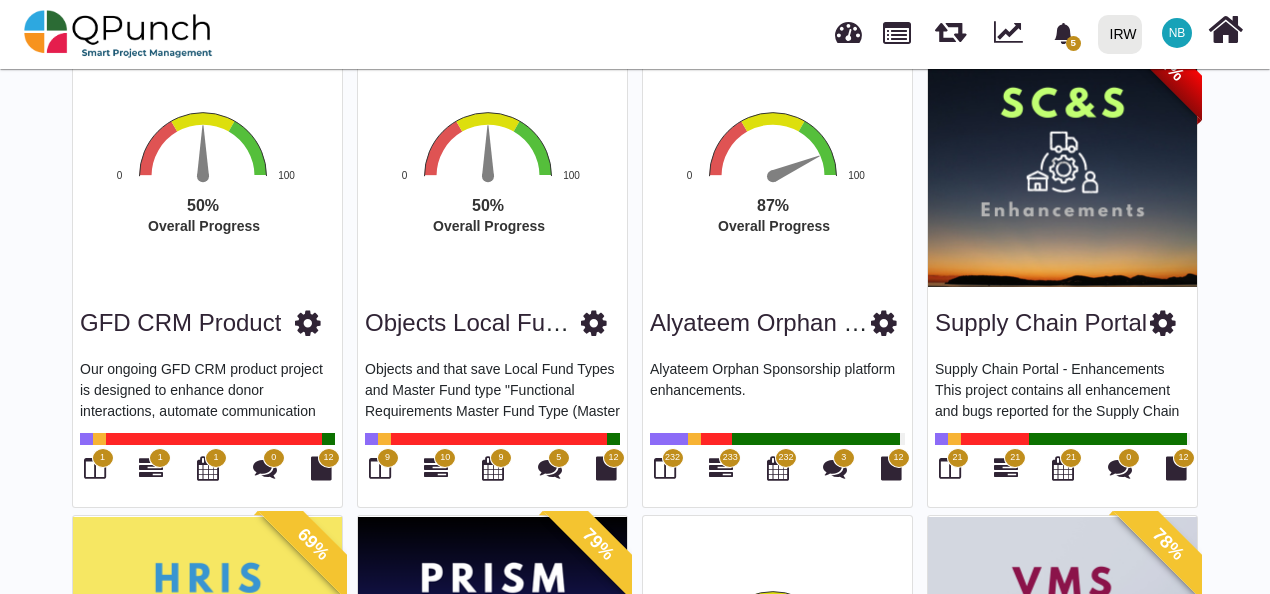 click at bounding box center (308, 323) 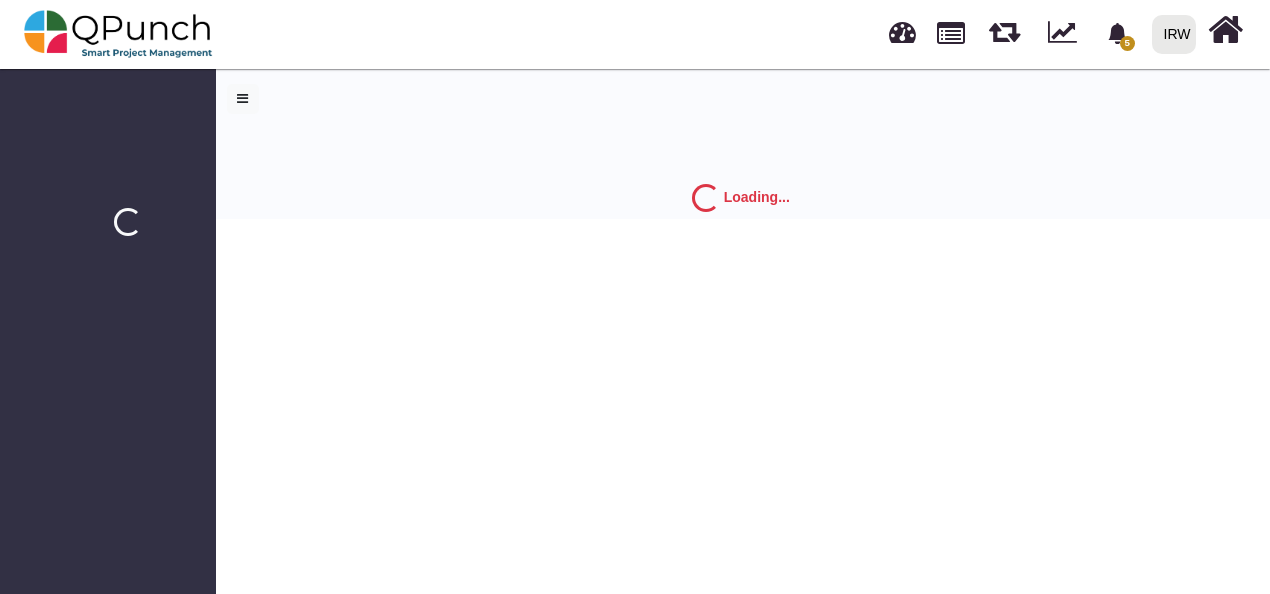 scroll, scrollTop: 0, scrollLeft: 0, axis: both 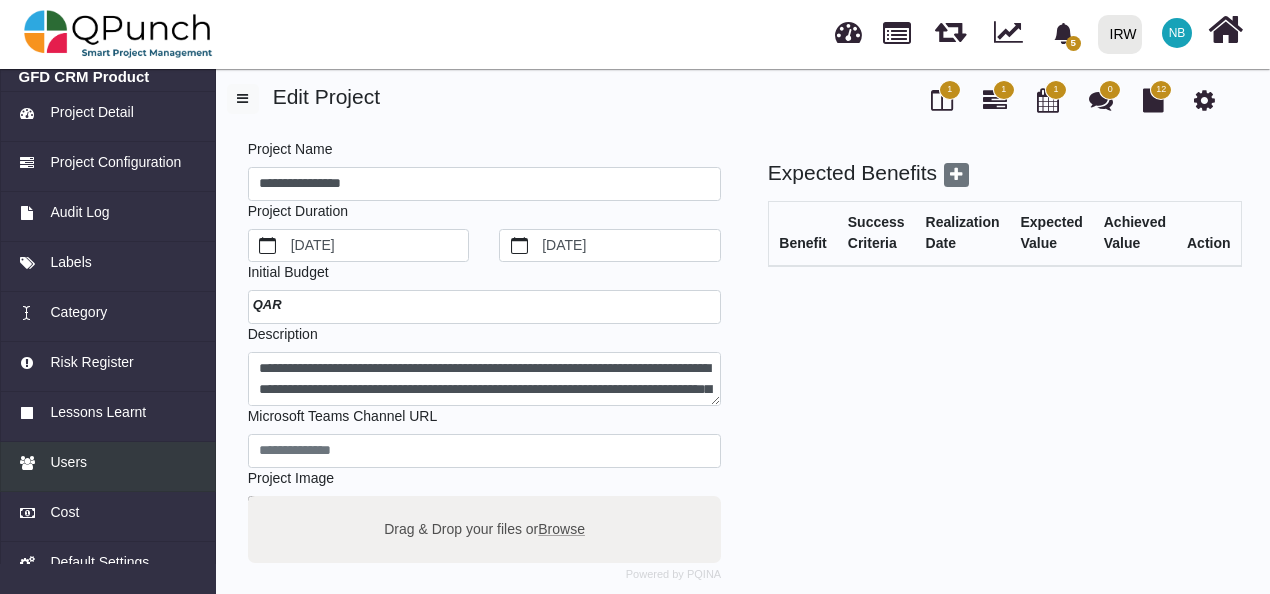 click on "Users" at bounding box center (108, 462) 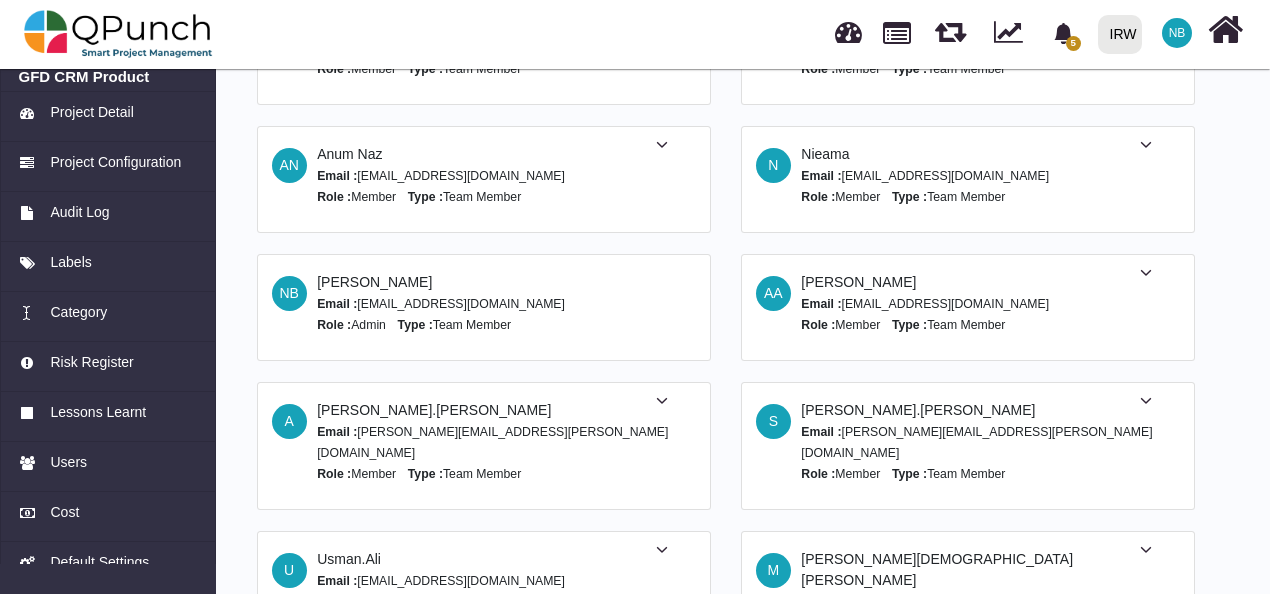 scroll, scrollTop: 549, scrollLeft: 0, axis: vertical 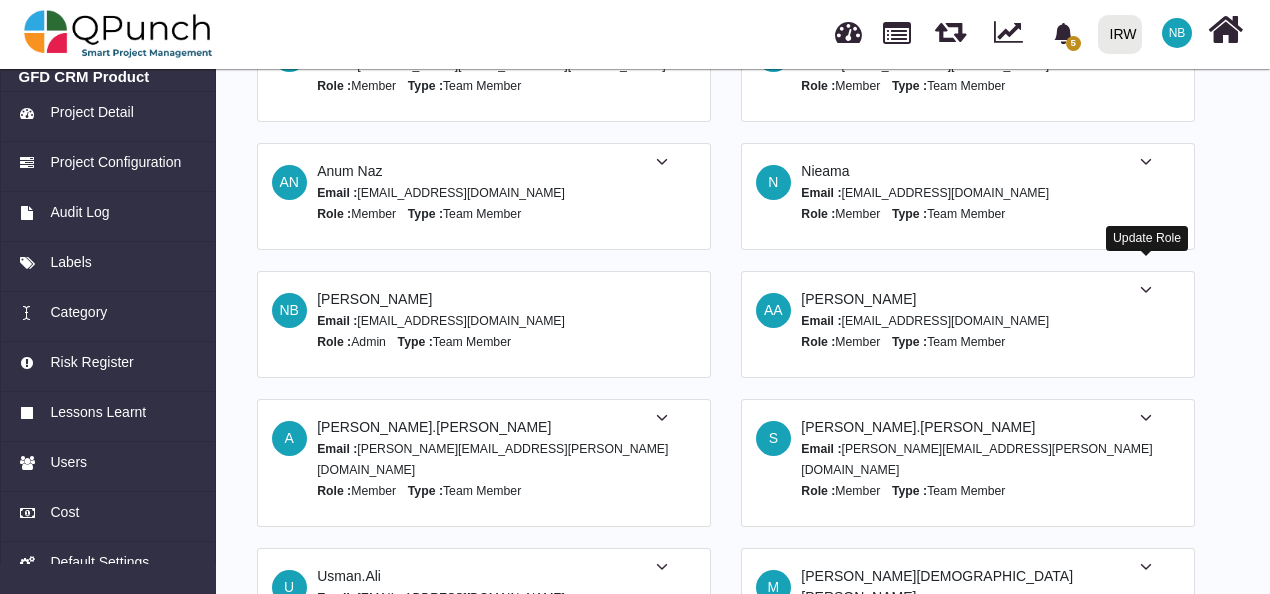 click at bounding box center (1146, 290) 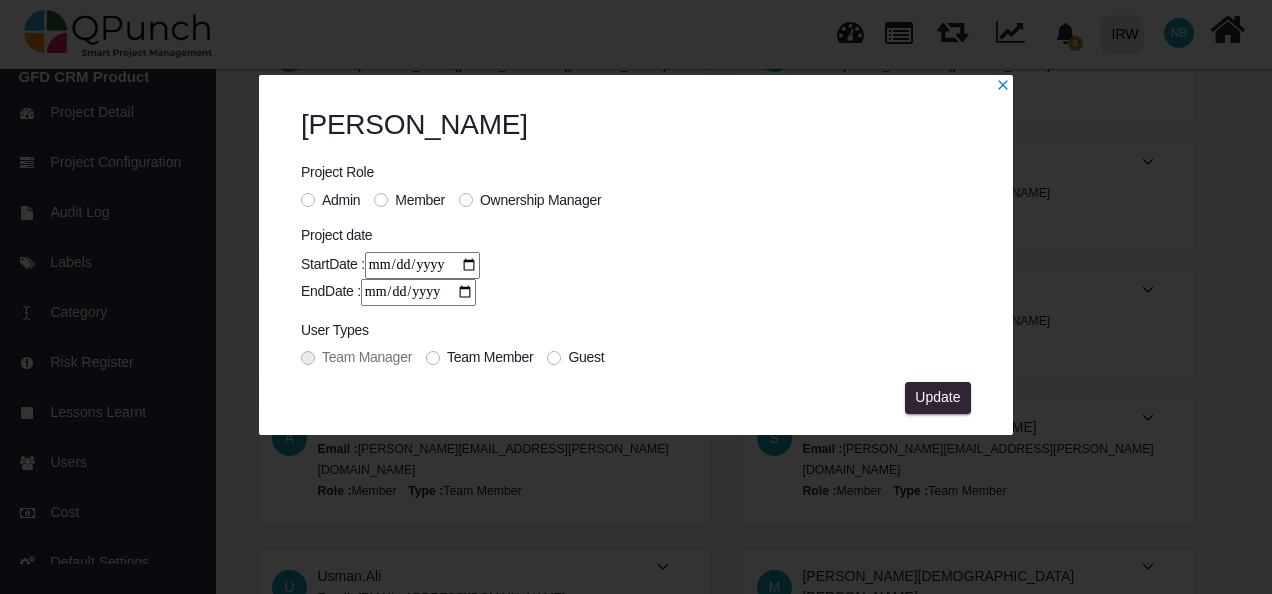 click on "Team Member" at bounding box center (490, 357) 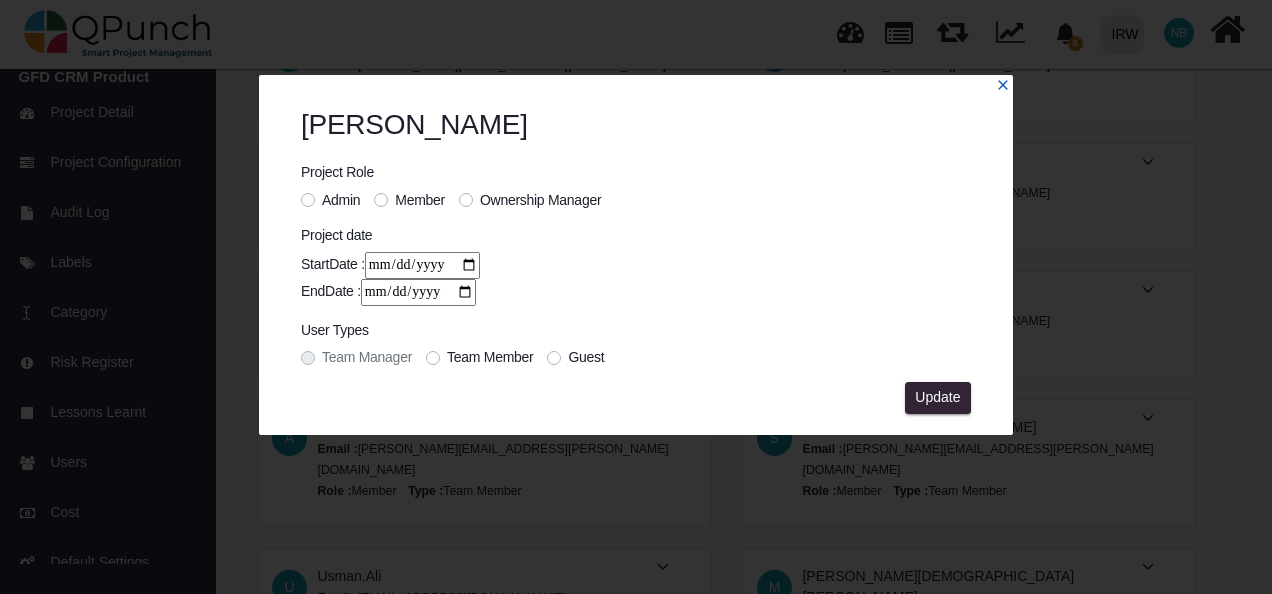 click 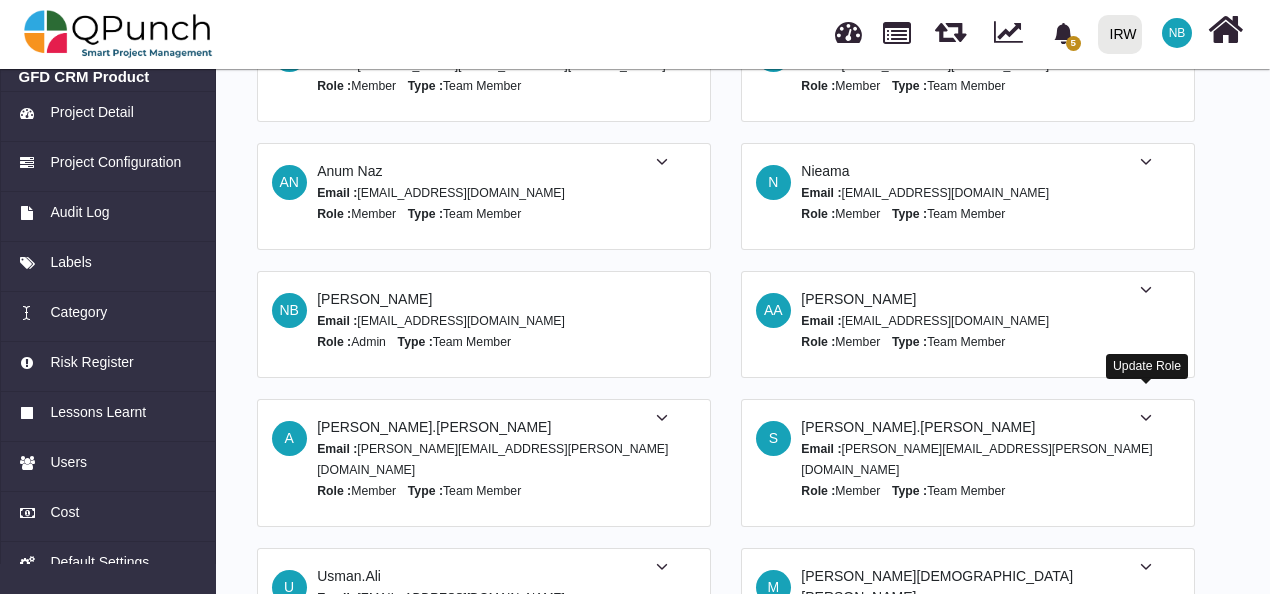 click at bounding box center (1146, 418) 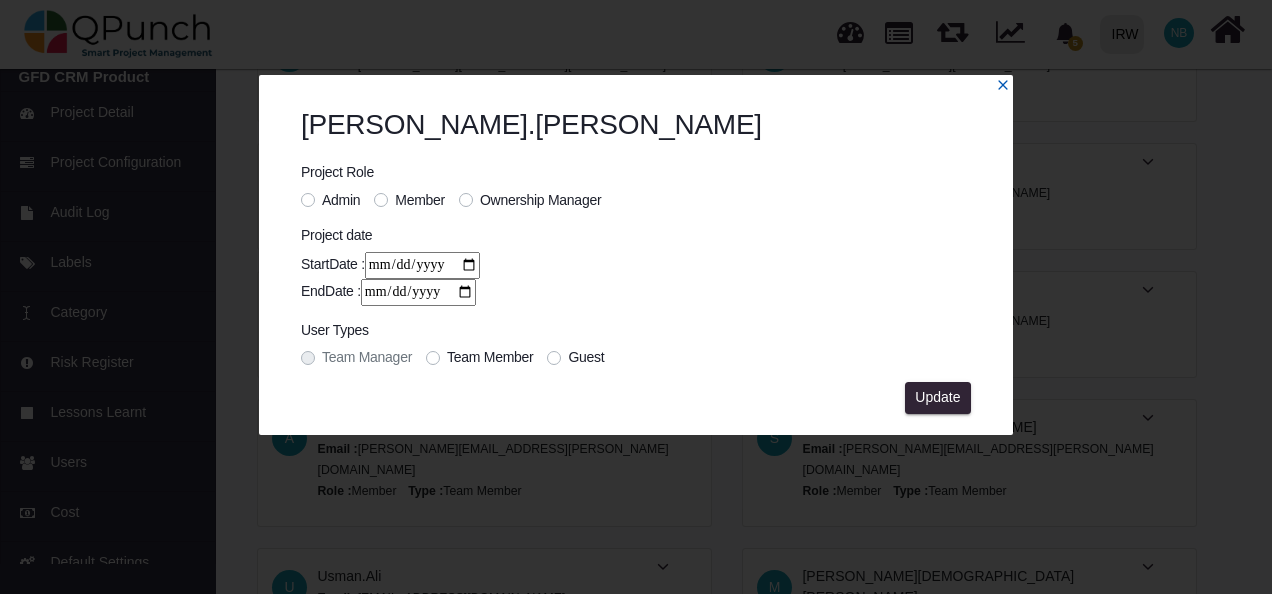 click 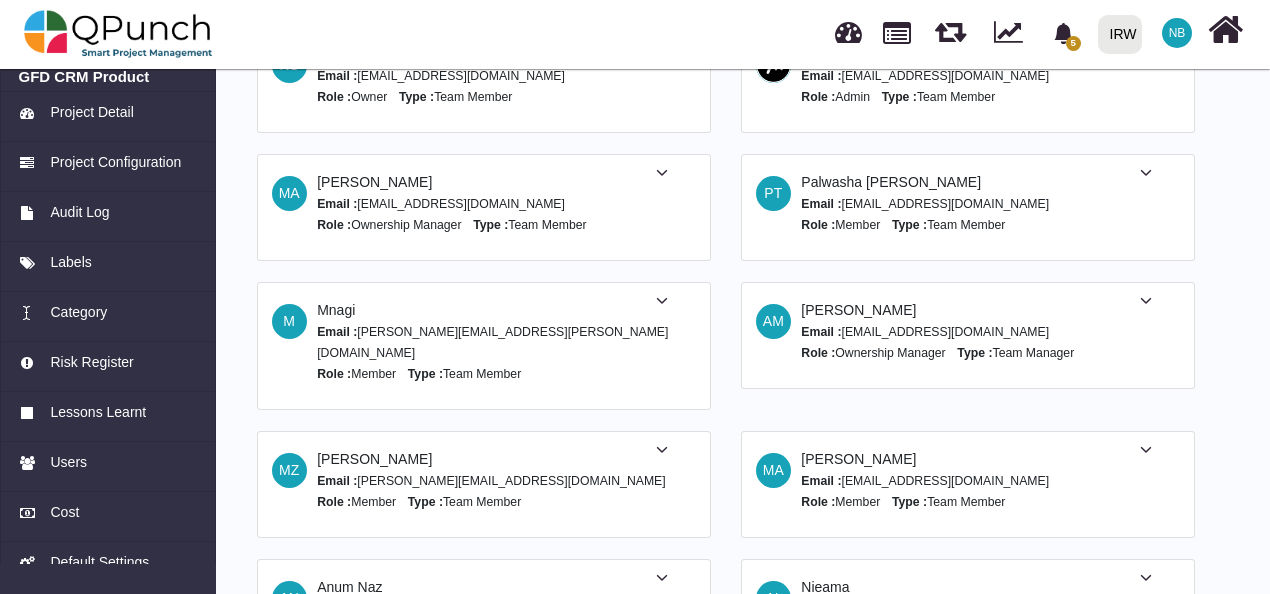 scroll, scrollTop: 0, scrollLeft: 0, axis: both 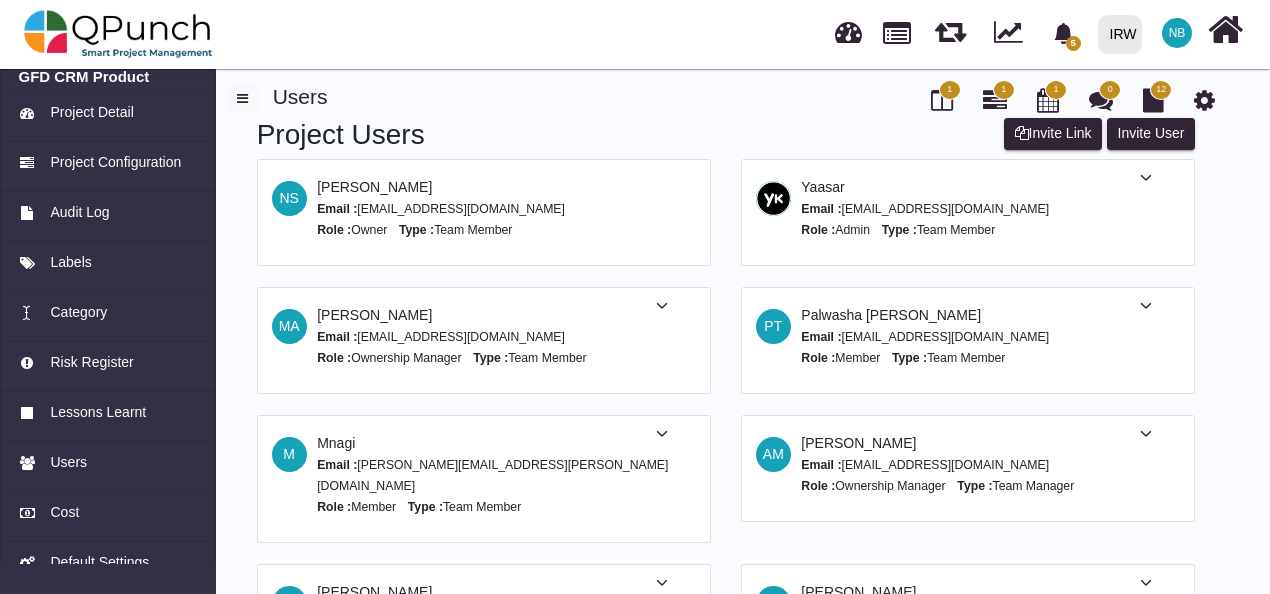 click at bounding box center (1204, 100) 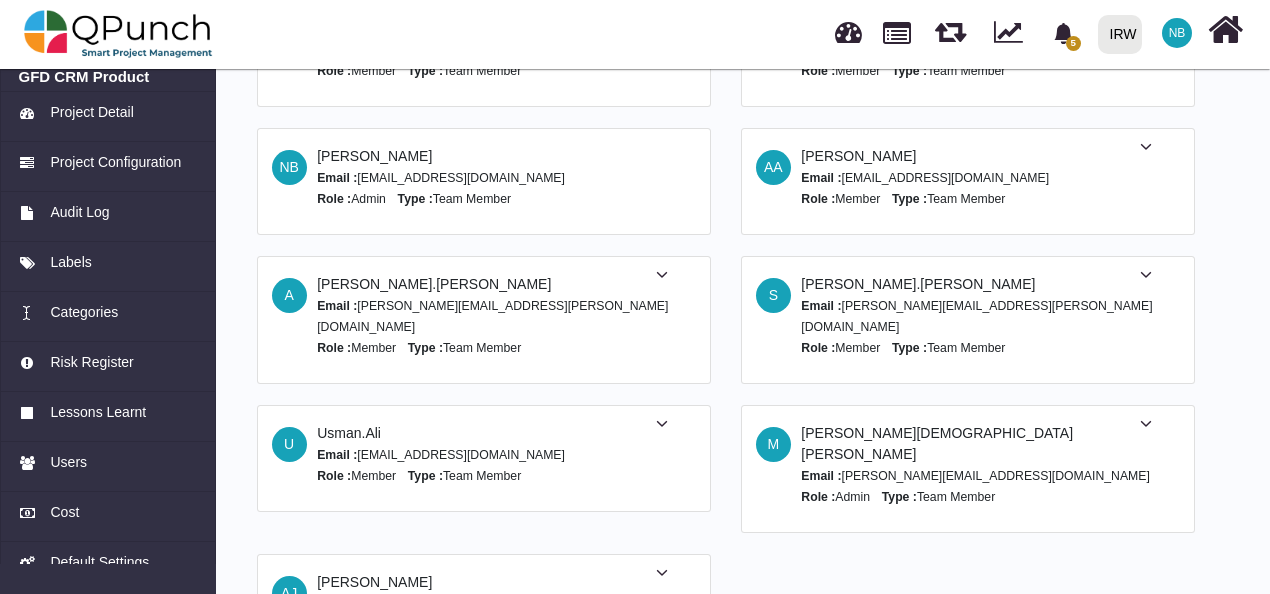 scroll, scrollTop: 750, scrollLeft: 0, axis: vertical 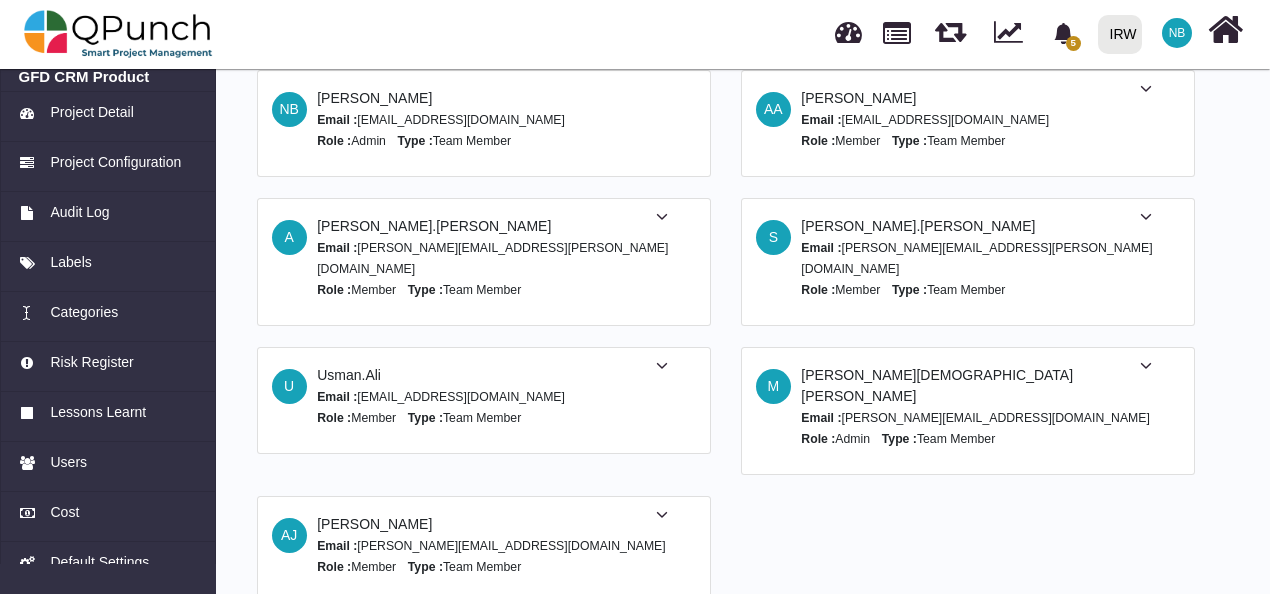 click on "Email :  abdullah.jahangir@irp.org.pk" at bounding box center (491, 546) 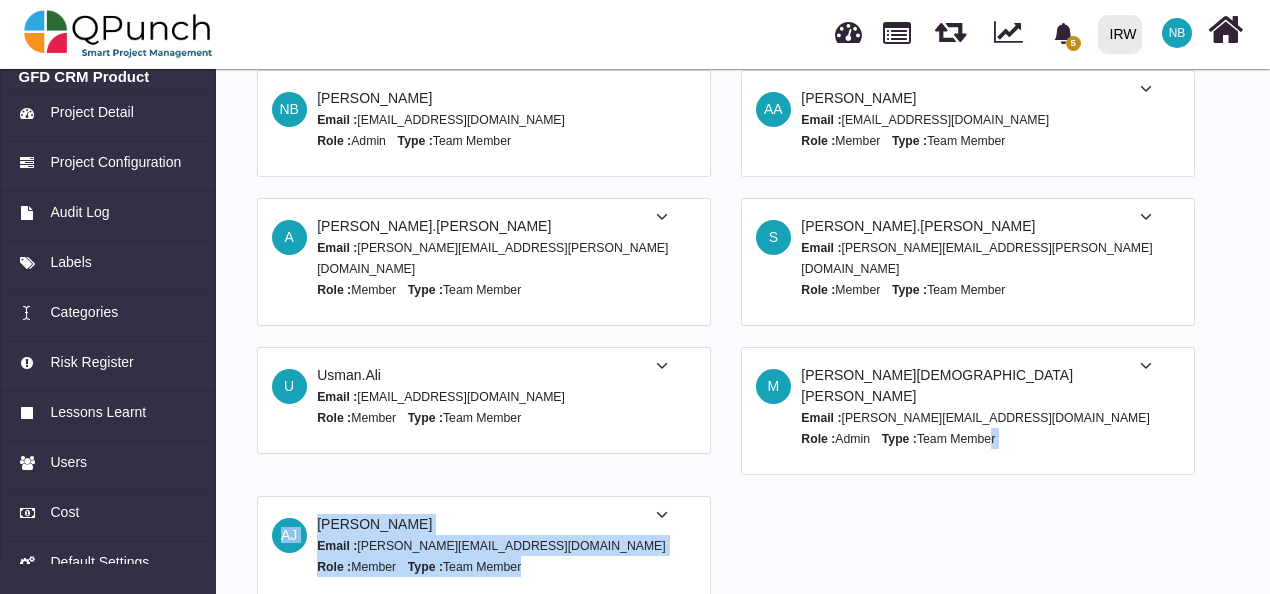 drag, startPoint x: 632, startPoint y: 468, endPoint x: 988, endPoint y: 484, distance: 356.35938 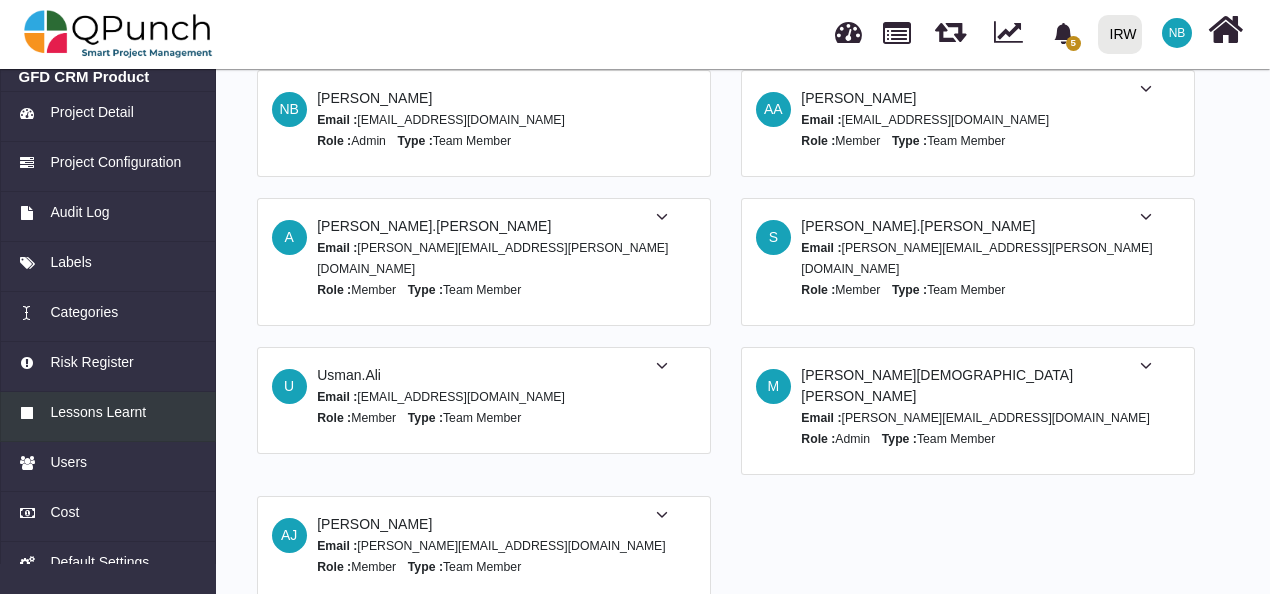 scroll, scrollTop: 127, scrollLeft: 0, axis: vertical 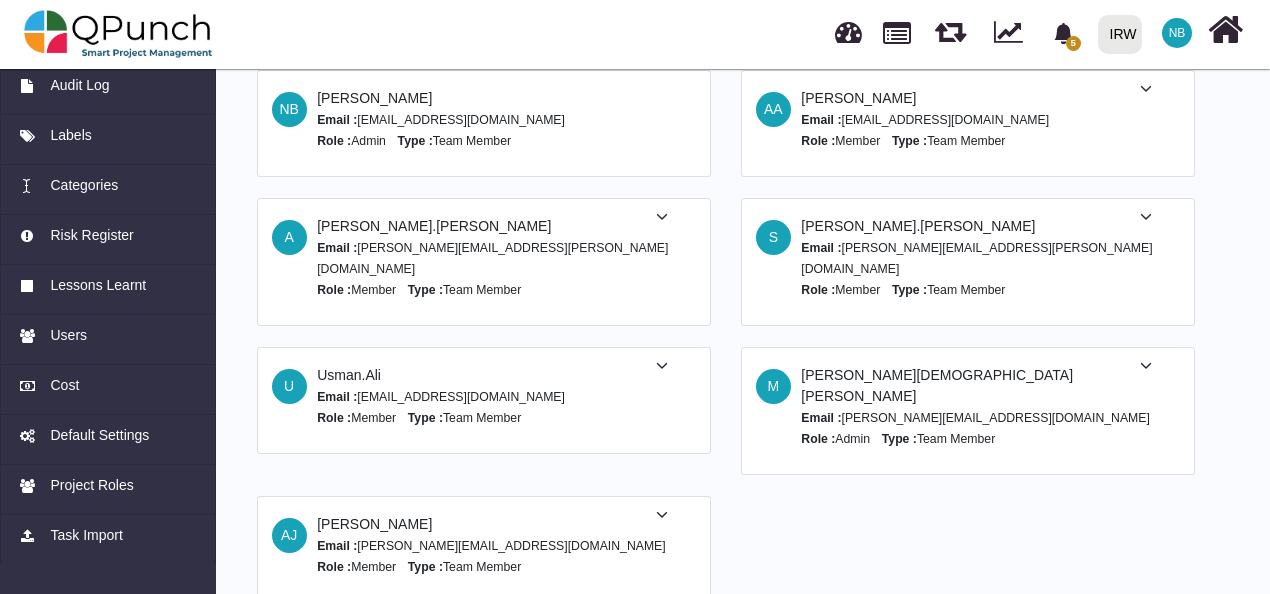click on "NB" at bounding box center (1177, 33) 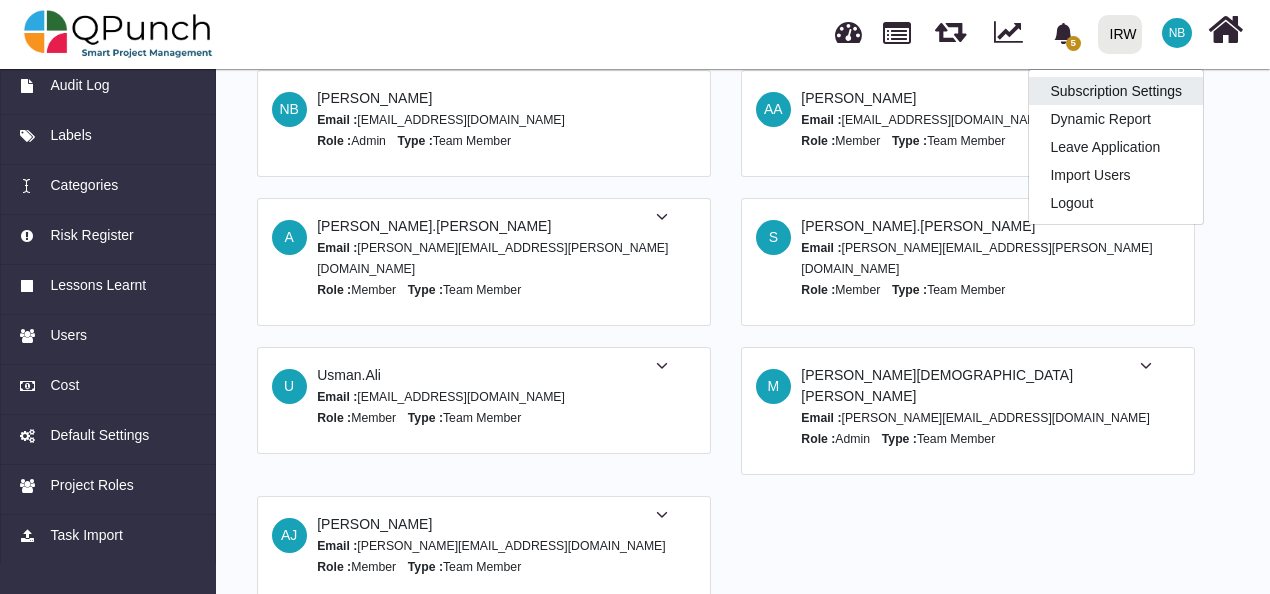 click on "Subscription Settings" at bounding box center [1116, 91] 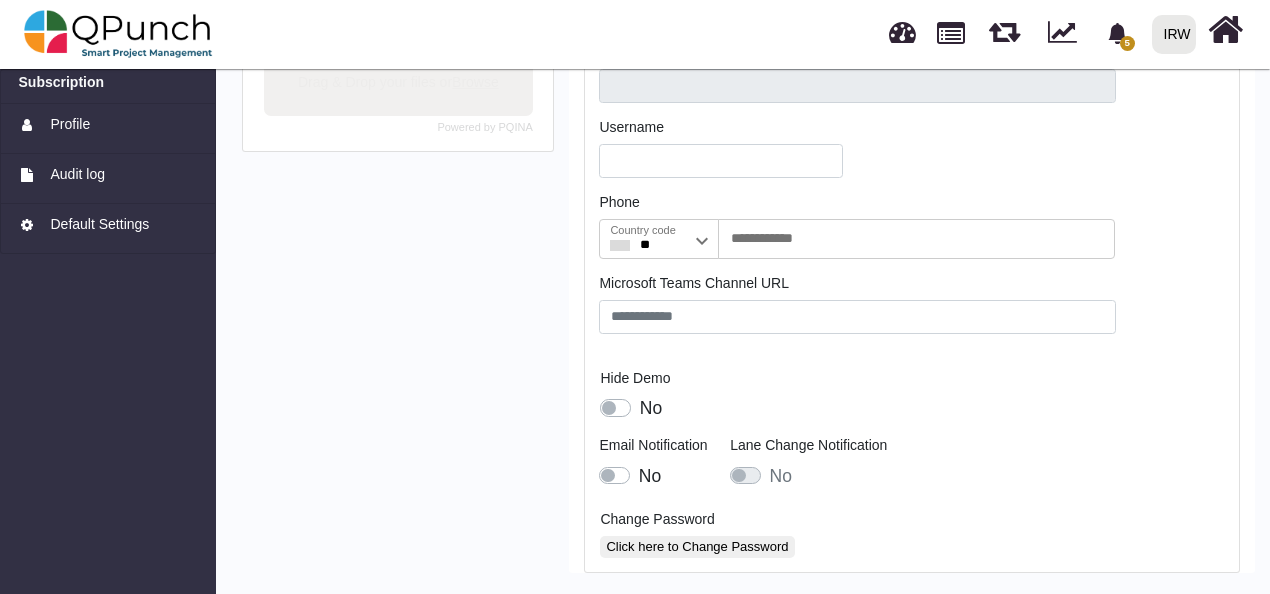 scroll, scrollTop: 0, scrollLeft: 0, axis: both 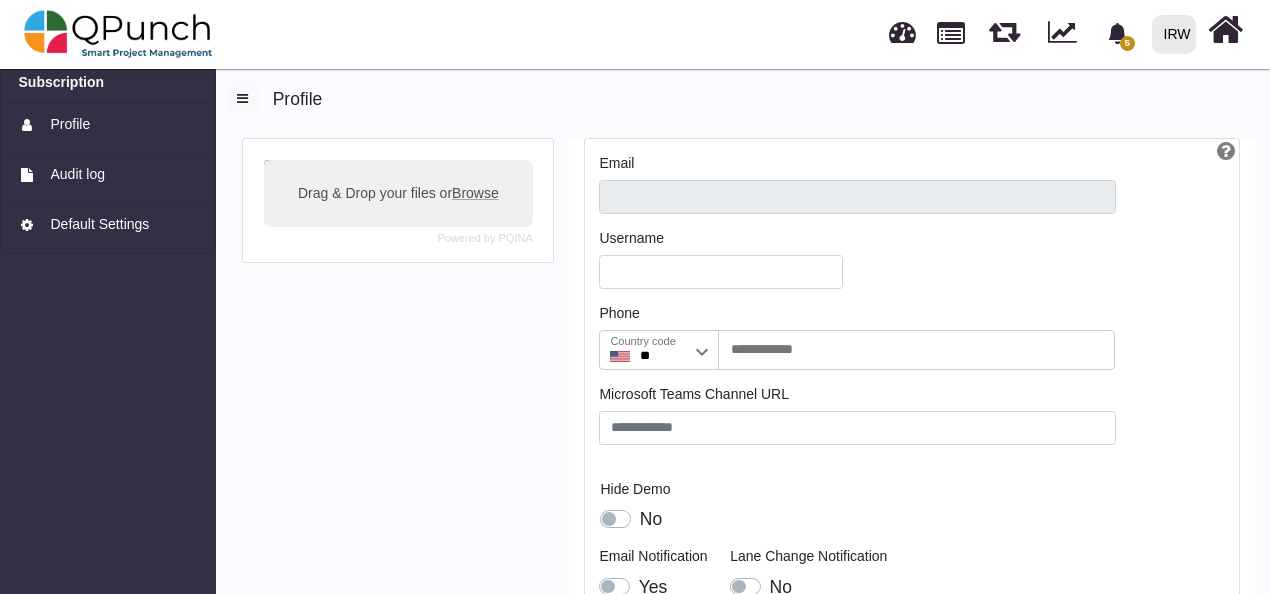 type on "**********" 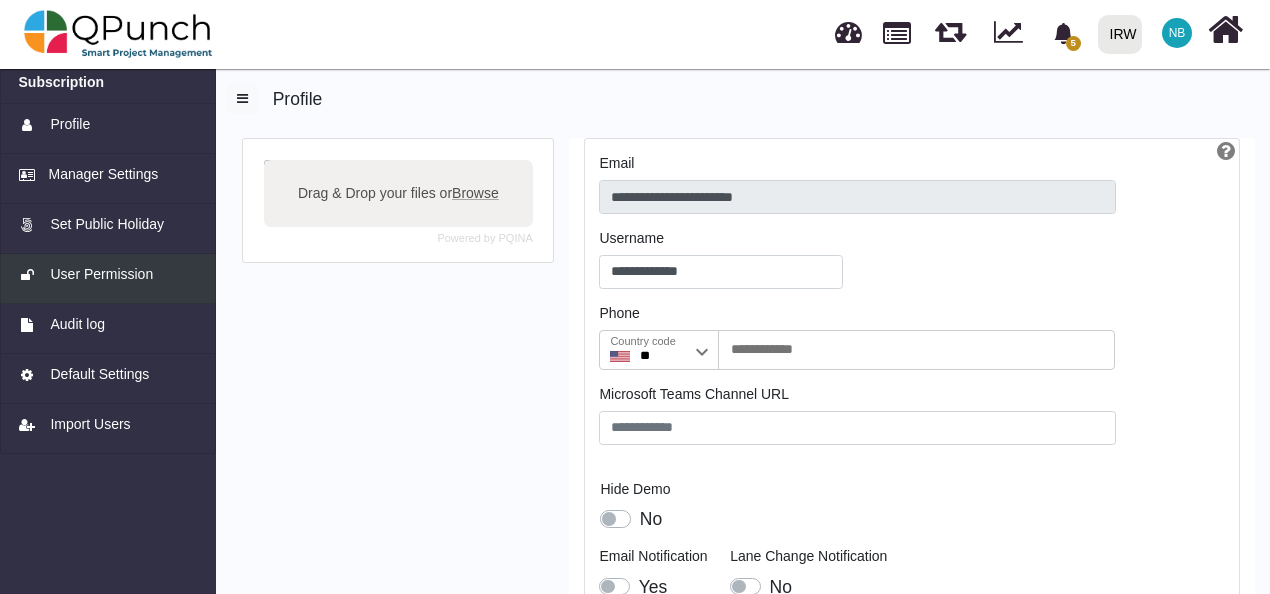 click on "User Permission" at bounding box center (101, 274) 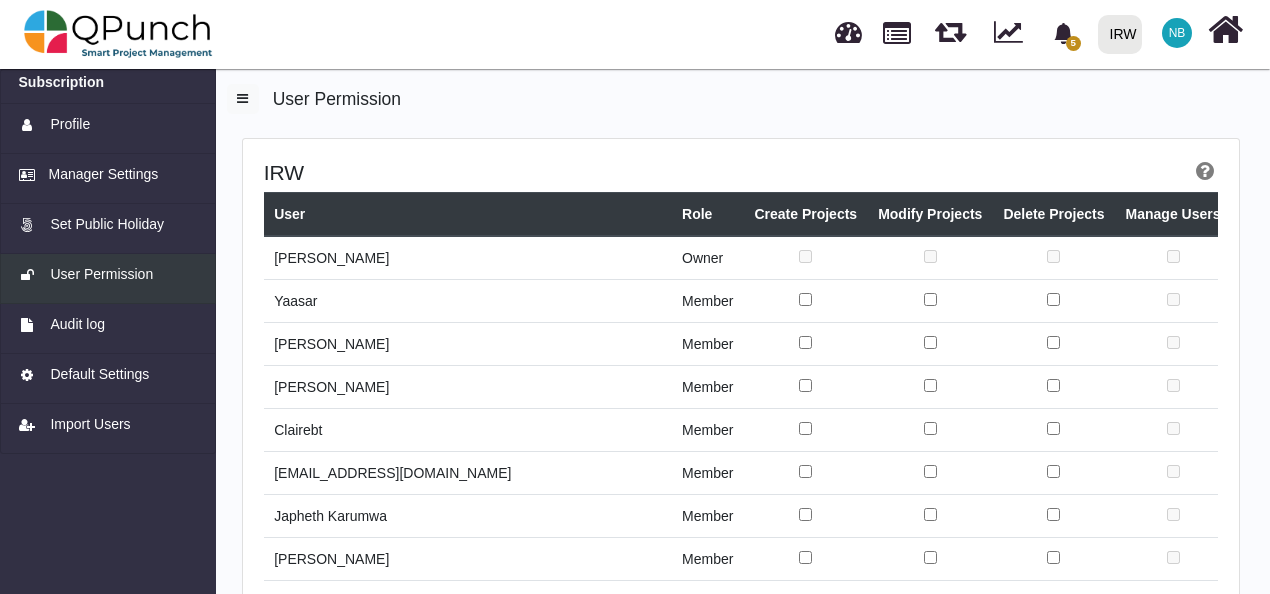 click on "User Permission" at bounding box center (101, 274) 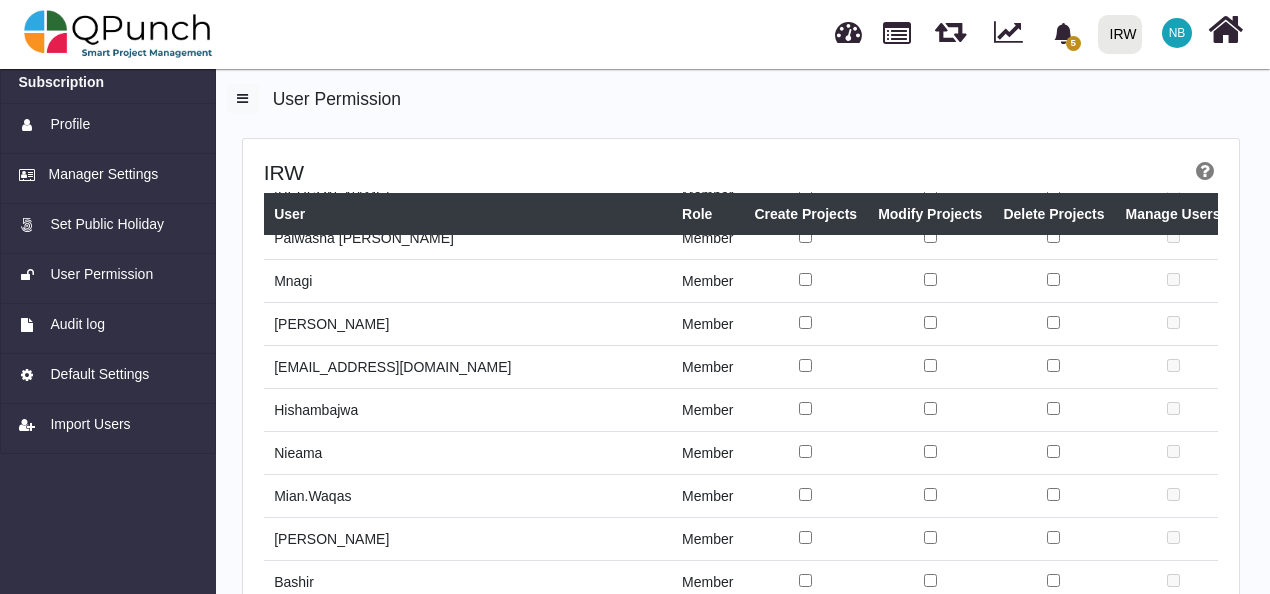scroll, scrollTop: 2792, scrollLeft: 0, axis: vertical 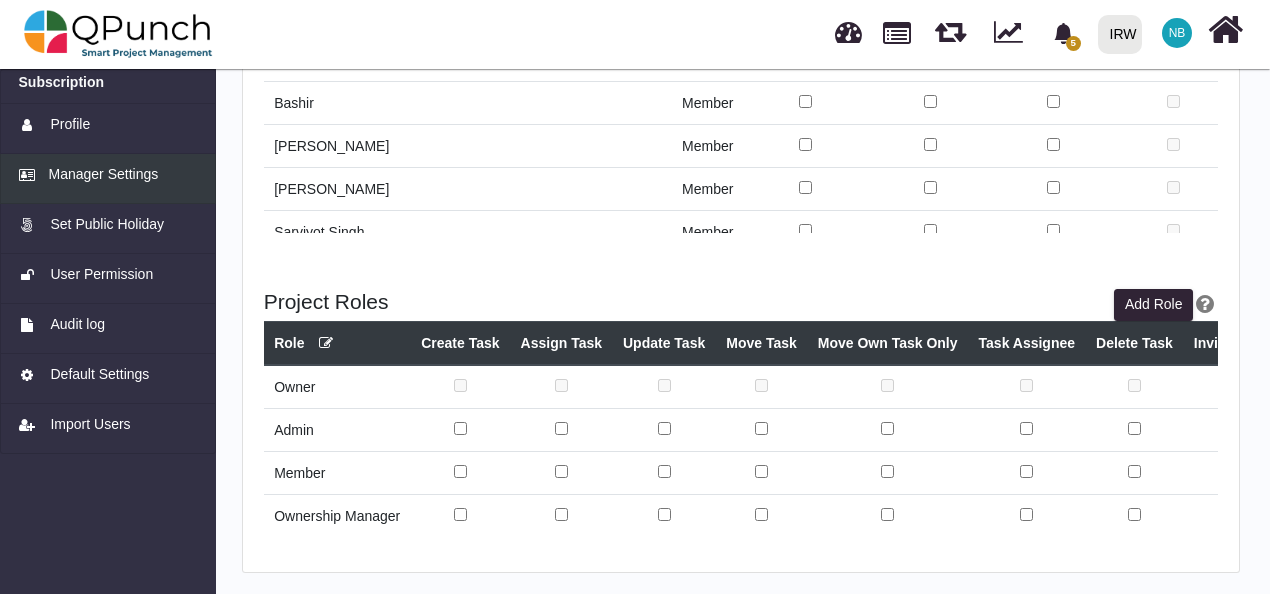 click on "Manager Settings" at bounding box center (108, 174) 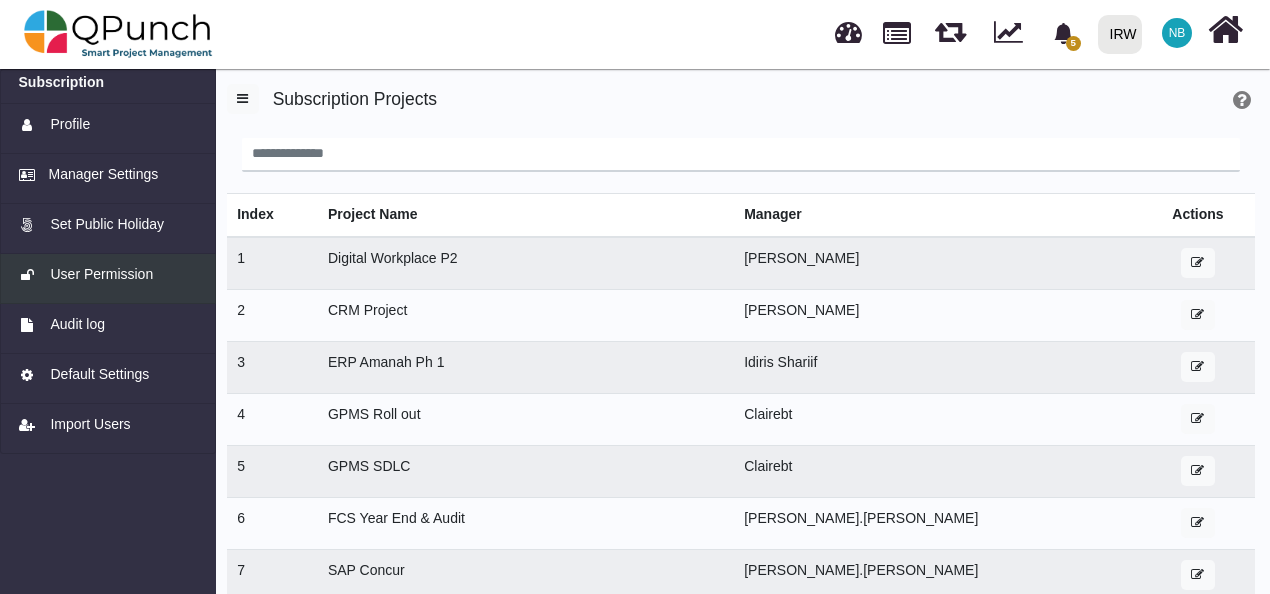 click on "User Permission" at bounding box center [108, 279] 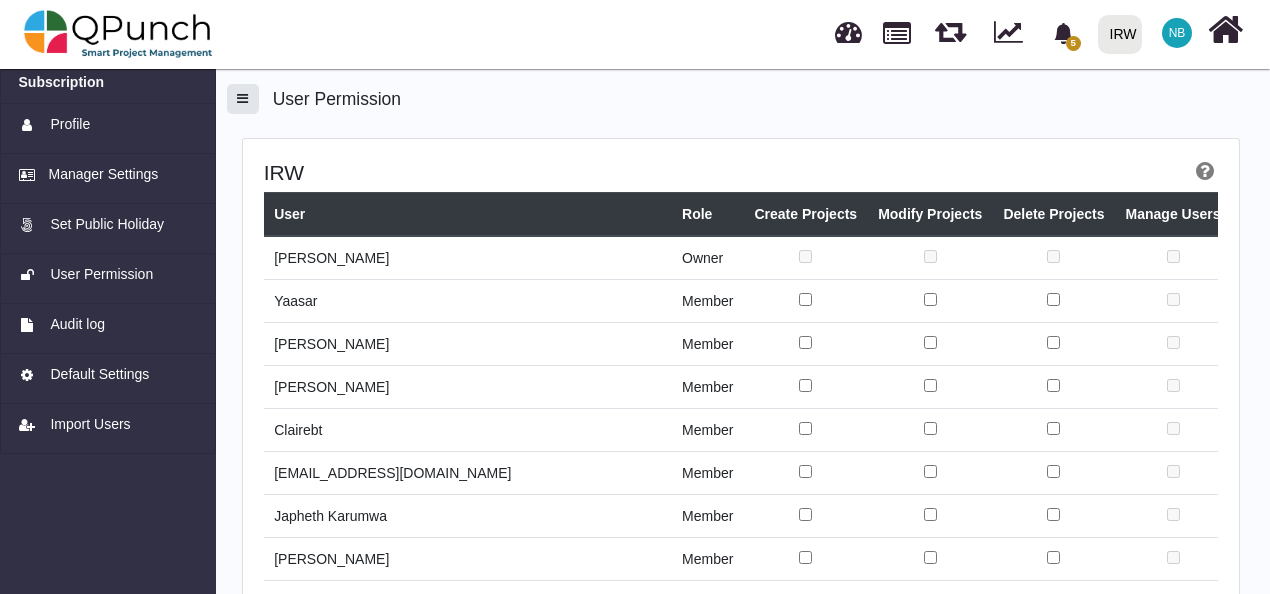 click at bounding box center (242, 98) 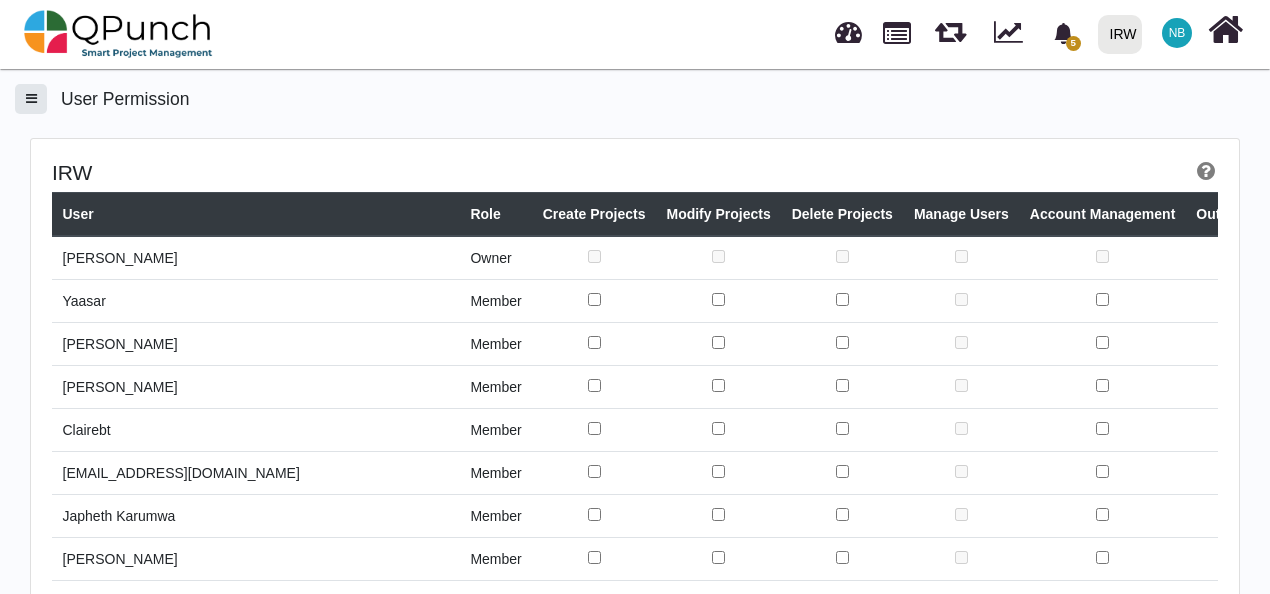 click at bounding box center [31, 99] 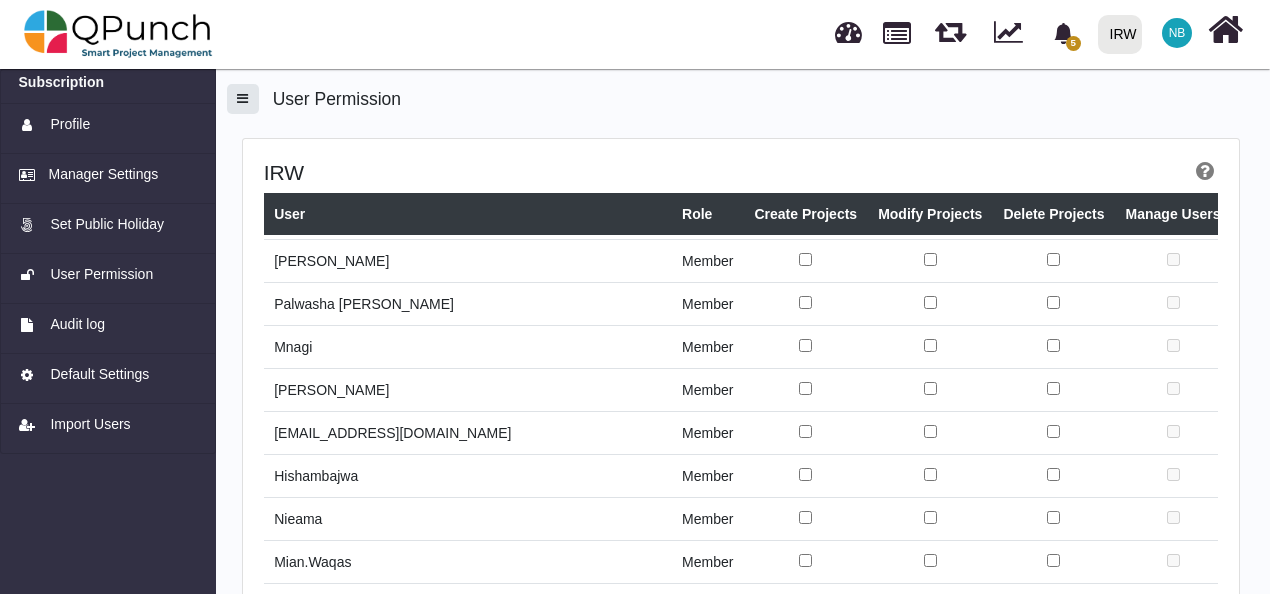 scroll, scrollTop: 2792, scrollLeft: 0, axis: vertical 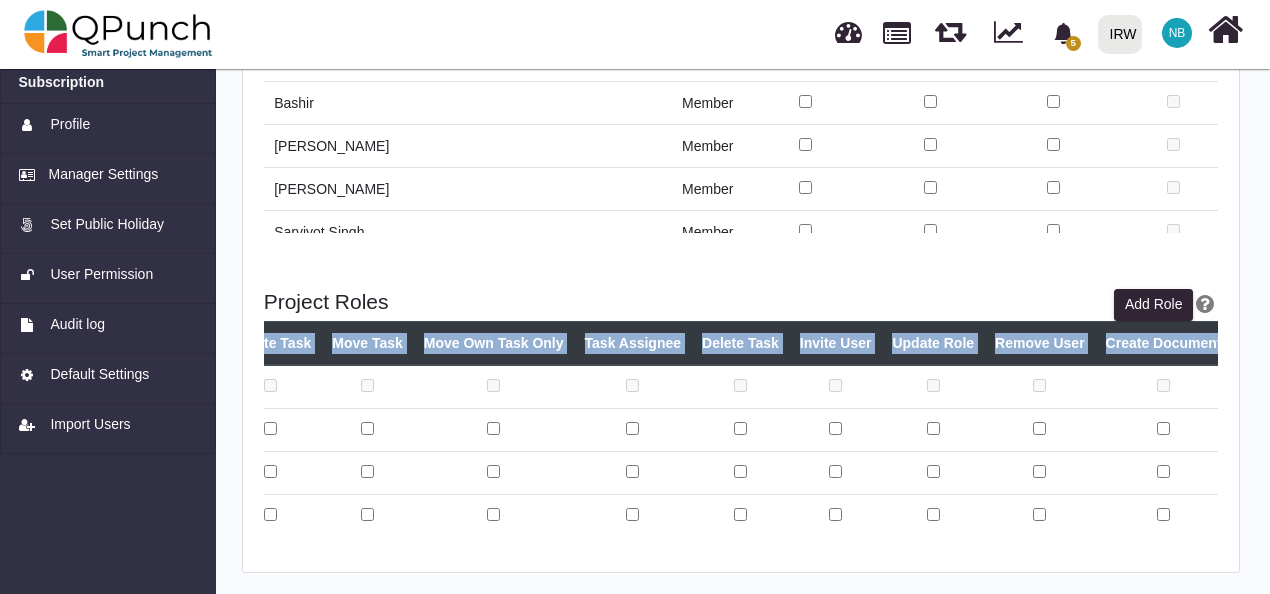 drag, startPoint x: 978, startPoint y: 524, endPoint x: 465, endPoint y: 592, distance: 517.4872 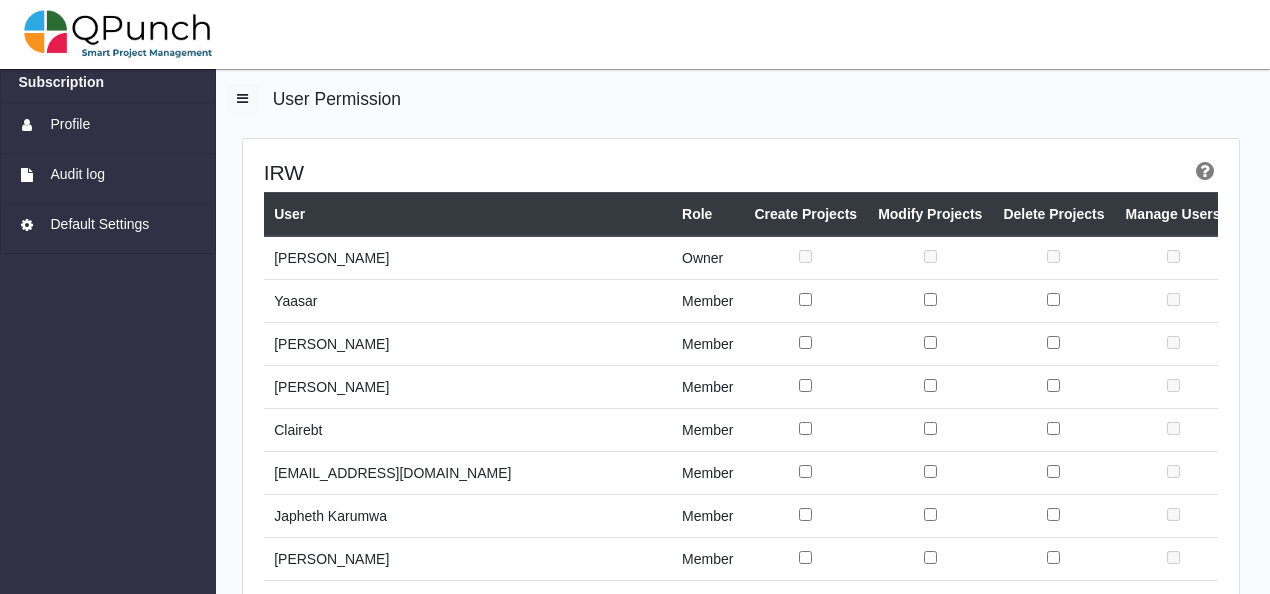 scroll, scrollTop: 0, scrollLeft: 0, axis: both 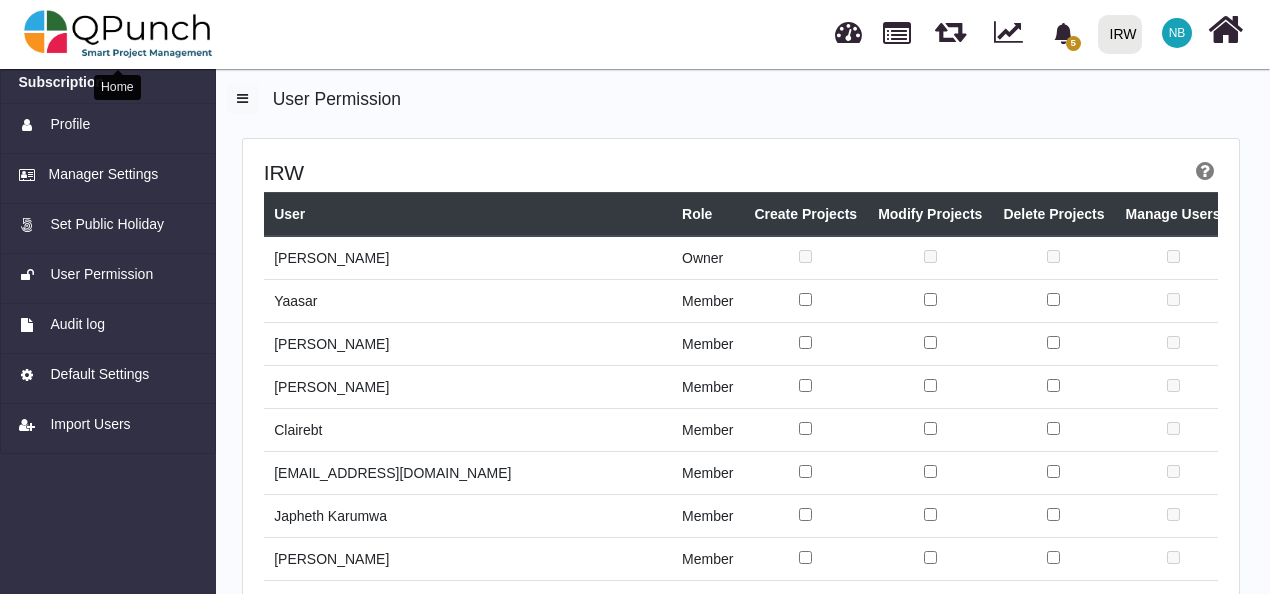 click at bounding box center (118, 34) 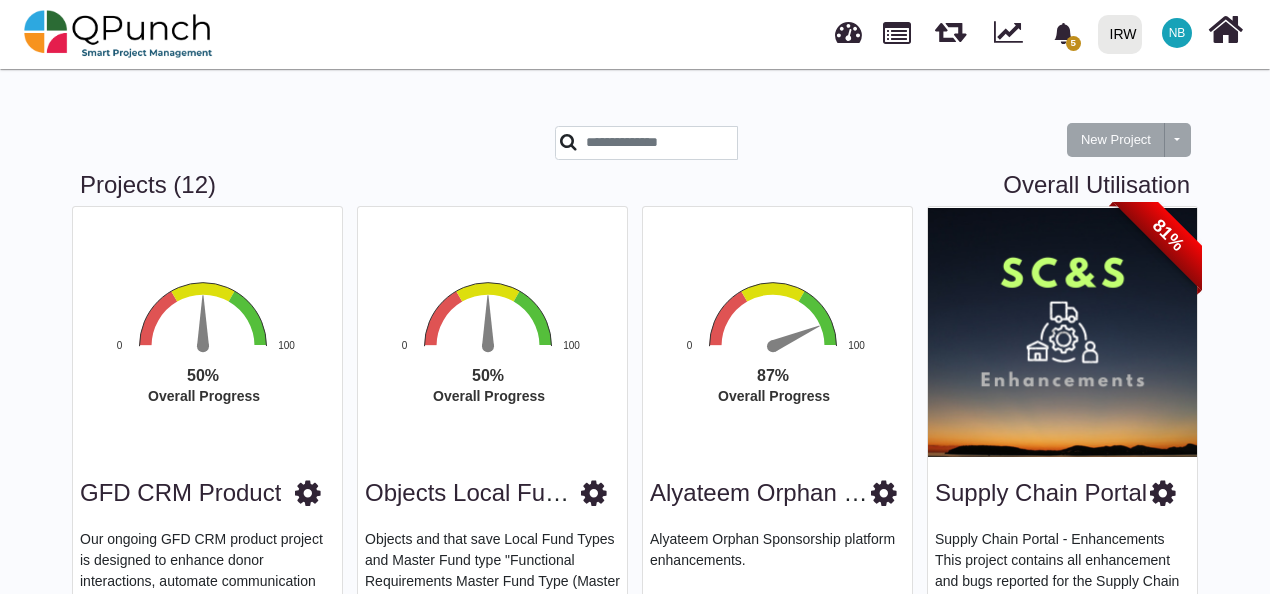 click at bounding box center (308, 493) 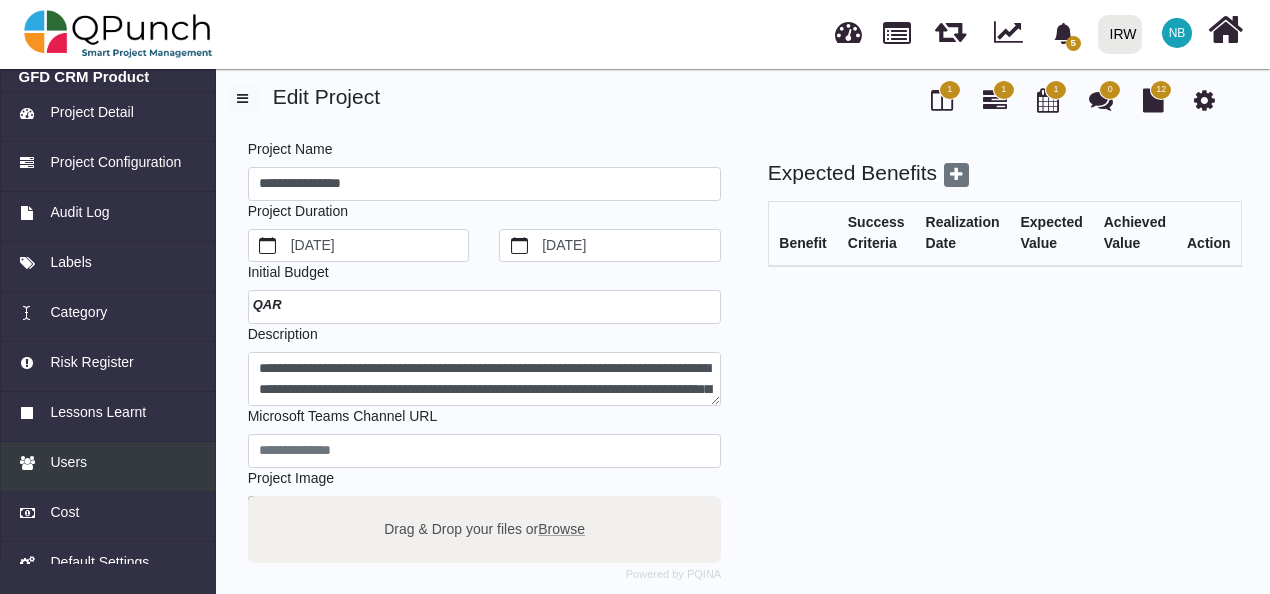 click on "Users" at bounding box center (108, 462) 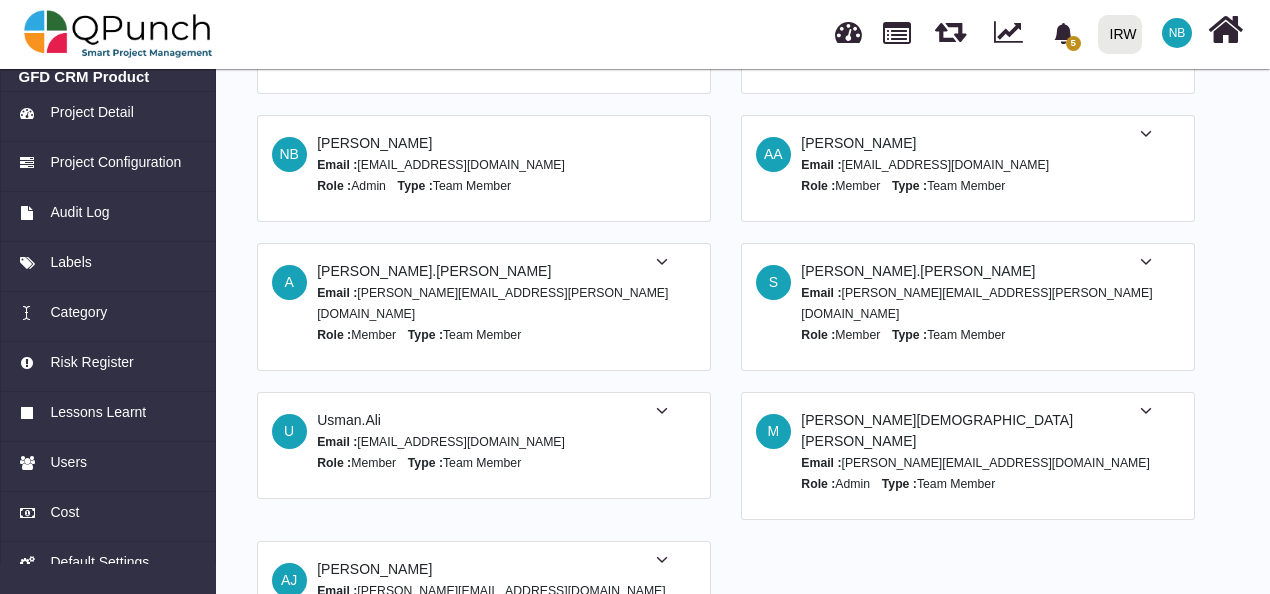 scroll, scrollTop: 703, scrollLeft: 0, axis: vertical 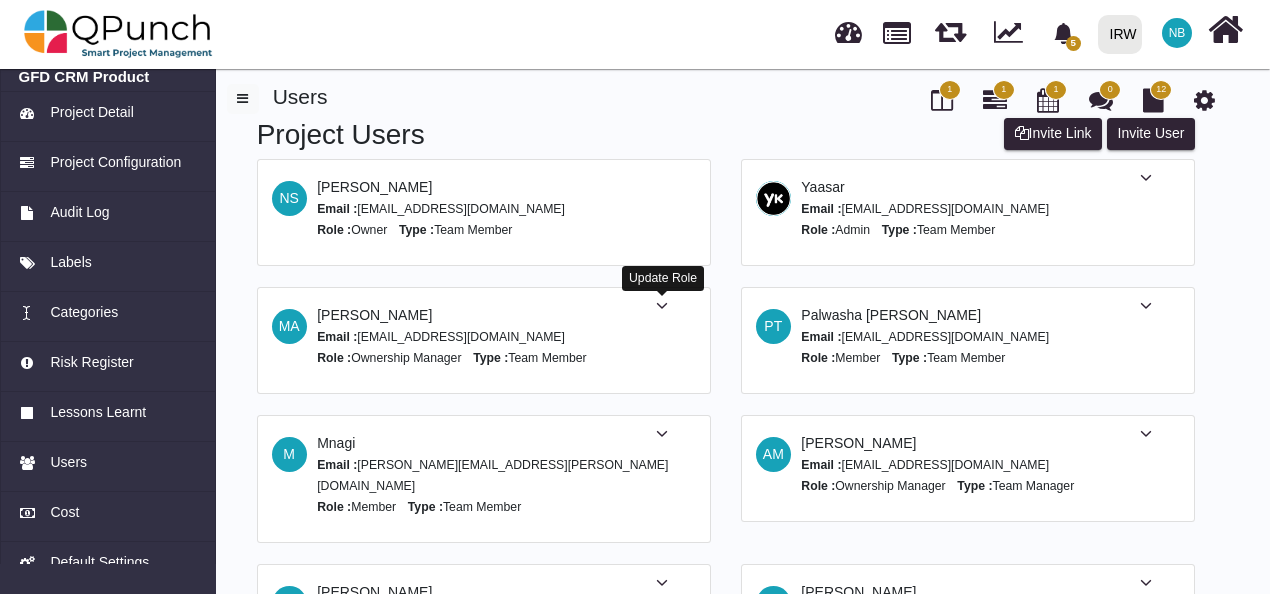 click at bounding box center (662, 306) 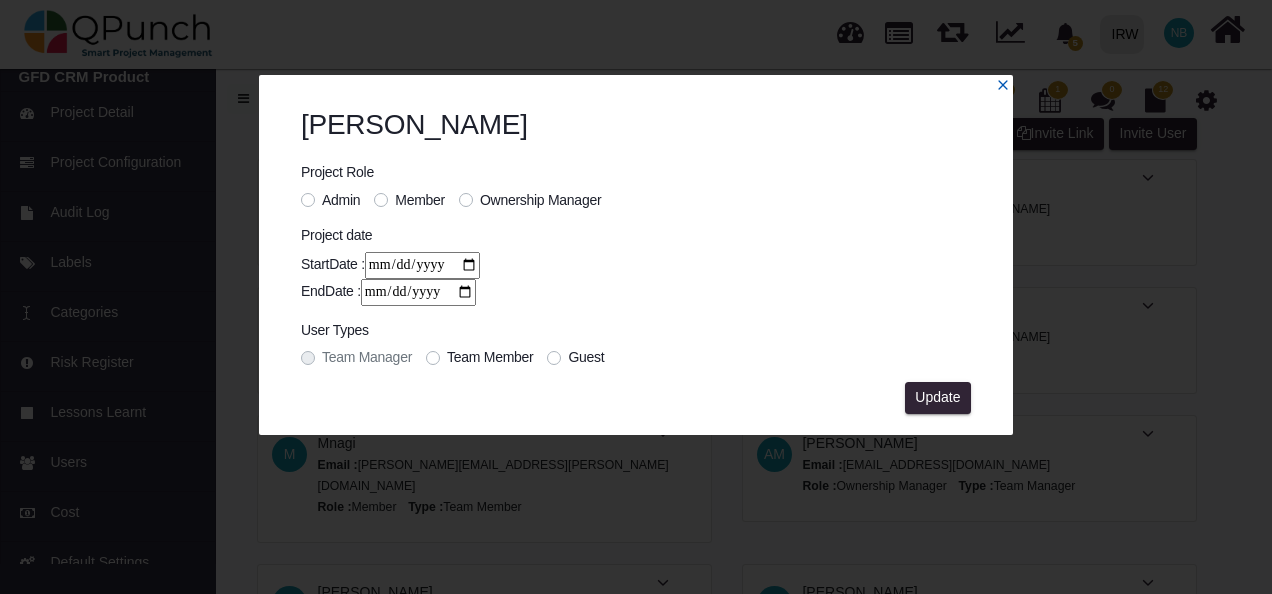 click 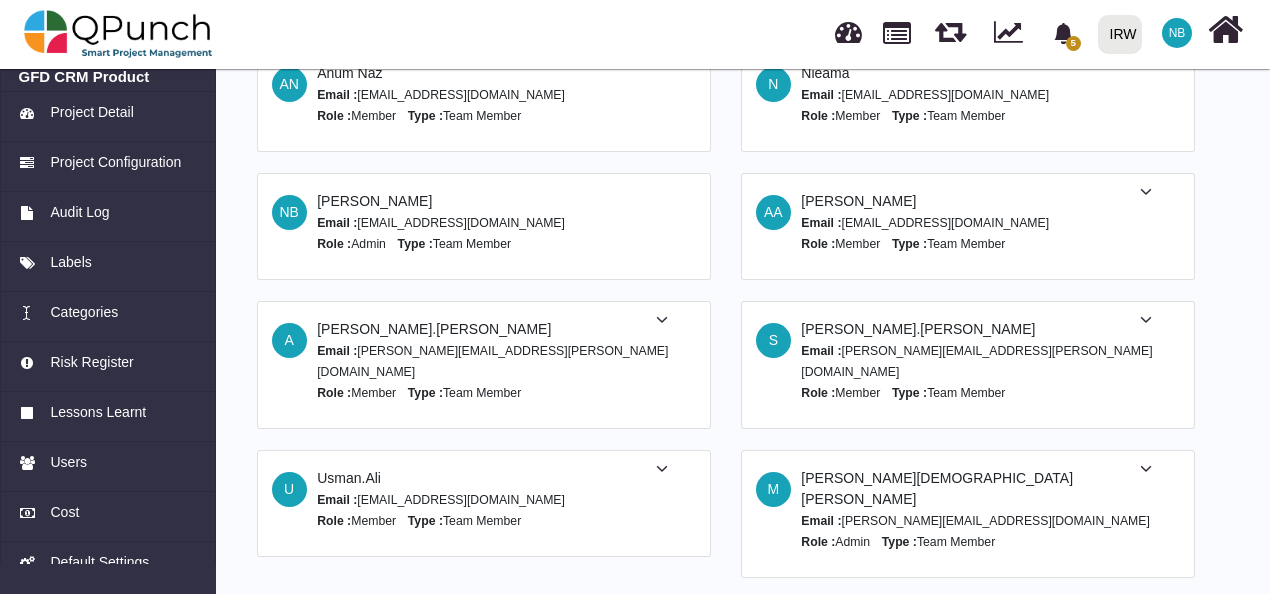 scroll, scrollTop: 642, scrollLeft: 0, axis: vertical 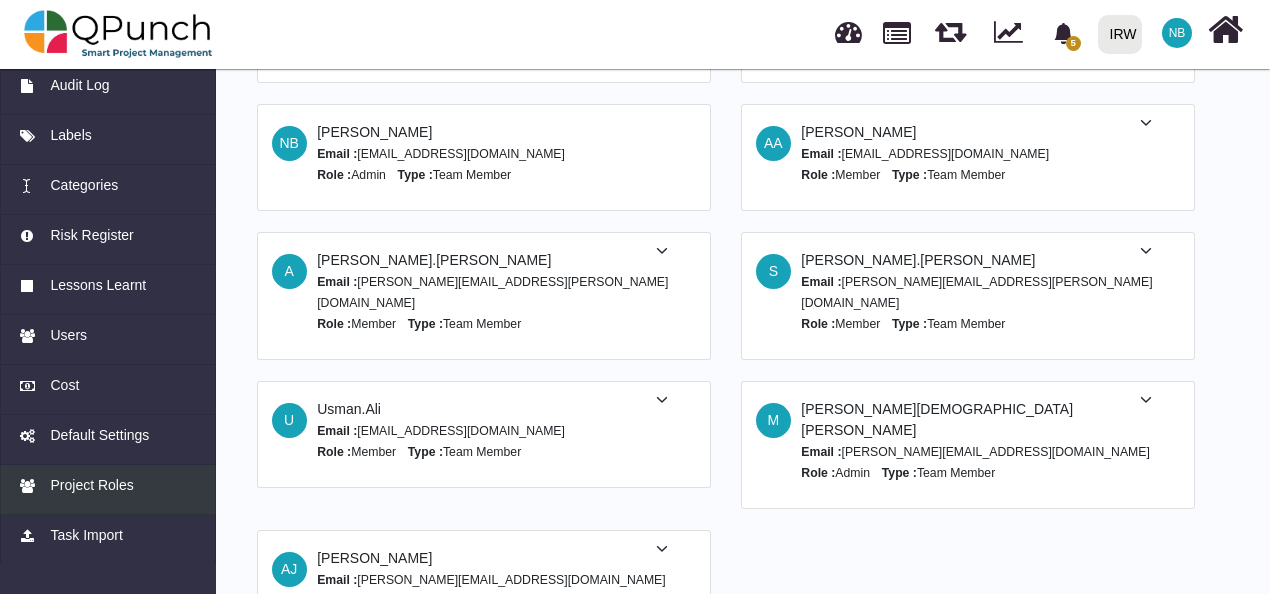 click on "Project Roles" at bounding box center (91, 485) 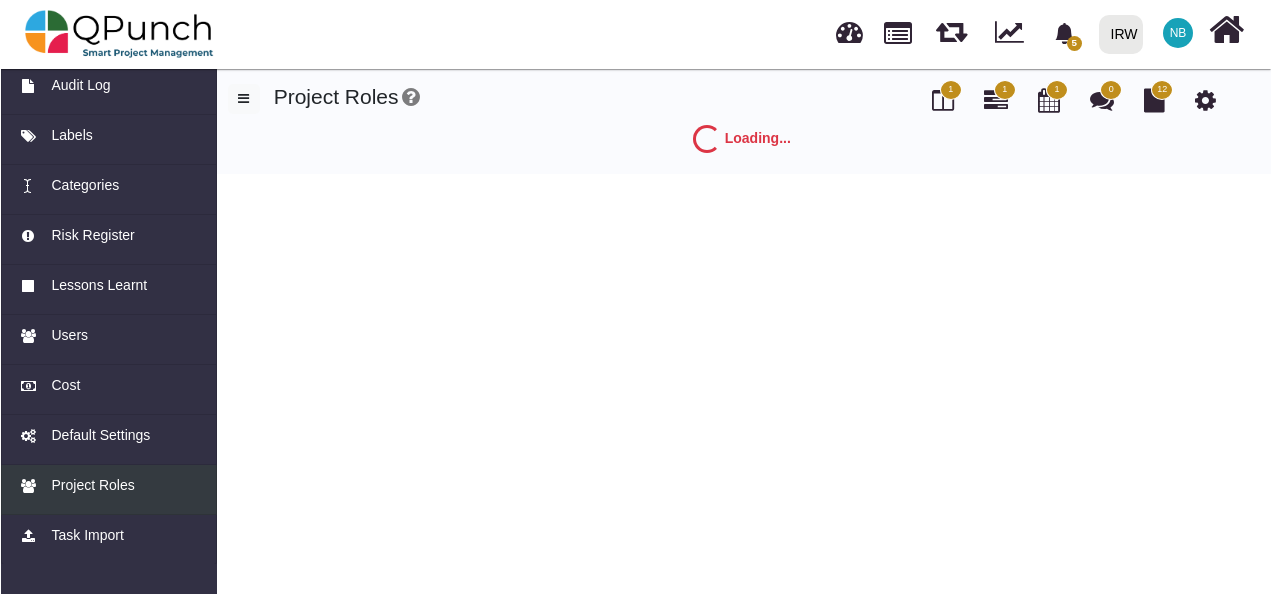 scroll, scrollTop: 0, scrollLeft: 0, axis: both 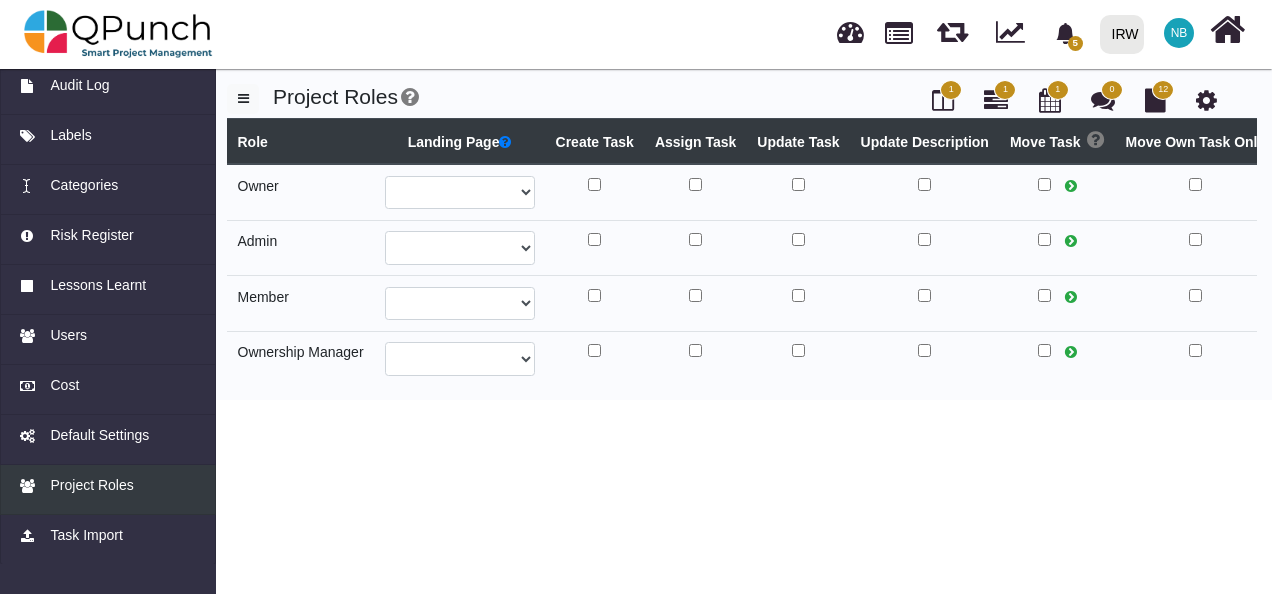 select 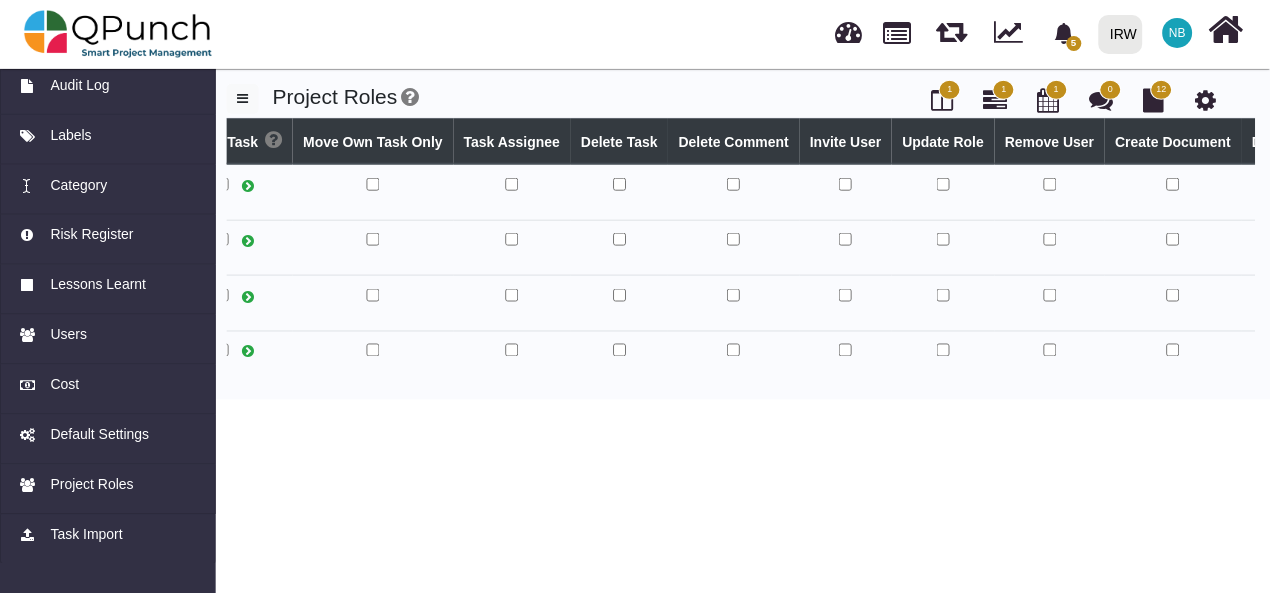 scroll, scrollTop: 0, scrollLeft: 820, axis: horizontal 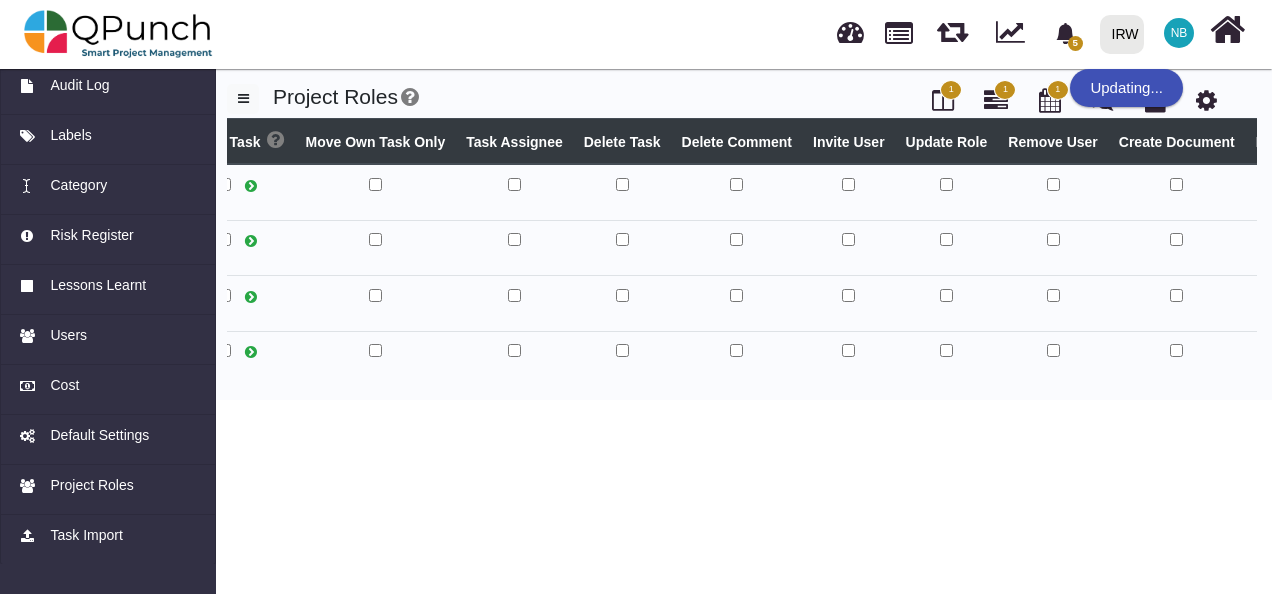 select 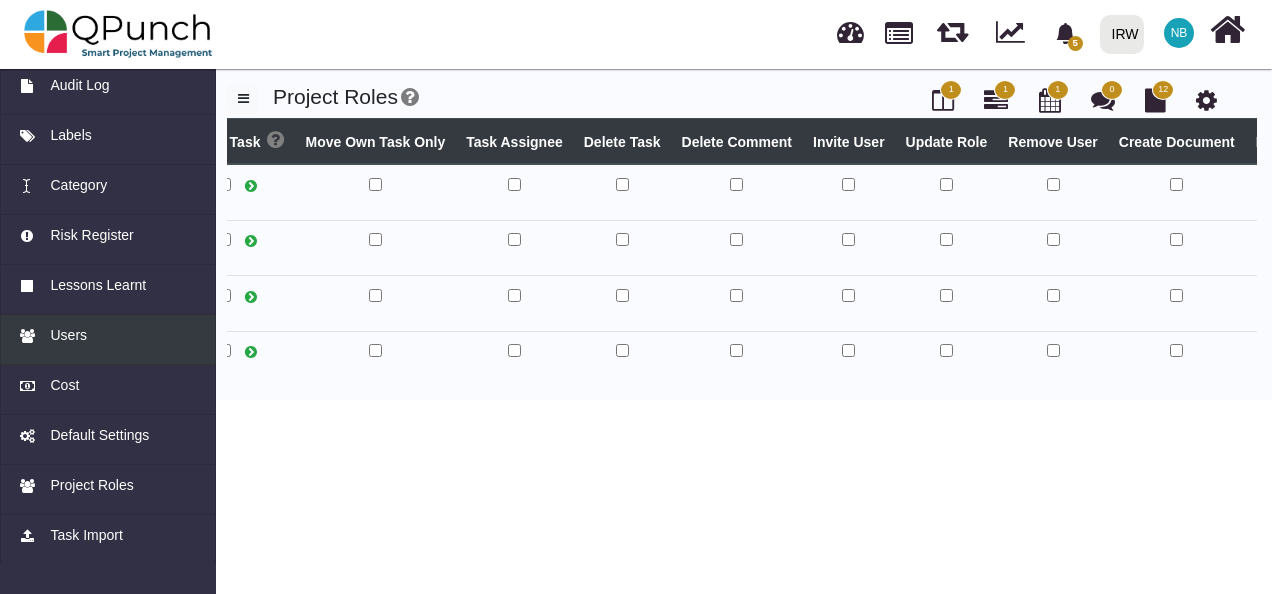 click on "Users" at bounding box center (108, 335) 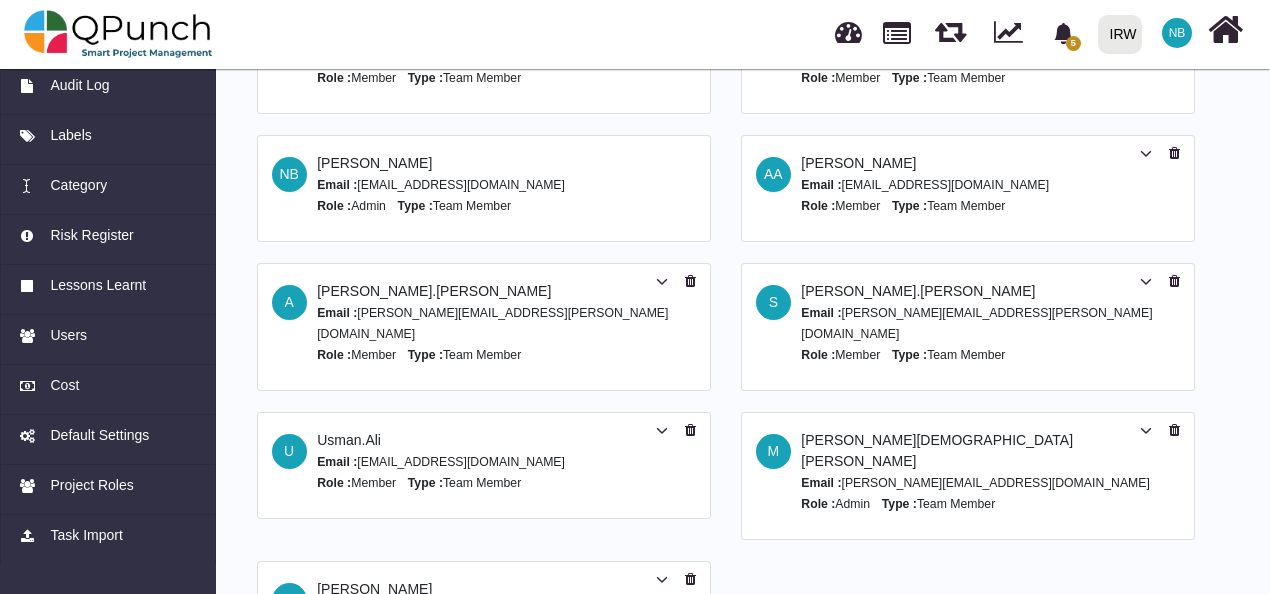 scroll, scrollTop: 686, scrollLeft: 0, axis: vertical 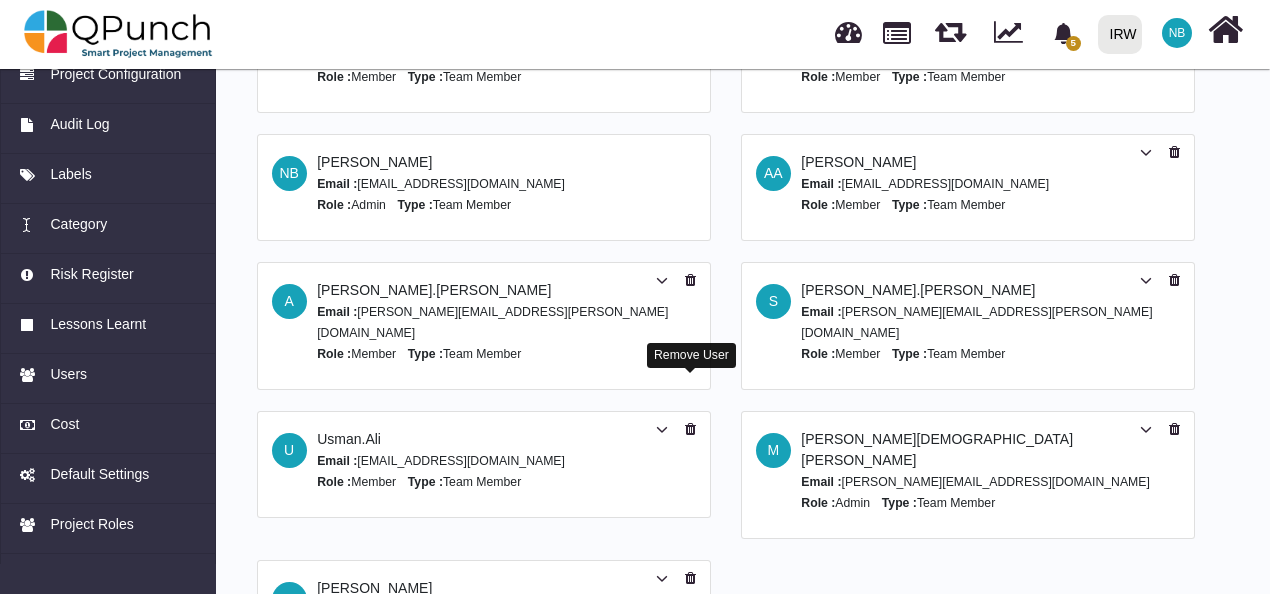 click at bounding box center (690, 429) 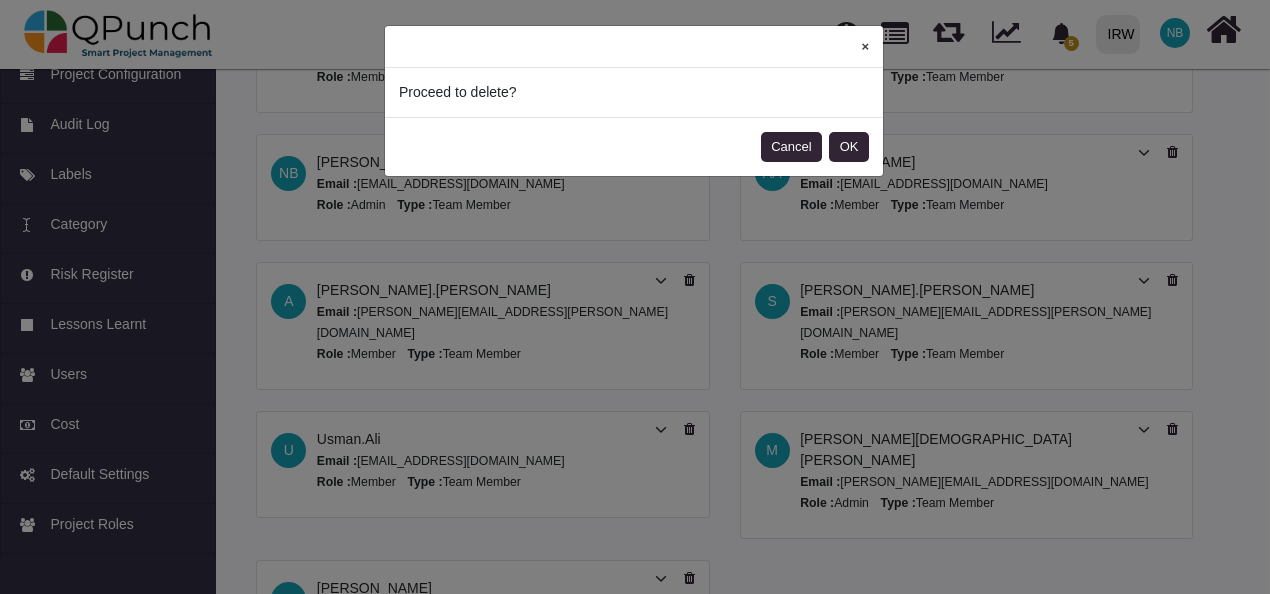 click on "×" at bounding box center (865, 46) 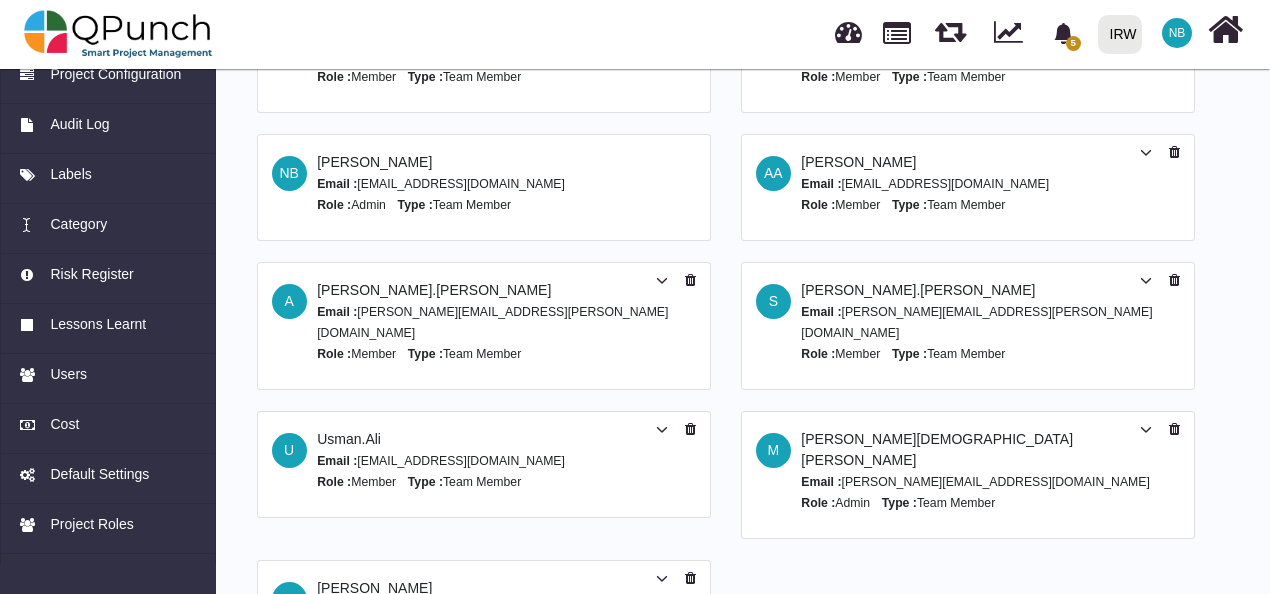 scroll, scrollTop: 672, scrollLeft: 0, axis: vertical 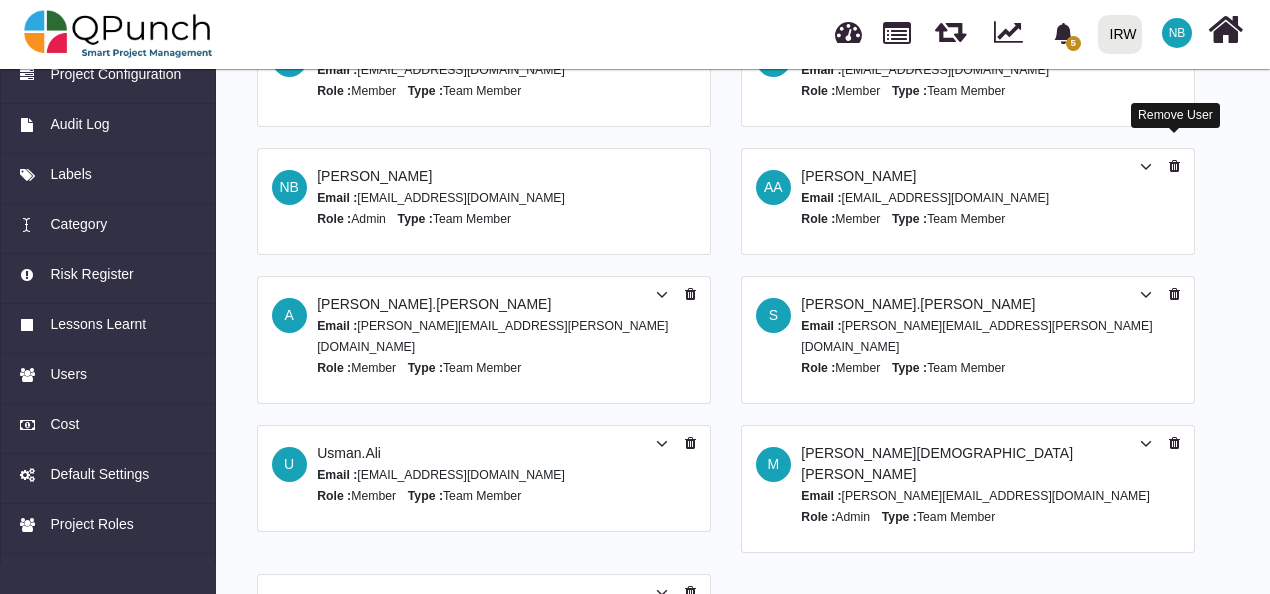 click at bounding box center (1174, 166) 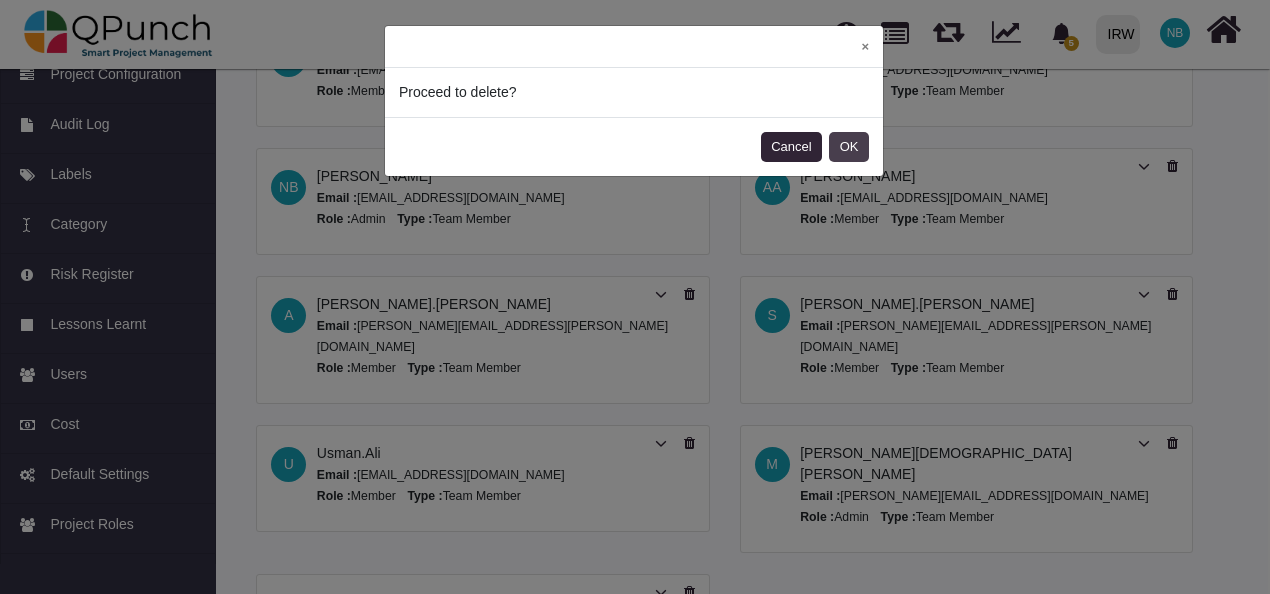 click on "OK" at bounding box center [849, 147] 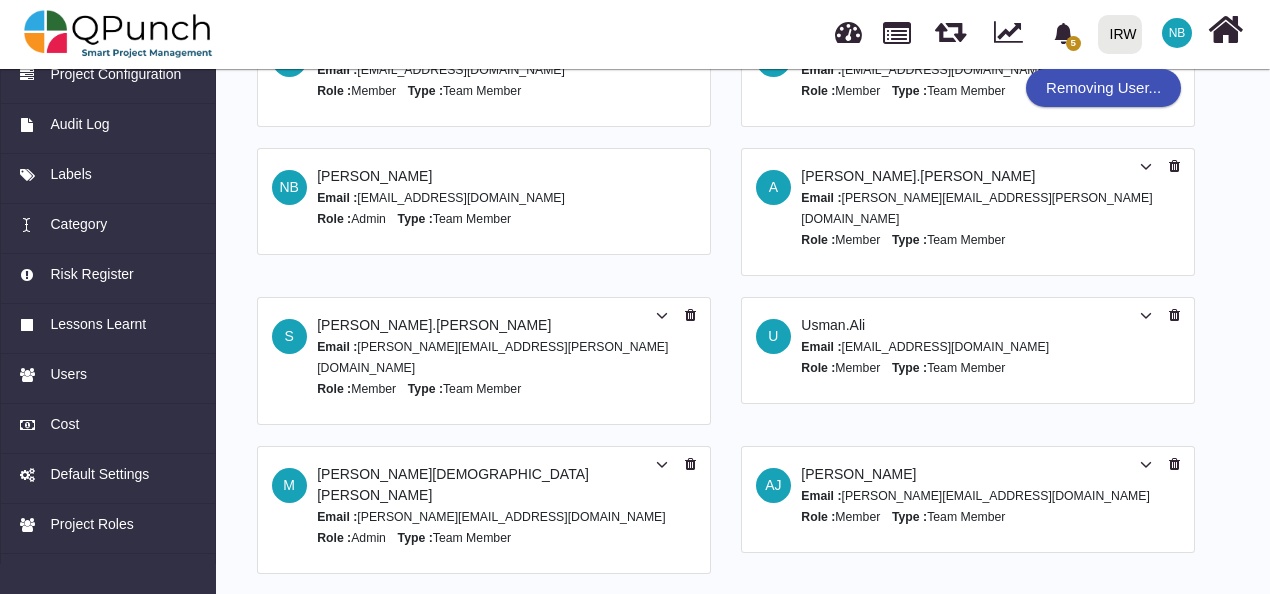 scroll, scrollTop: 622, scrollLeft: 0, axis: vertical 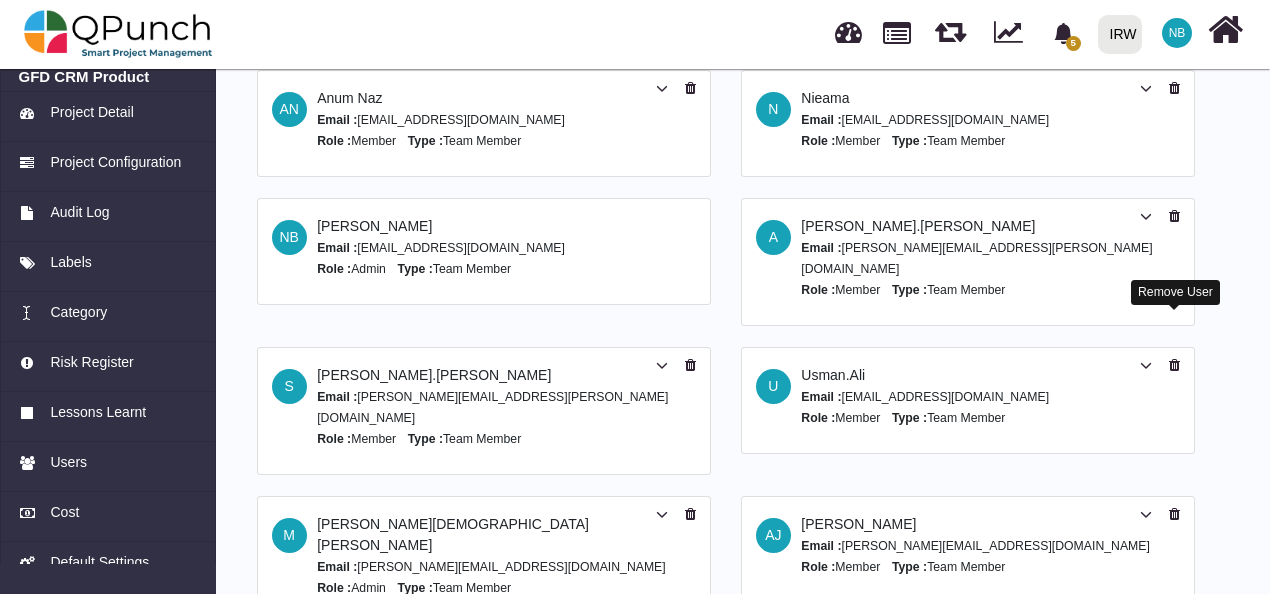 click at bounding box center [1174, 365] 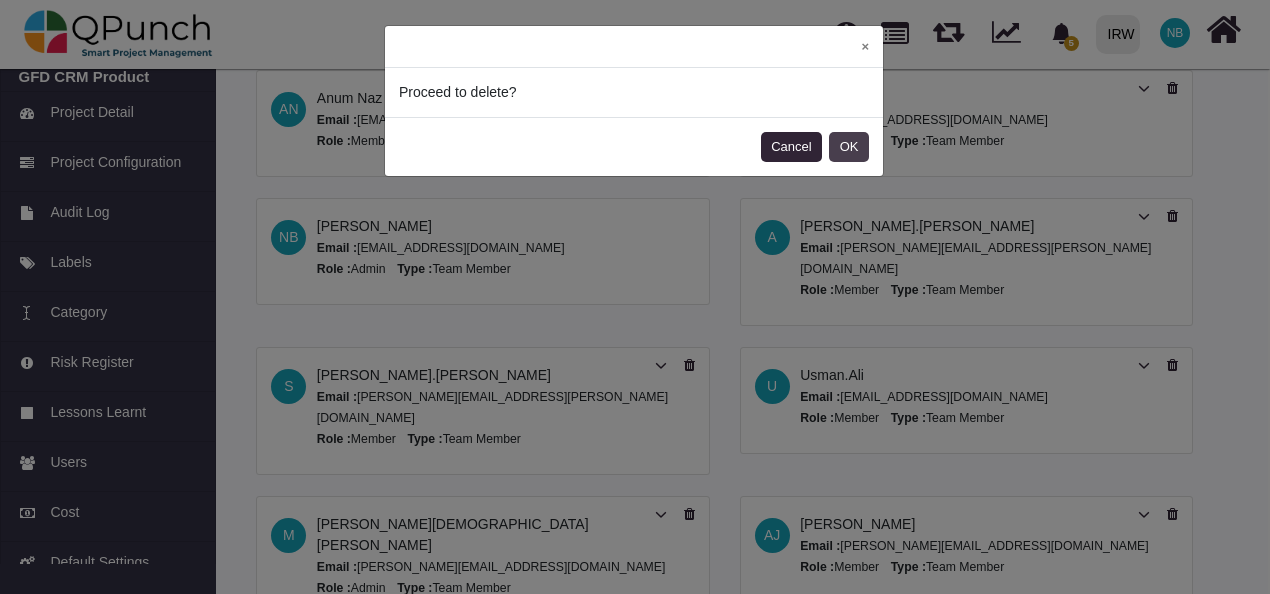 click on "OK" at bounding box center [849, 147] 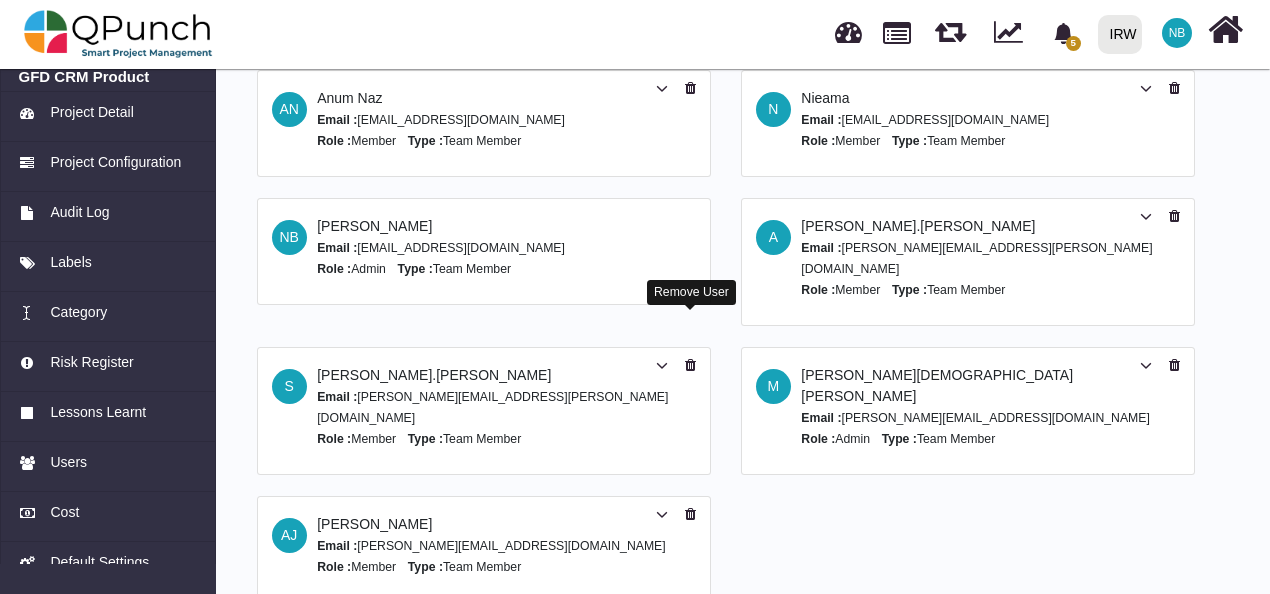 click at bounding box center [690, 365] 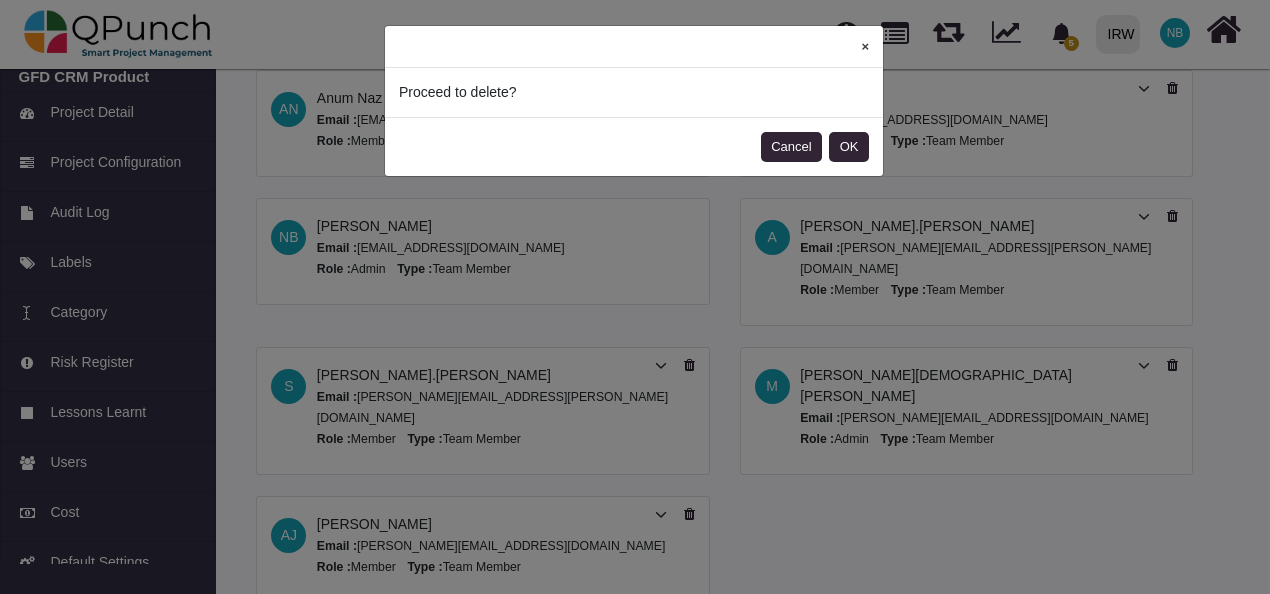 click on "×" at bounding box center [865, 46] 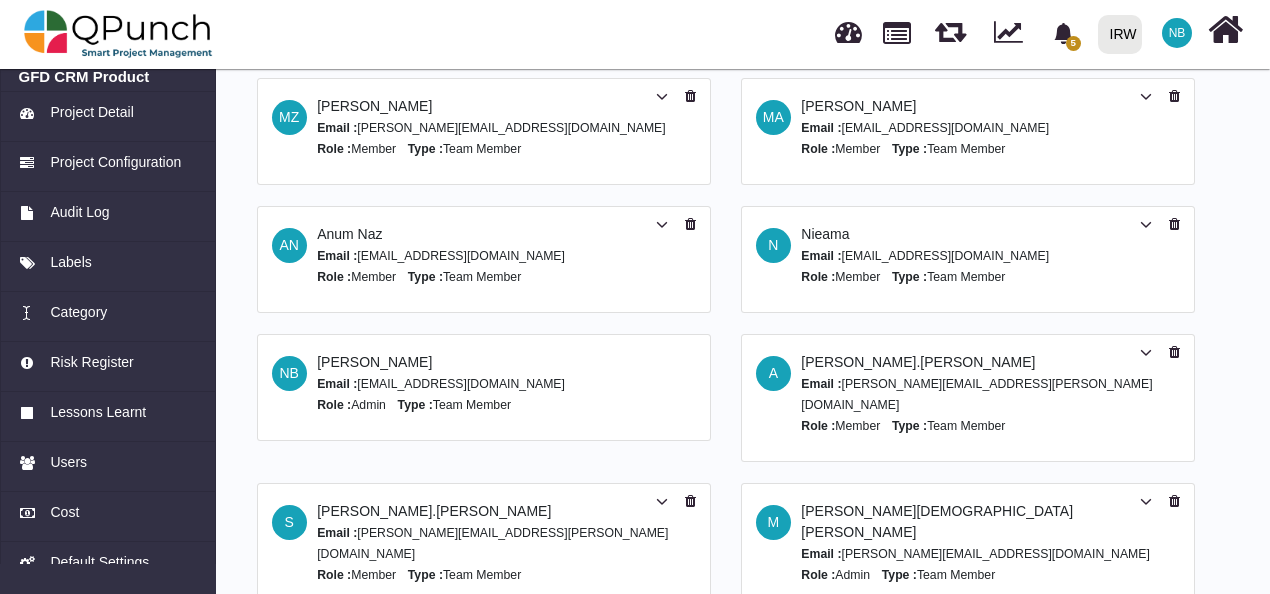 scroll, scrollTop: 439, scrollLeft: 0, axis: vertical 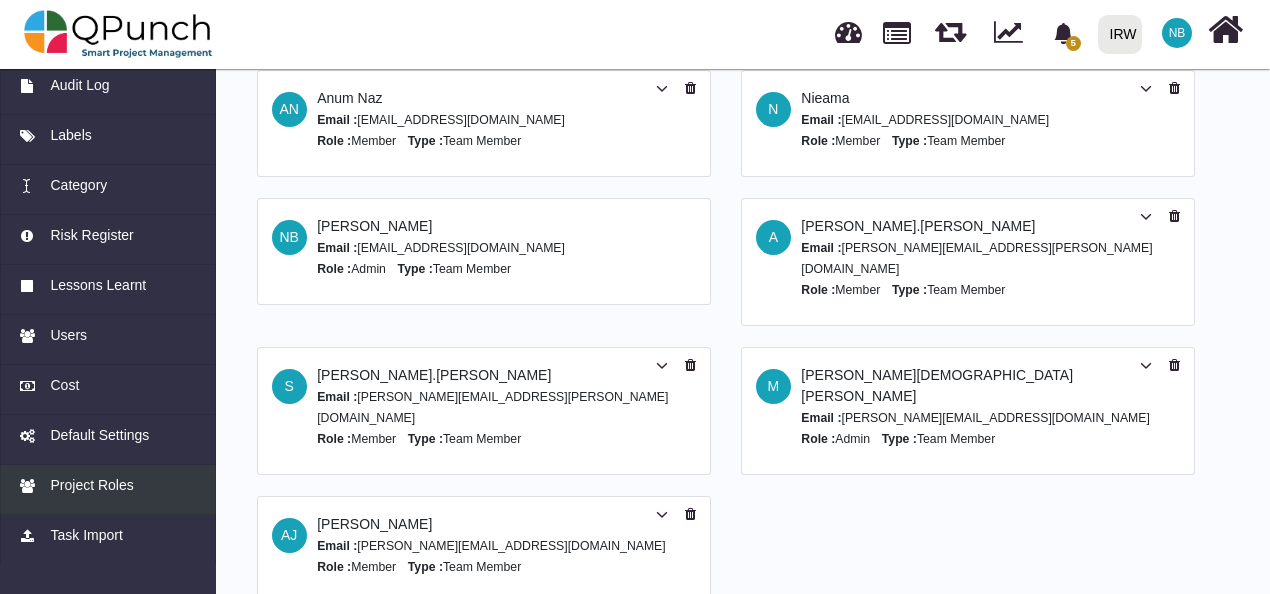click on "Project Roles" at bounding box center (108, 490) 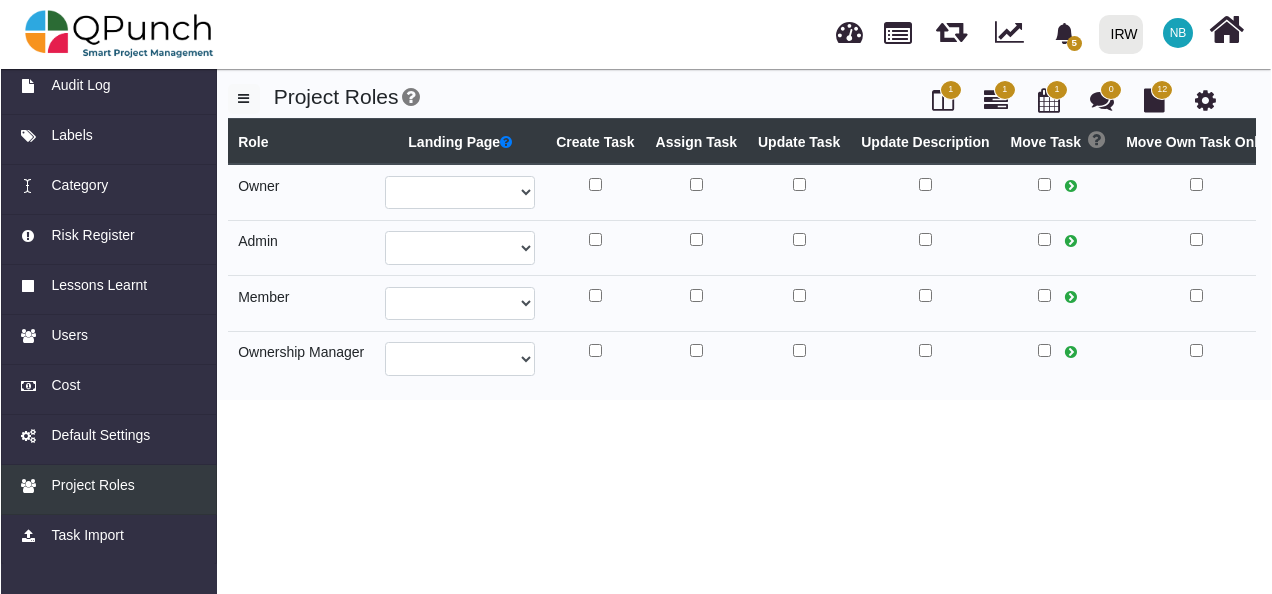 scroll, scrollTop: 0, scrollLeft: 0, axis: both 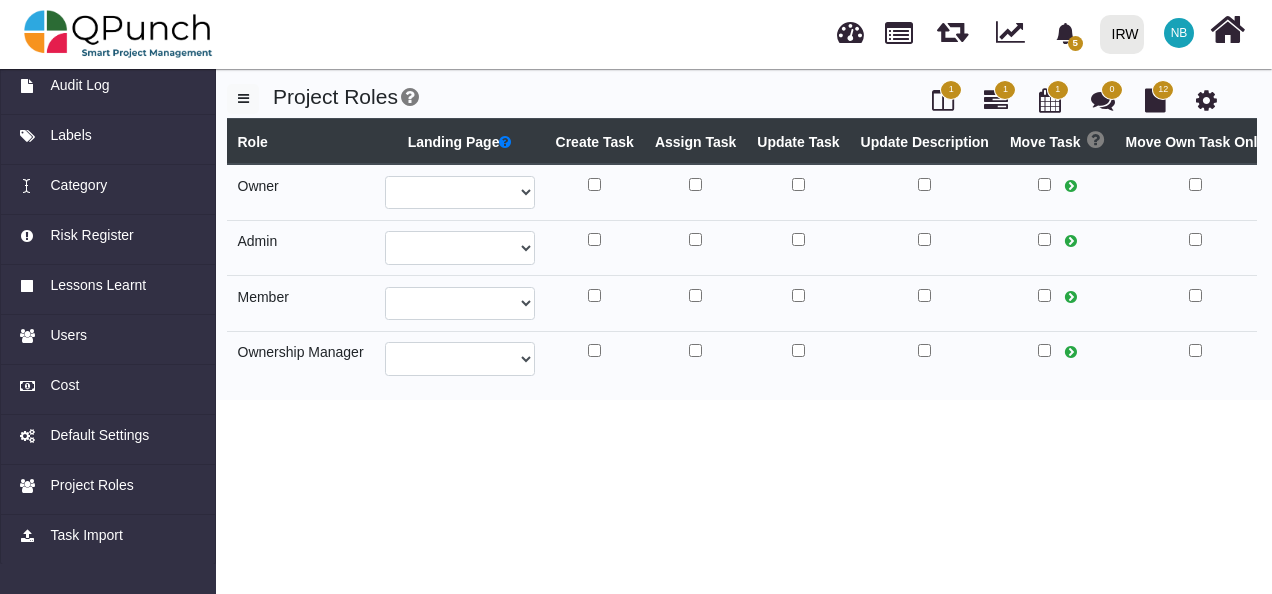 select 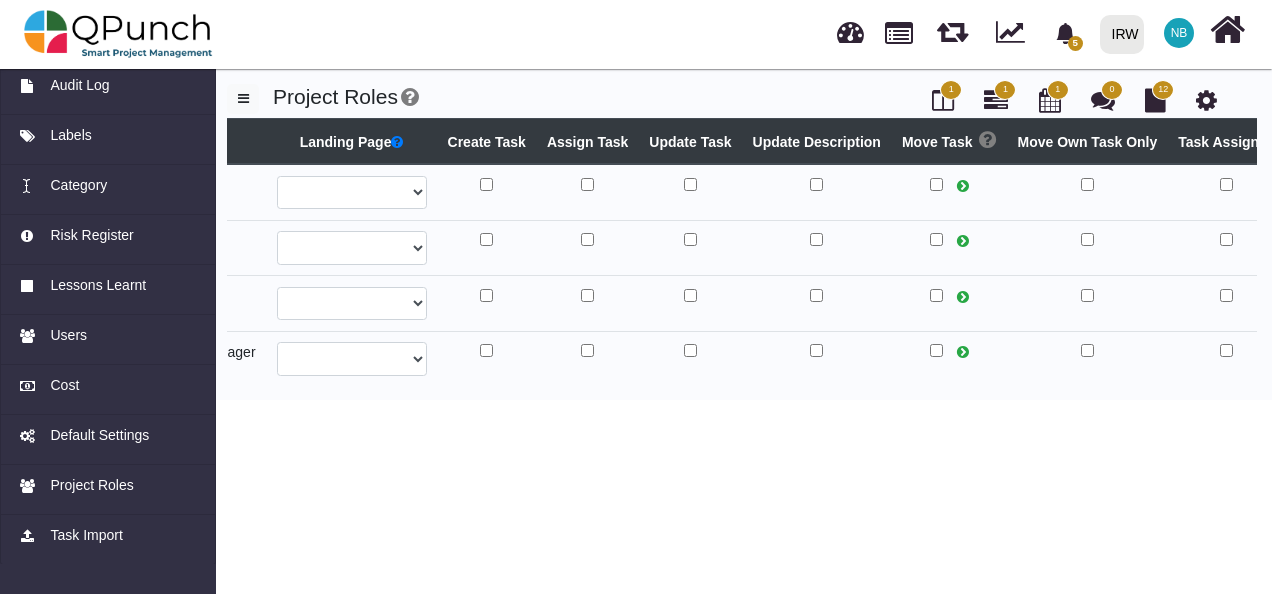 select 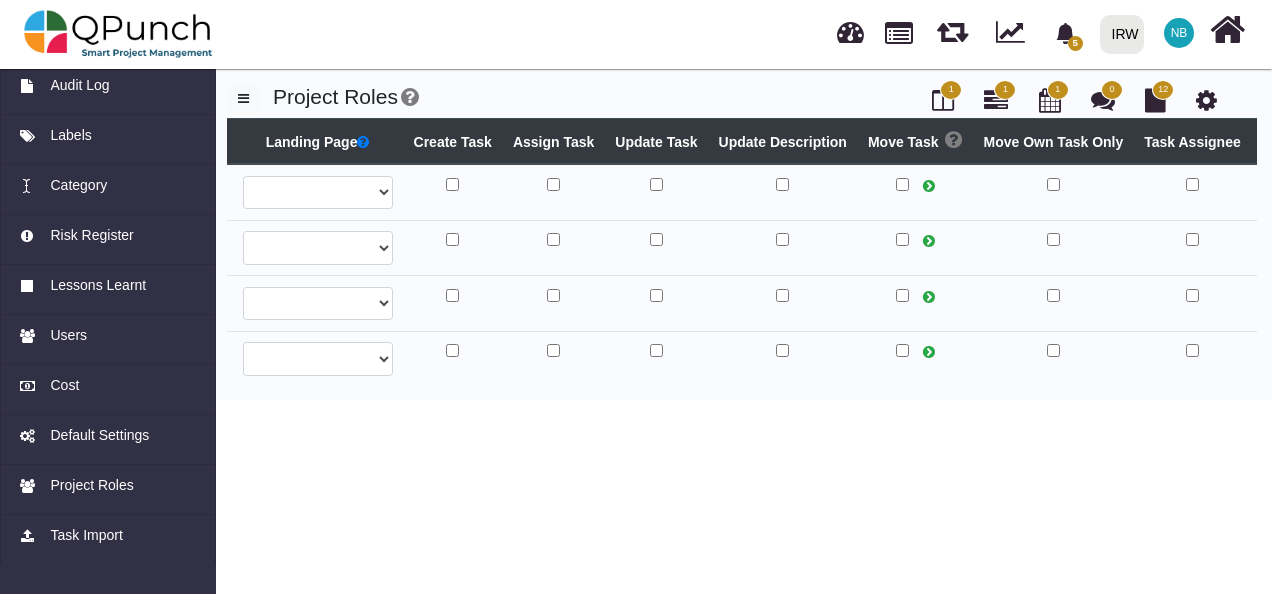 select 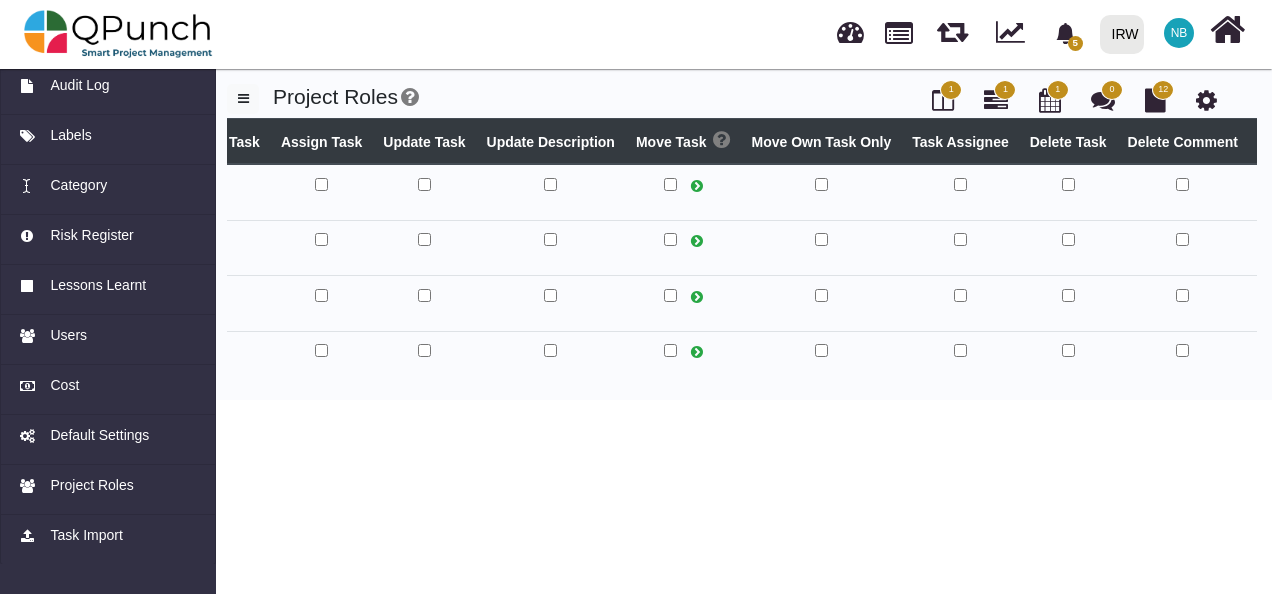 select 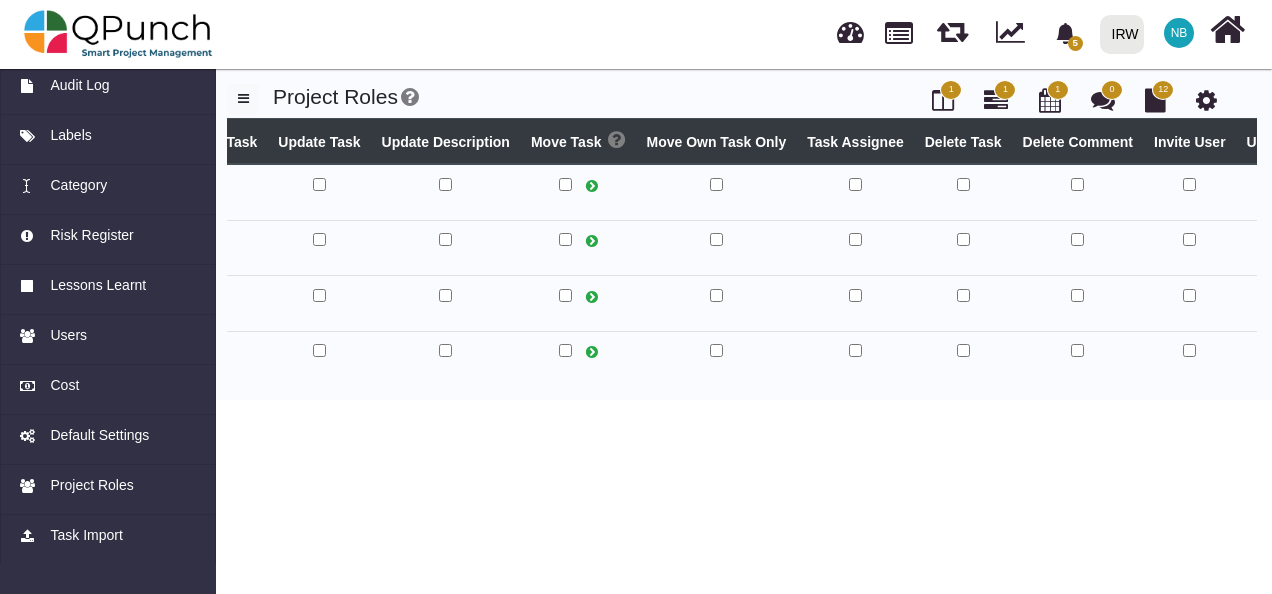 select 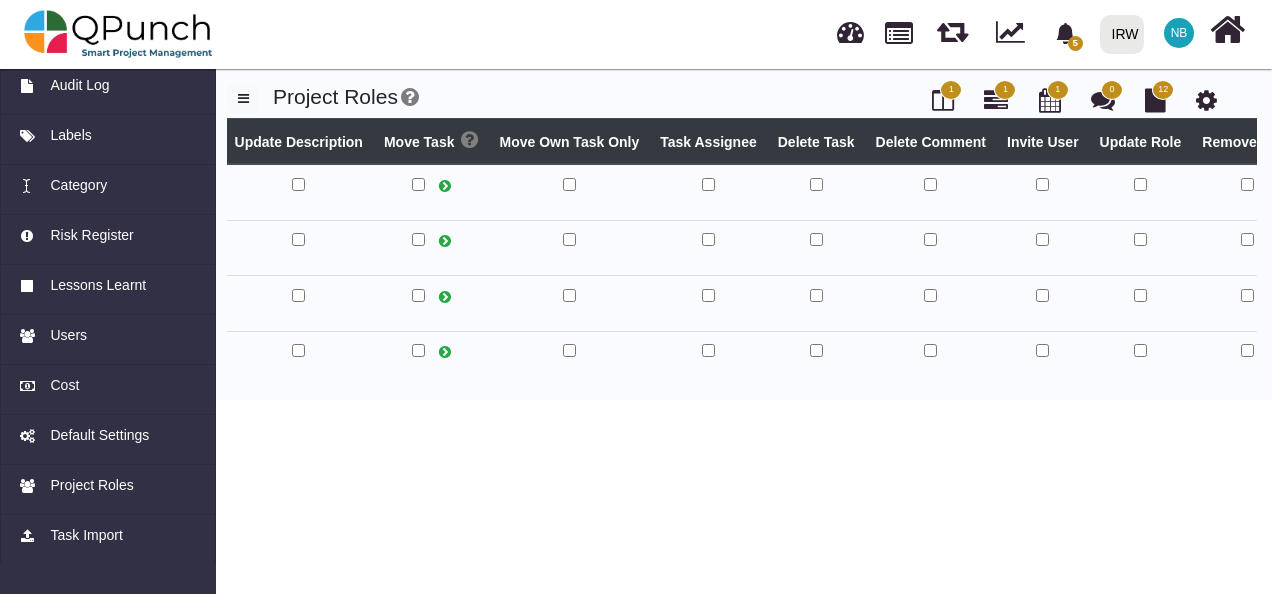 scroll, scrollTop: 0, scrollLeft: 627, axis: horizontal 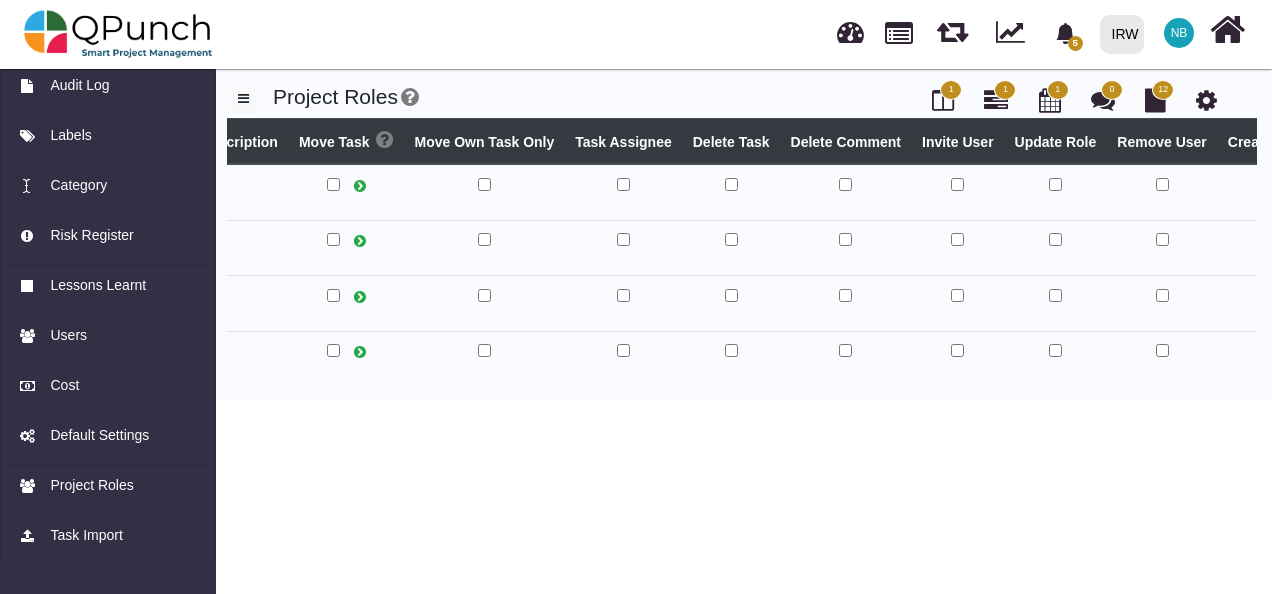 click at bounding box center [1162, 248] 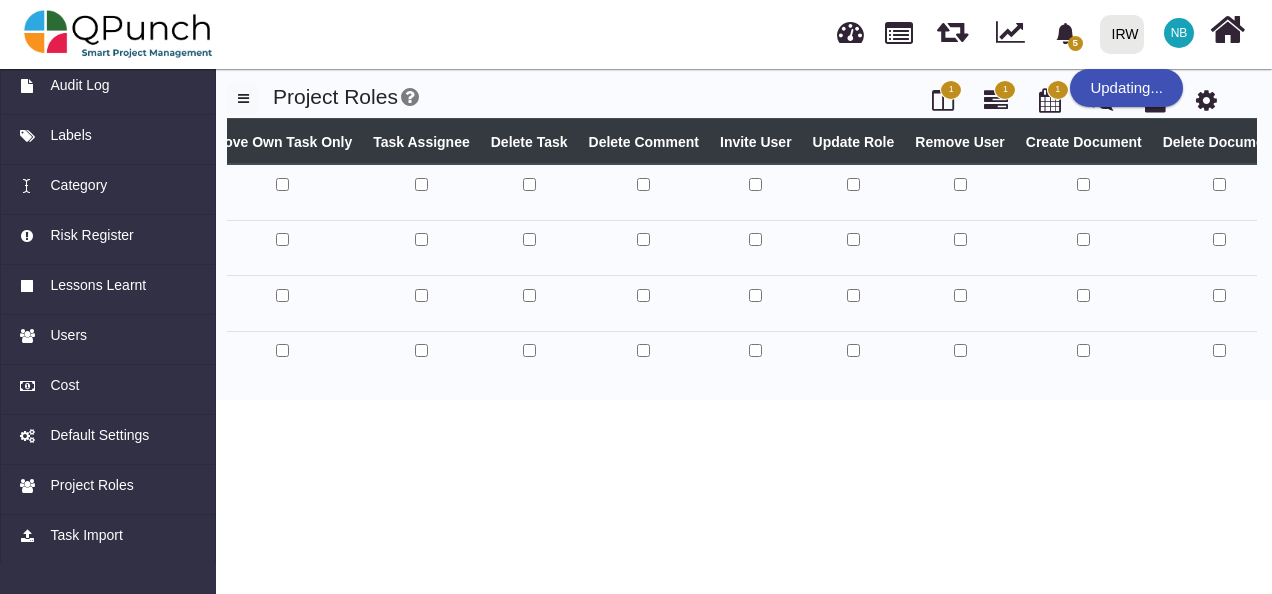 scroll, scrollTop: 0, scrollLeft: 914, axis: horizontal 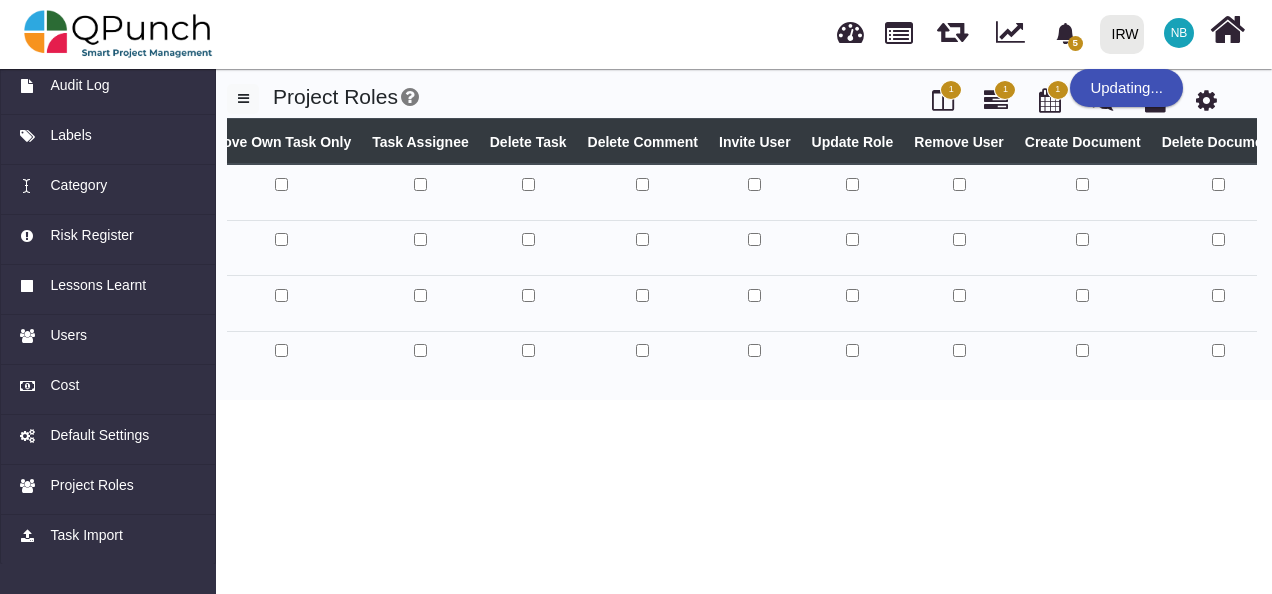 select 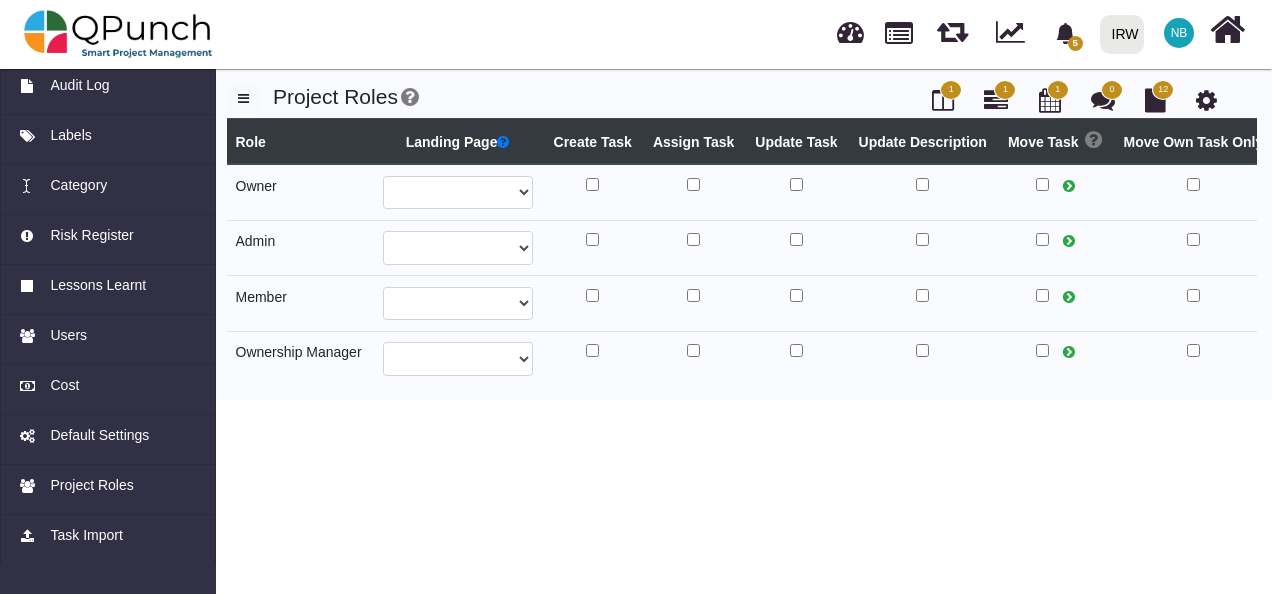 scroll, scrollTop: 0, scrollLeft: 0, axis: both 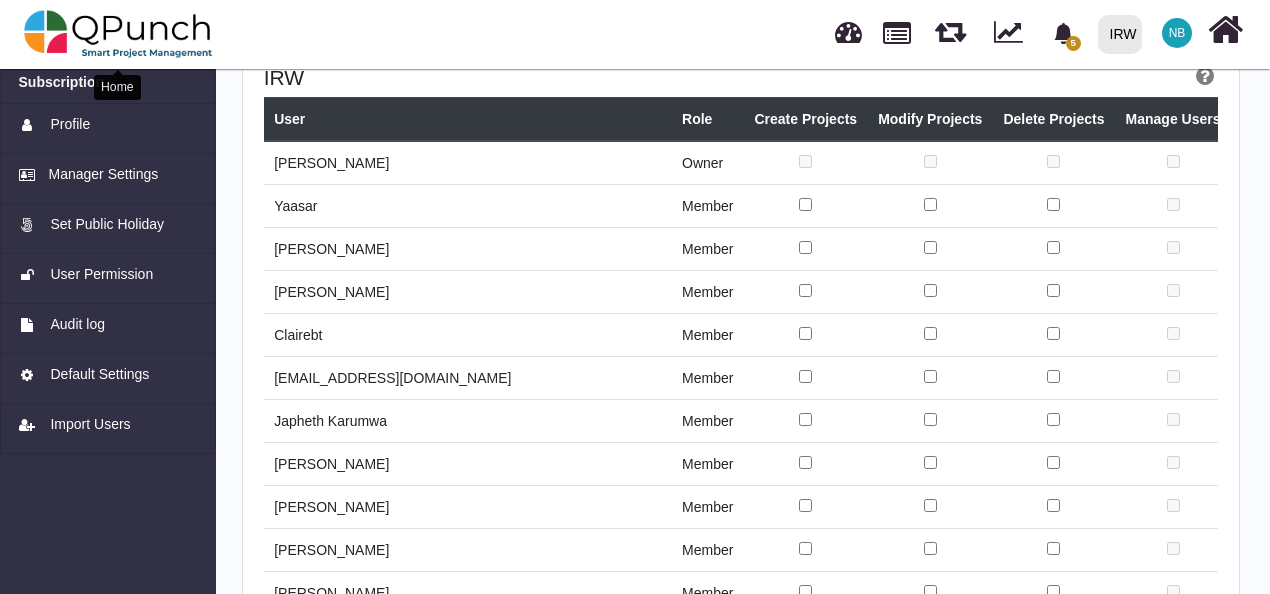 click at bounding box center (118, 34) 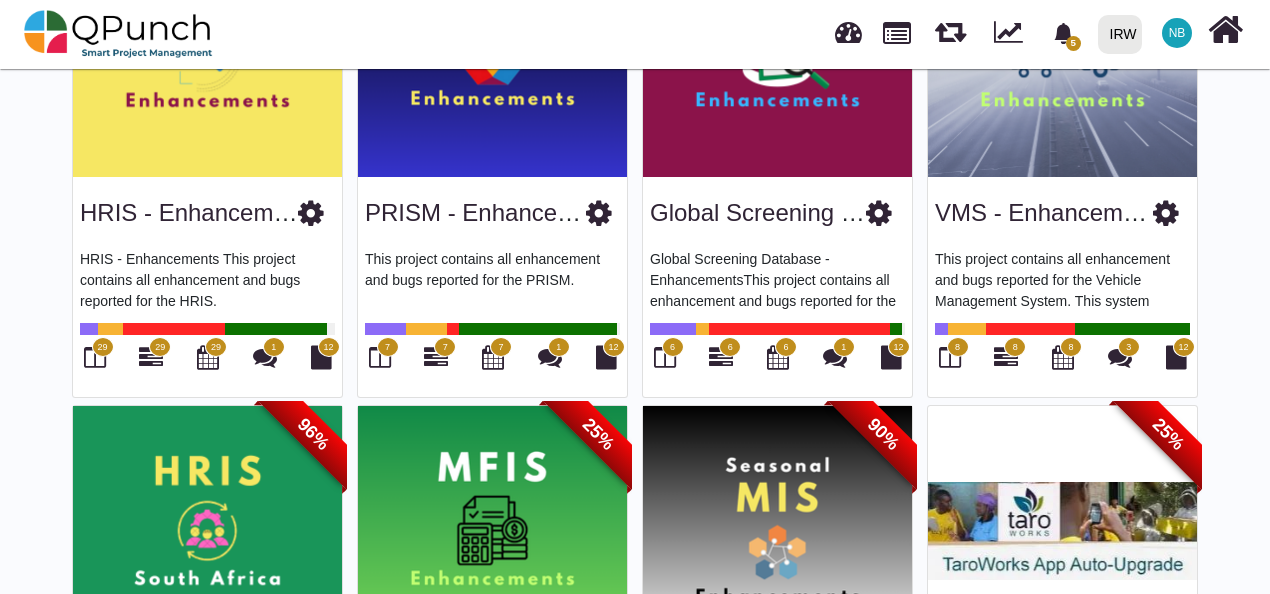 scroll, scrollTop: 762, scrollLeft: 0, axis: vertical 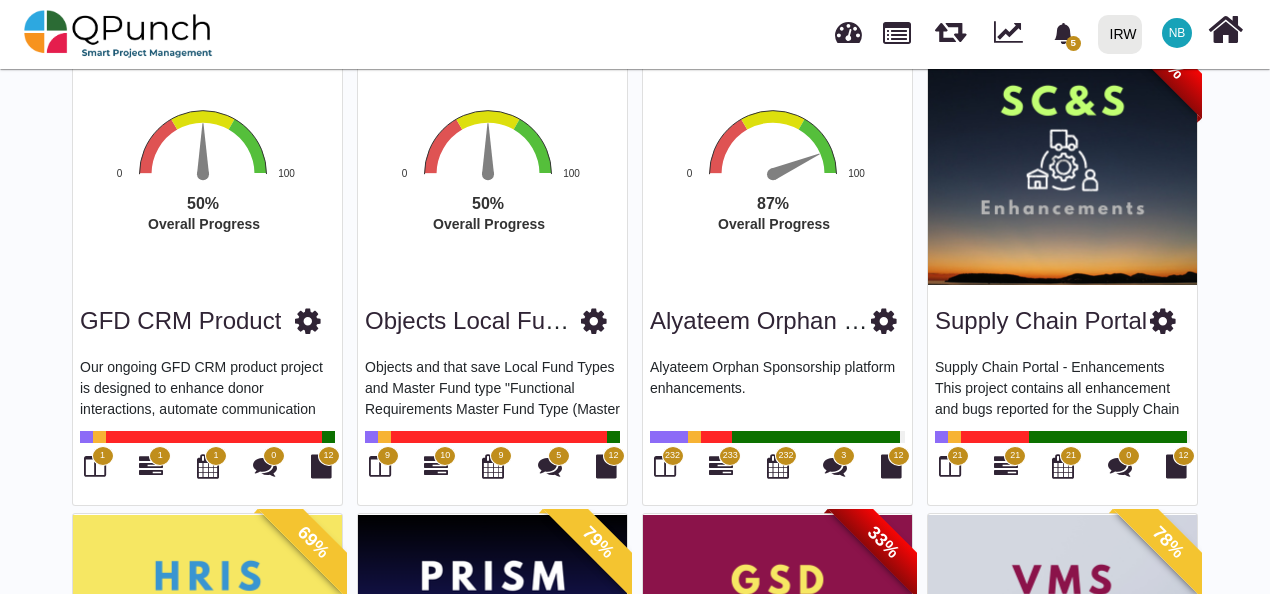 click at bounding box center [1163, 321] 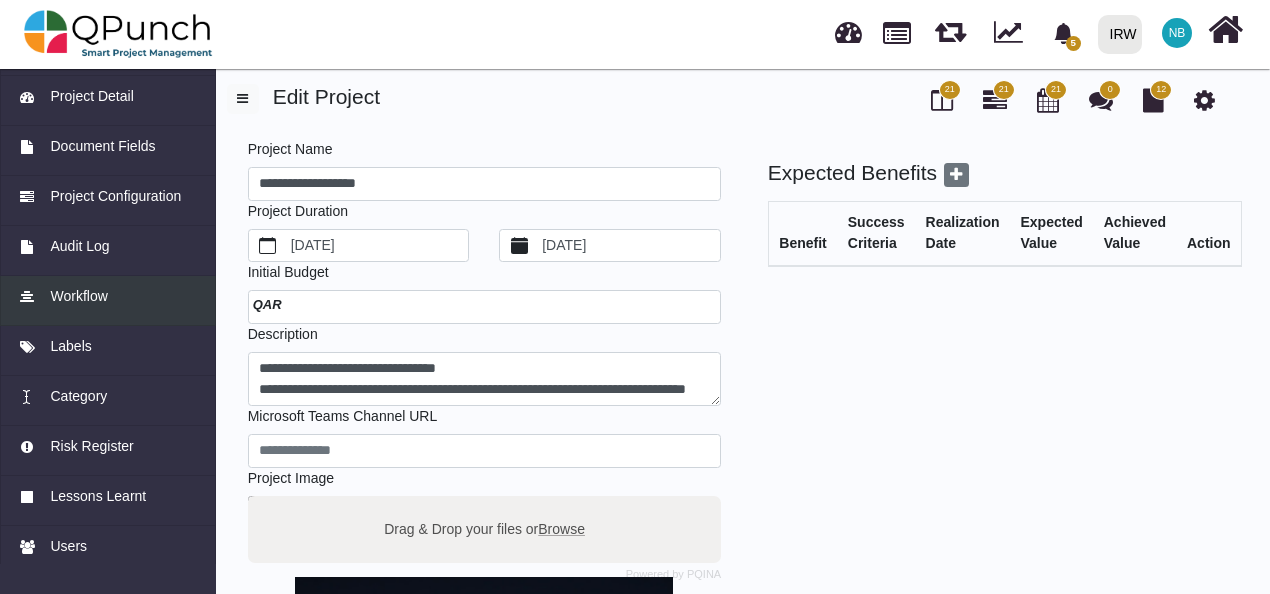 scroll, scrollTop: 0, scrollLeft: 0, axis: both 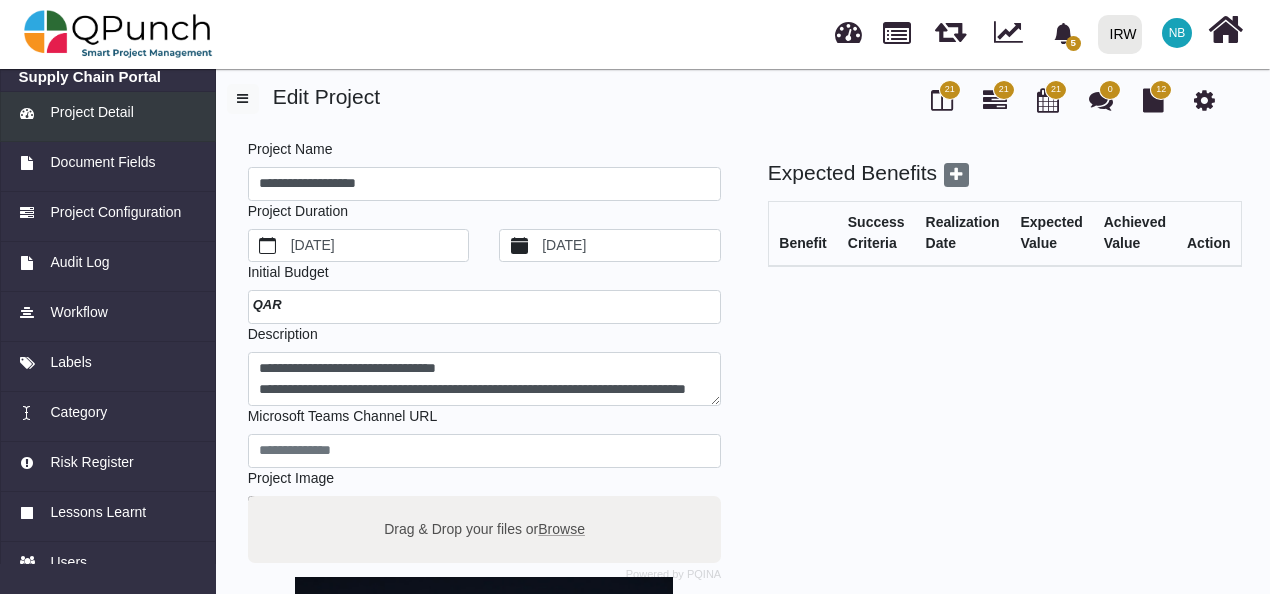 click on "Project Detail" at bounding box center (108, 112) 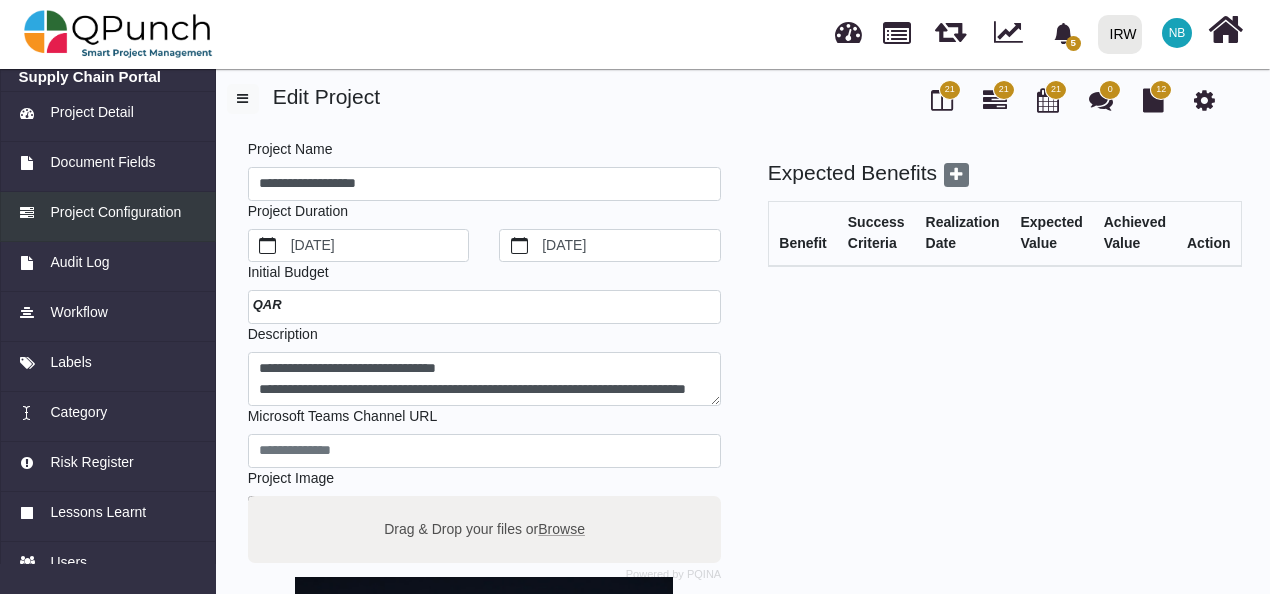 click on "Project Configuration" at bounding box center (115, 212) 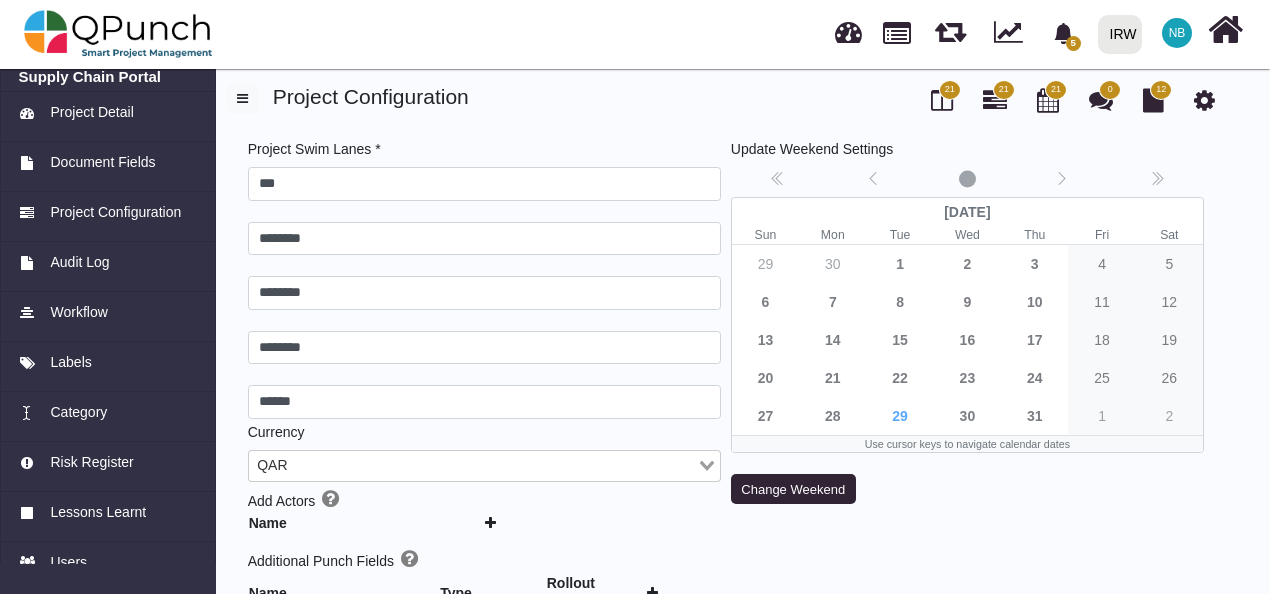 type 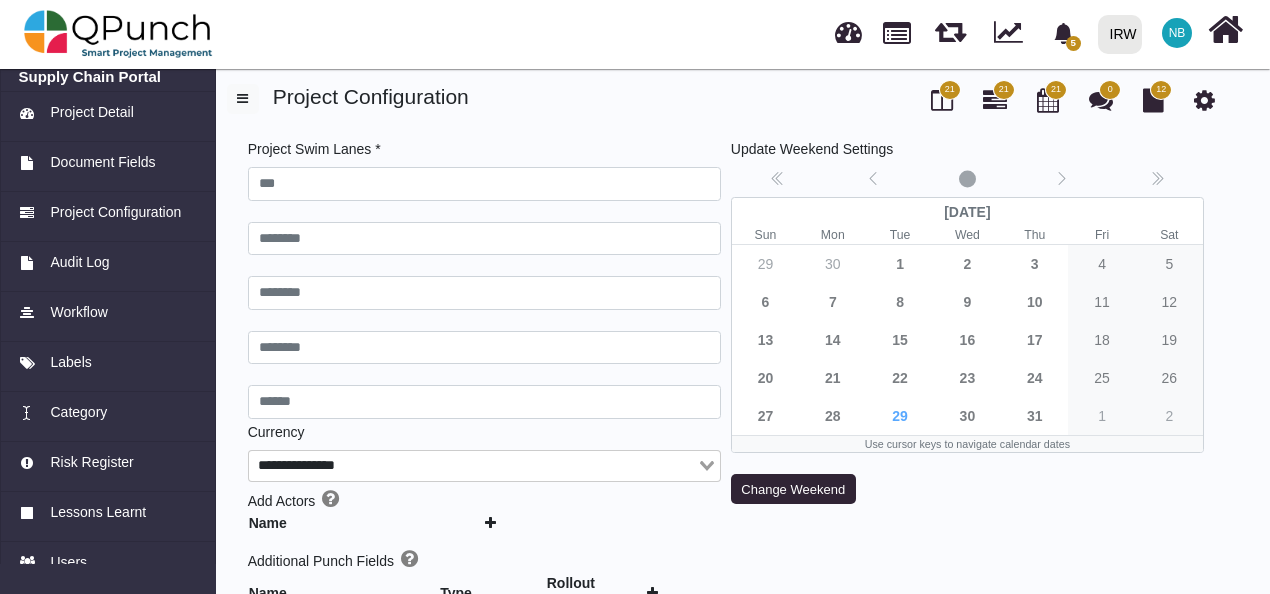 type on "***" 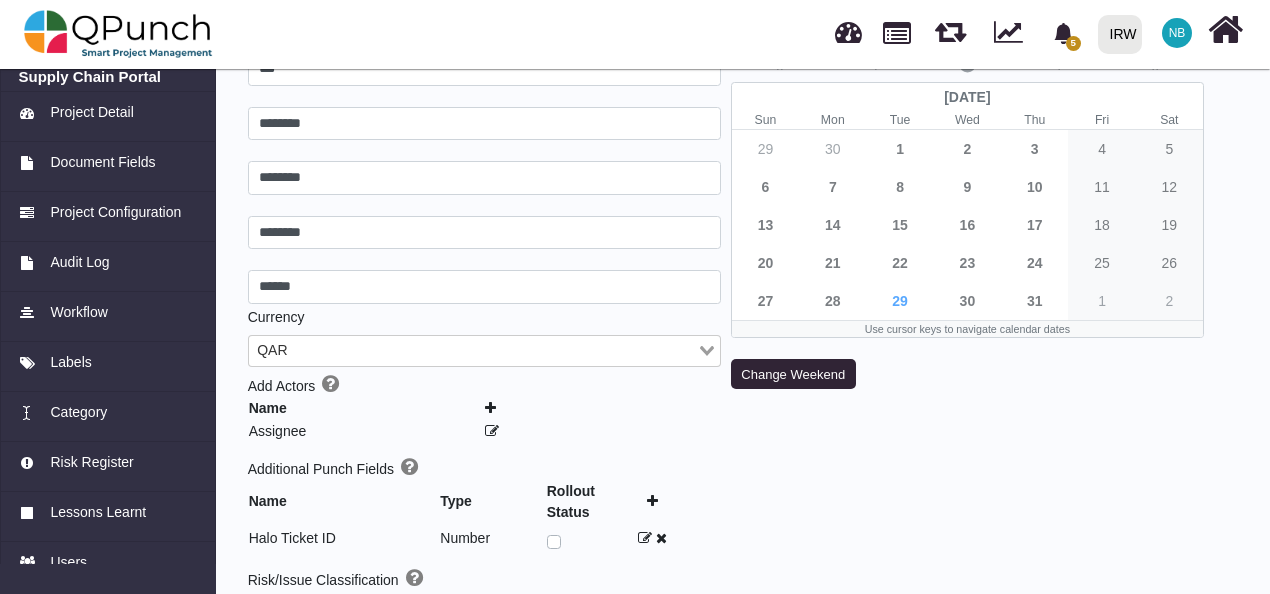 scroll, scrollTop: 106, scrollLeft: 0, axis: vertical 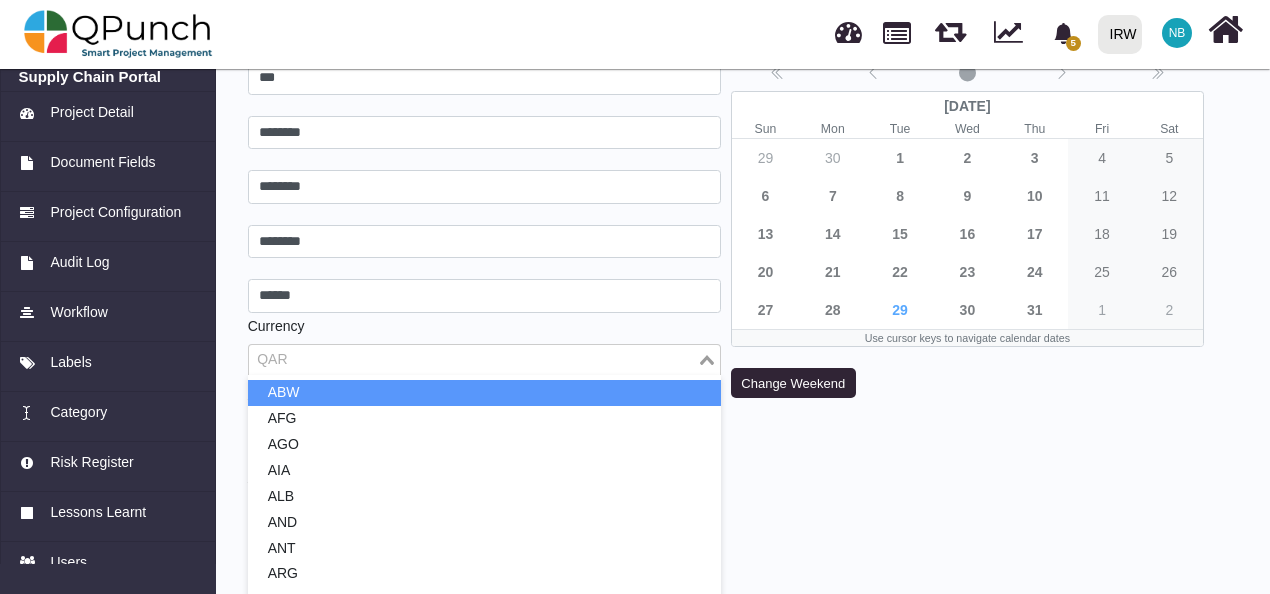 click 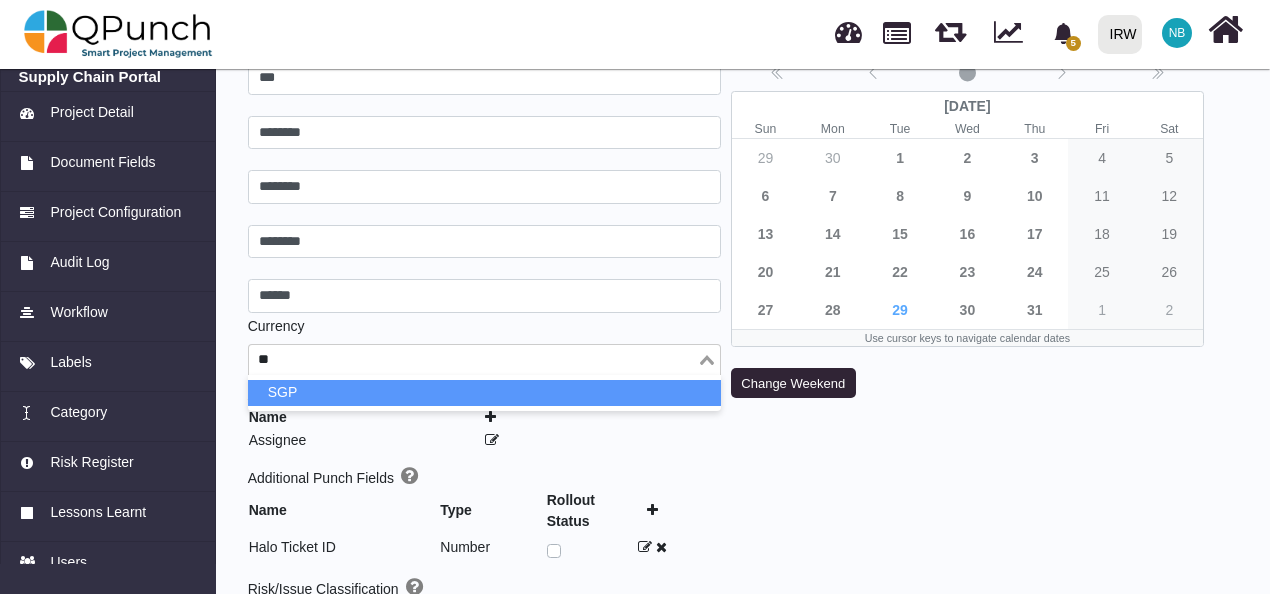 type on "*" 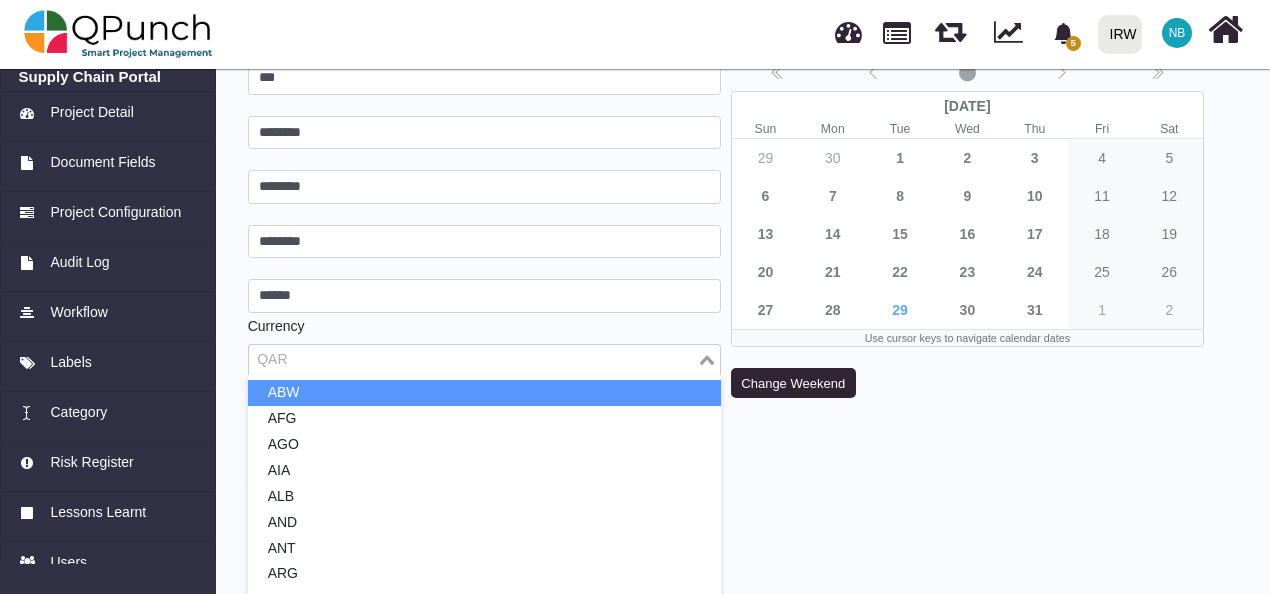 type on "*" 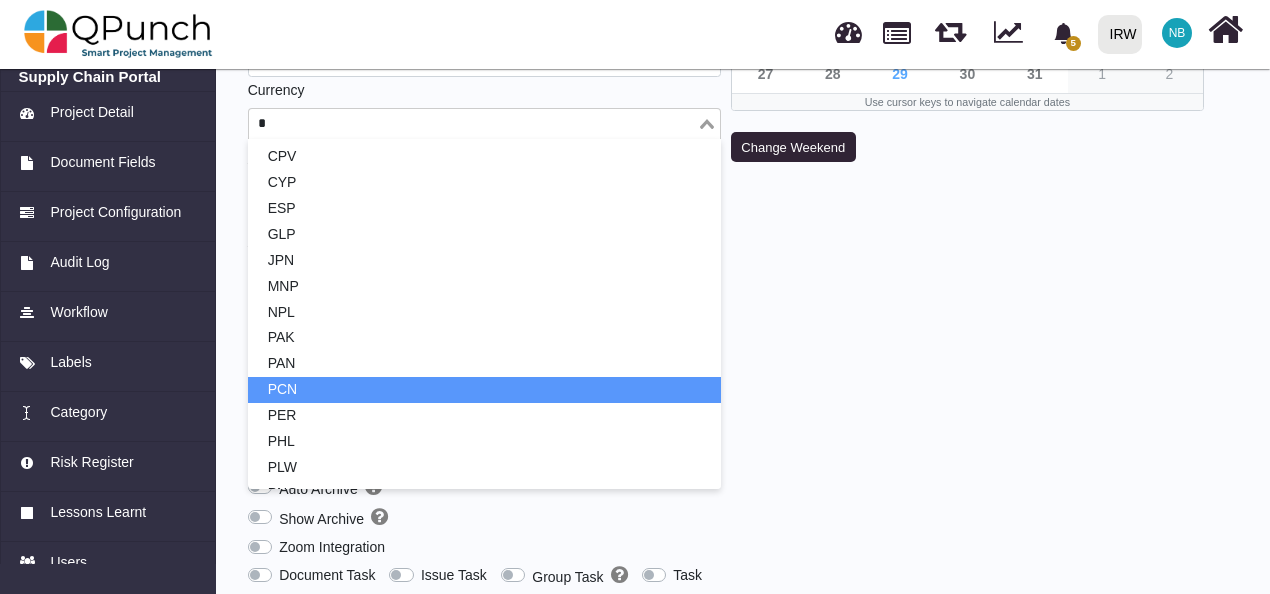 scroll, scrollTop: 341, scrollLeft: 0, axis: vertical 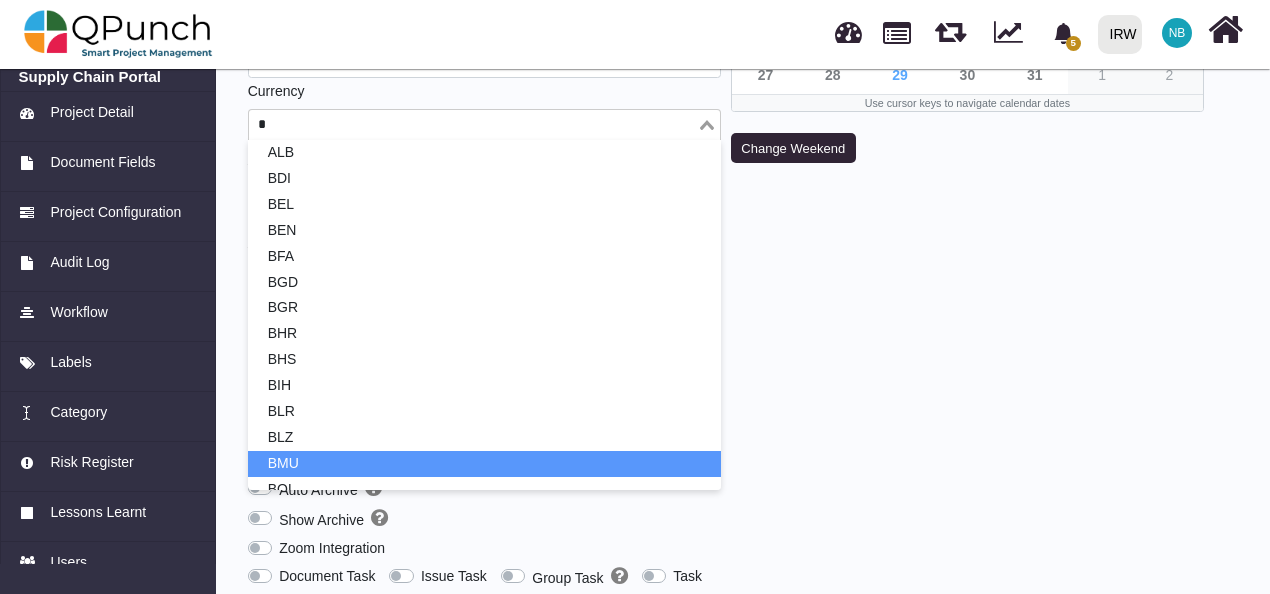 type on "*" 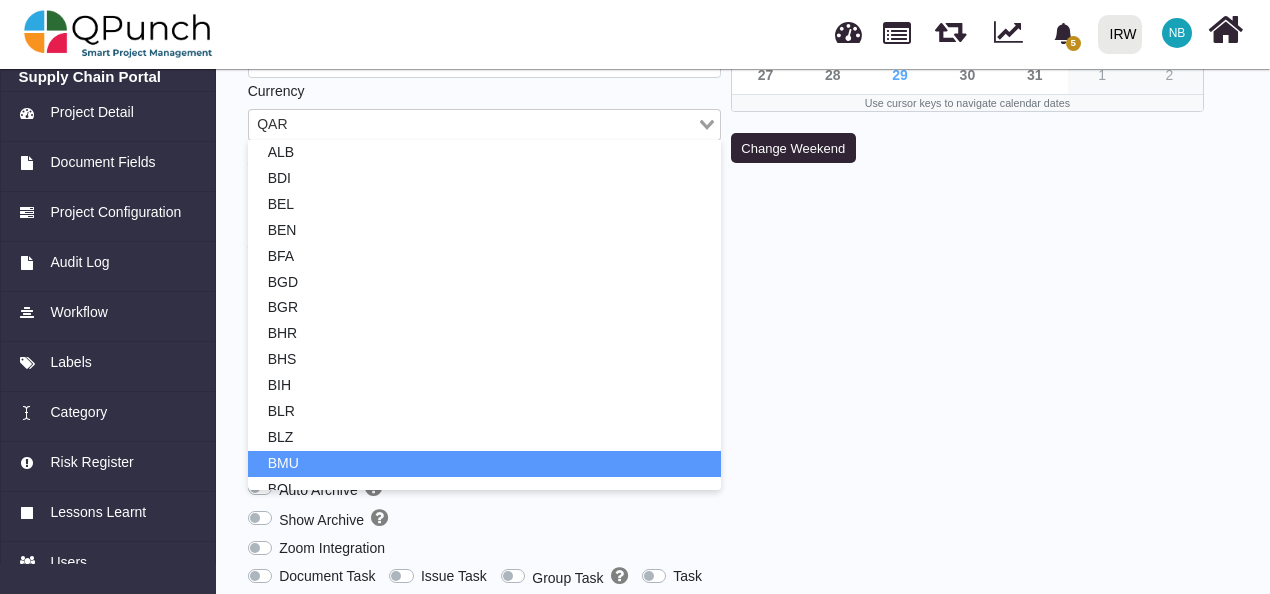 scroll, scrollTop: 0, scrollLeft: 0, axis: both 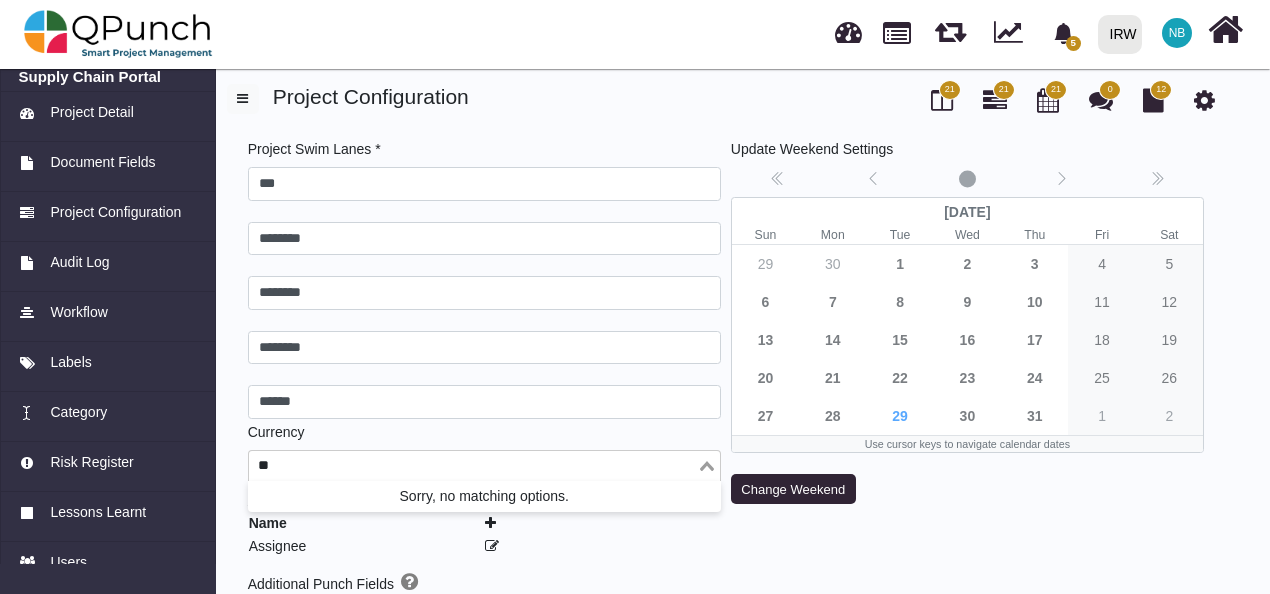 type on "*" 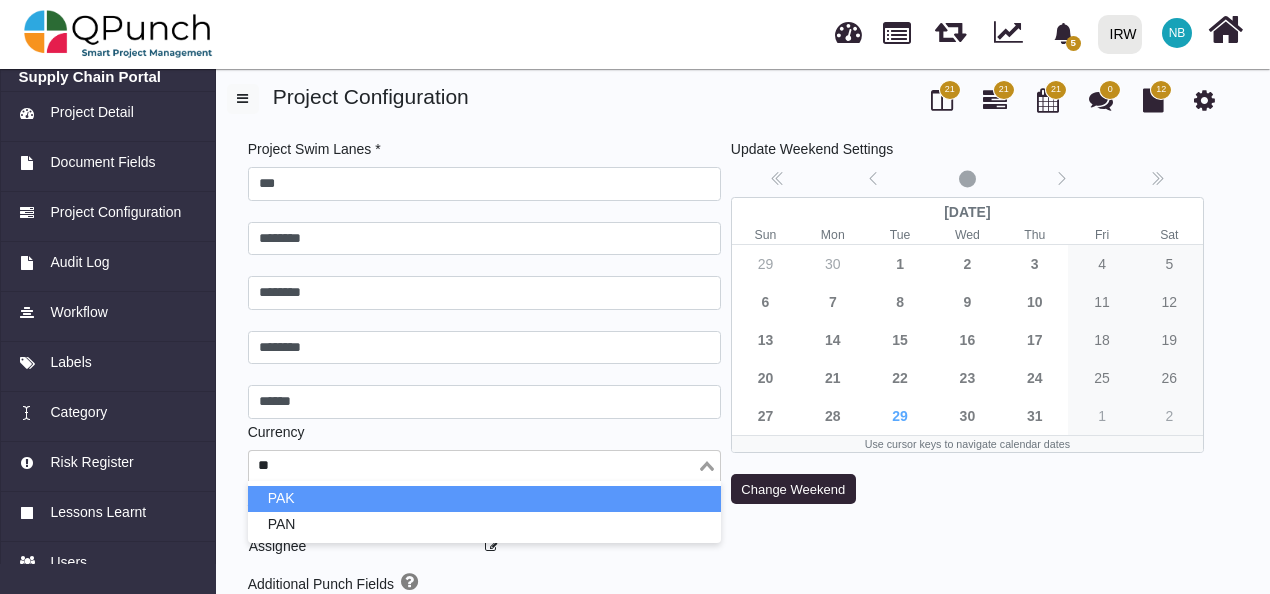type on "***" 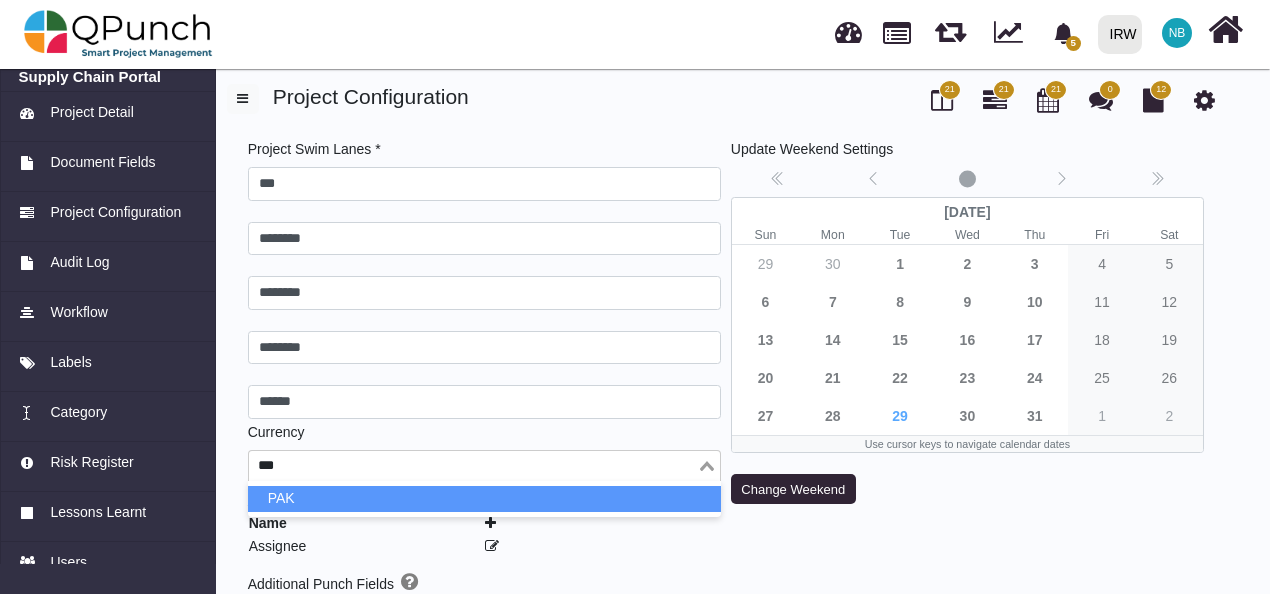 type 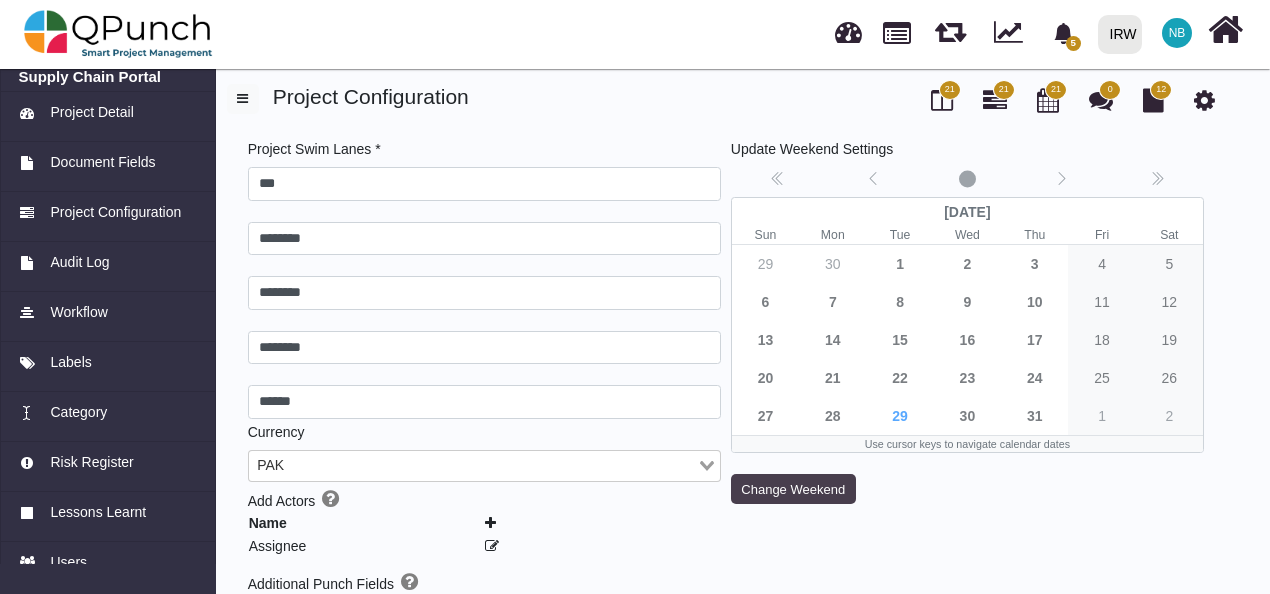 click on "Change Weekend" at bounding box center [793, 489] 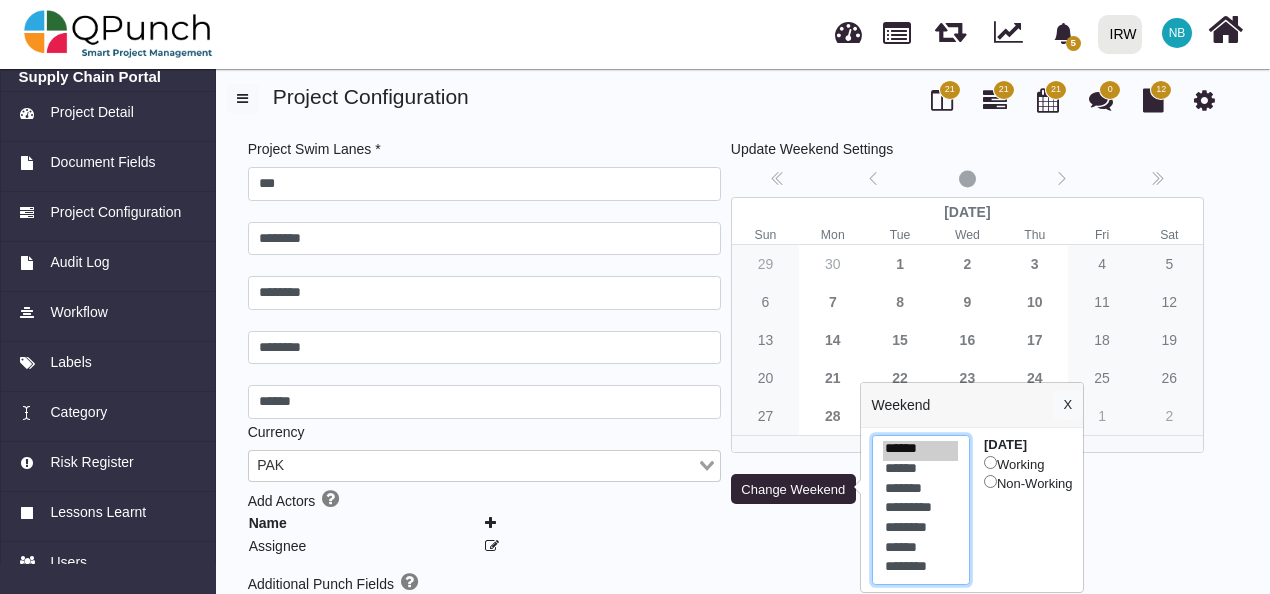 select on "*" 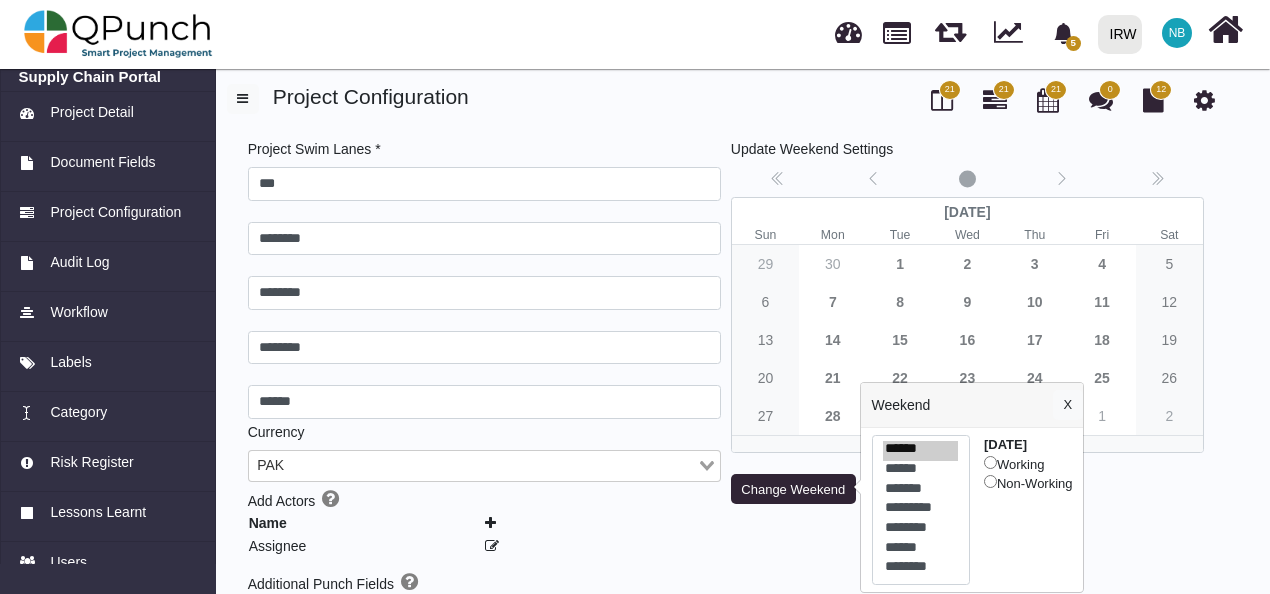 click on "Update Weekend Settings   No date selected July 2025 Sun Mon Tue Wed Thu Fri Sat 29 30 1 2 3 4 5 6 7 8 9 10 11 12 13 14 15 16 17 18 19 20 21 22 23 24 25 26 27 28 29 30 31 1 2 Use cursor keys to navigate calendar dates   Change Weekend" at bounding box center [967, 681] 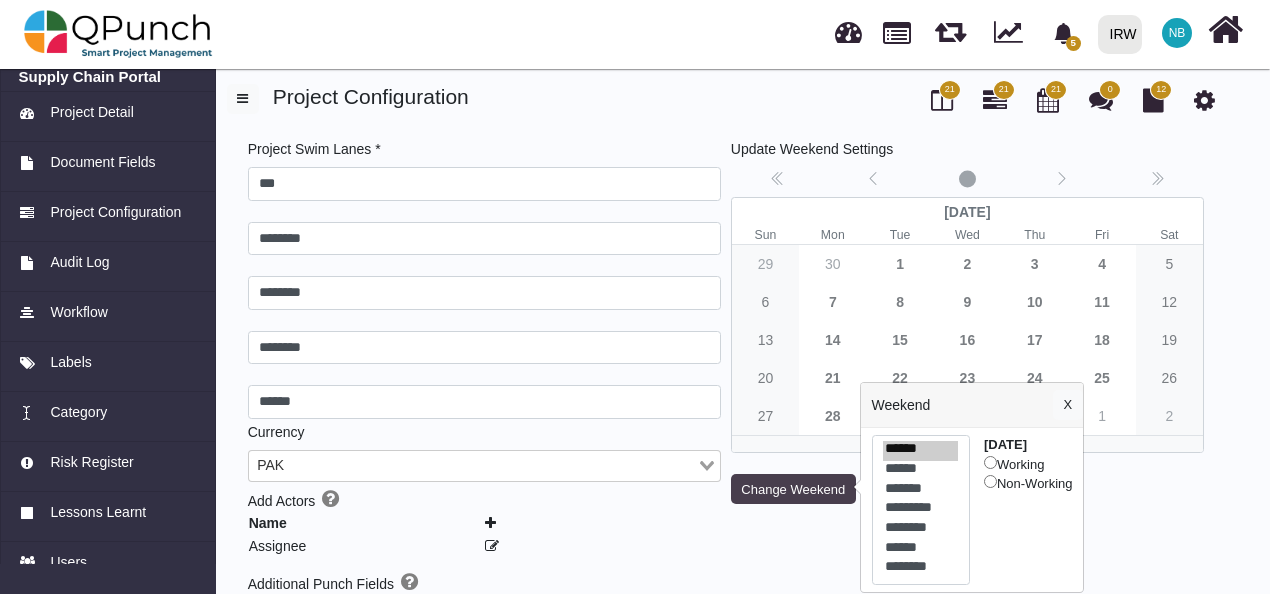 click on "Change Weekend" at bounding box center (793, 489) 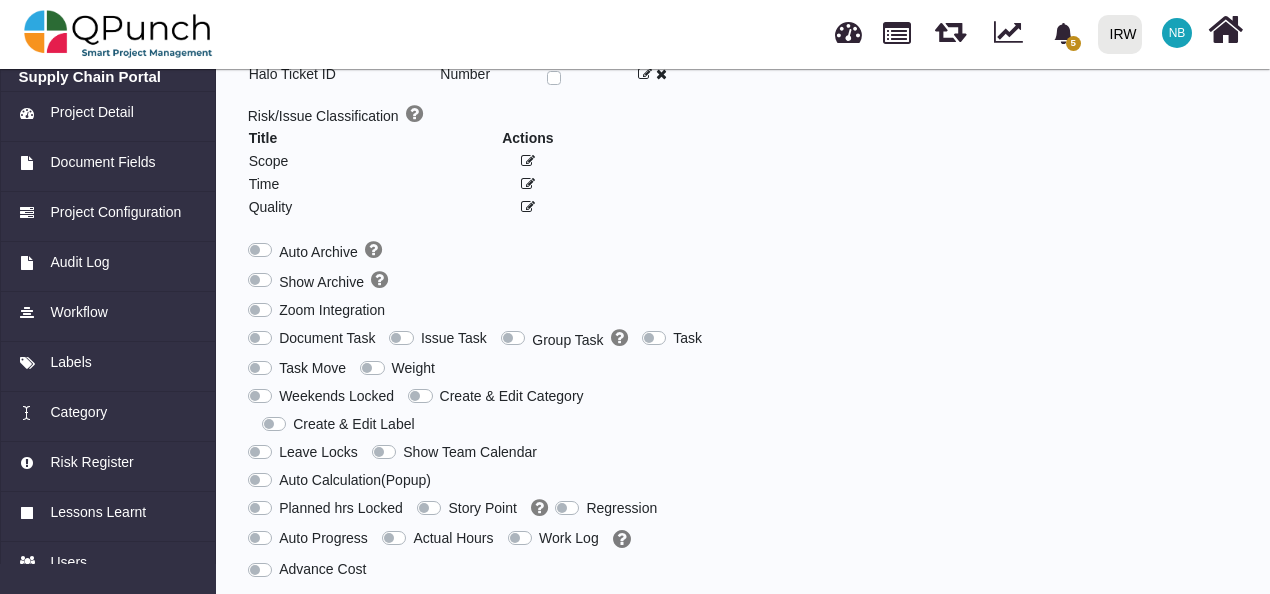 scroll, scrollTop: 645, scrollLeft: 0, axis: vertical 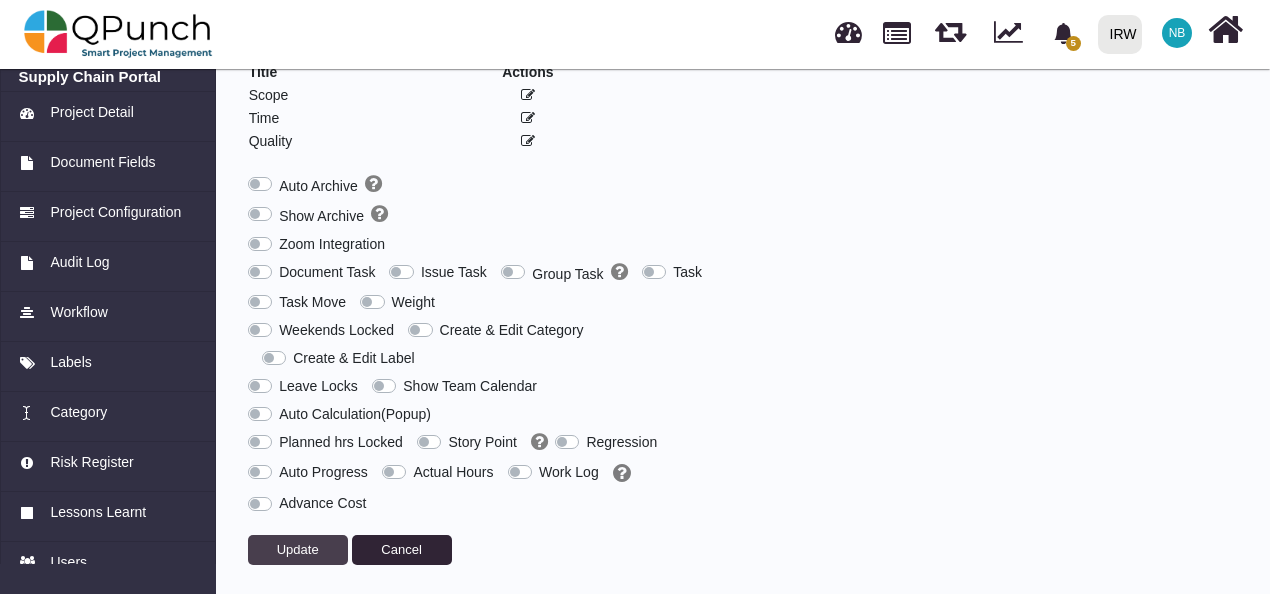 click on "Update" at bounding box center [298, 550] 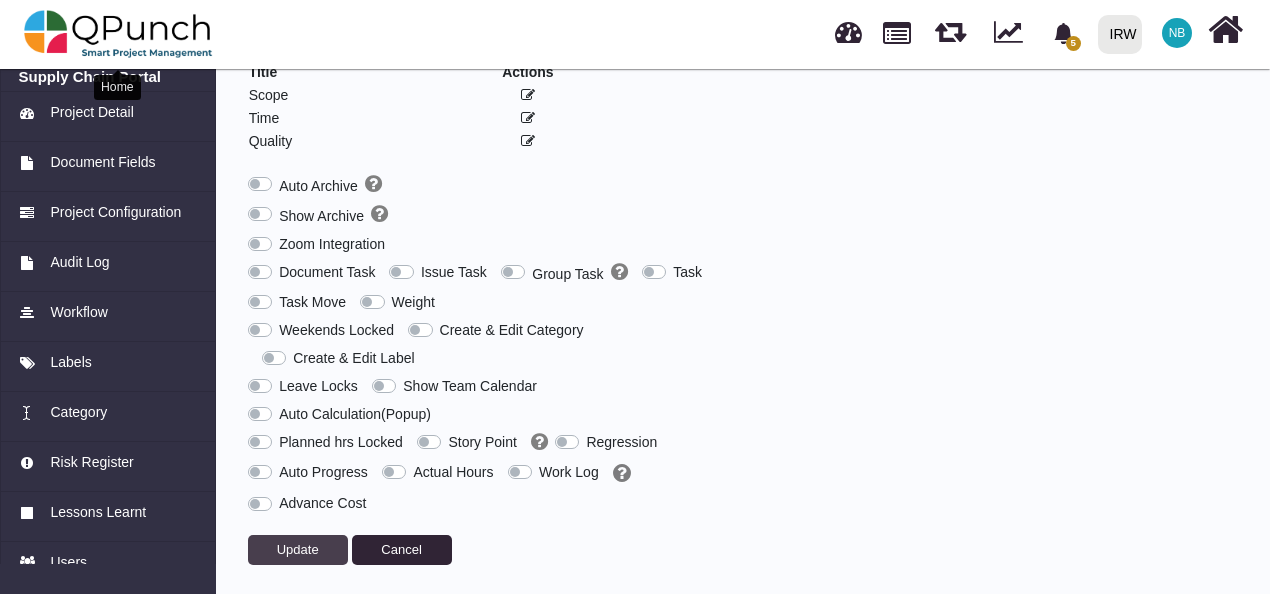 click at bounding box center [118, 34] 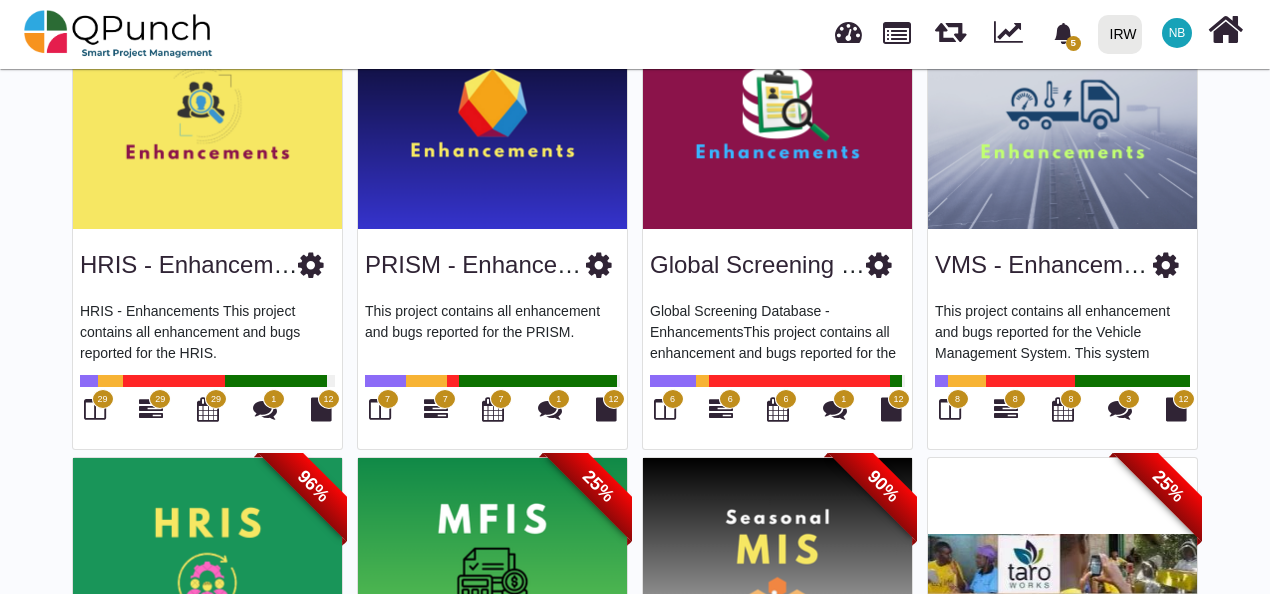 scroll, scrollTop: 708, scrollLeft: 0, axis: vertical 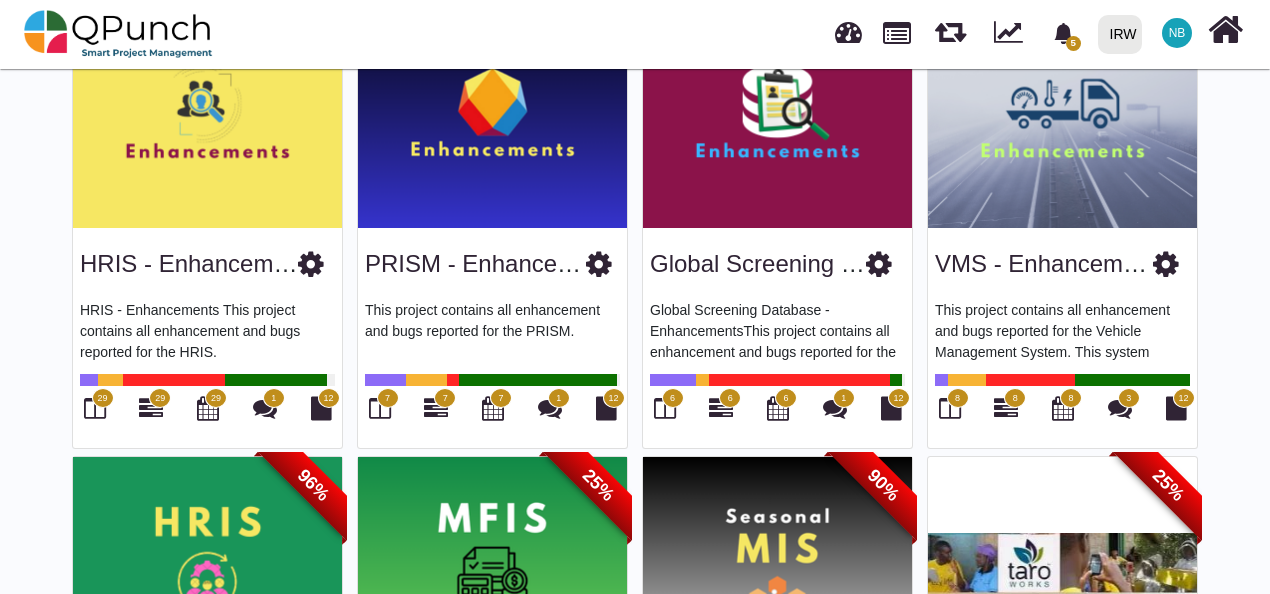 click at bounding box center [311, 264] 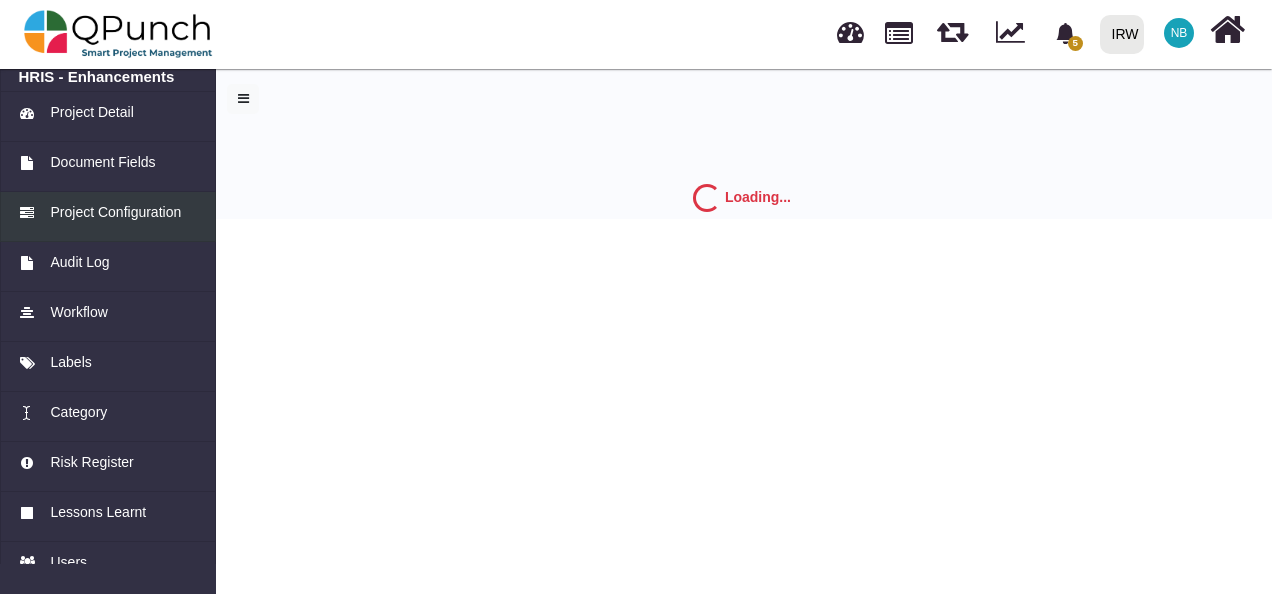 click on "Project Configuration" at bounding box center (115, 212) 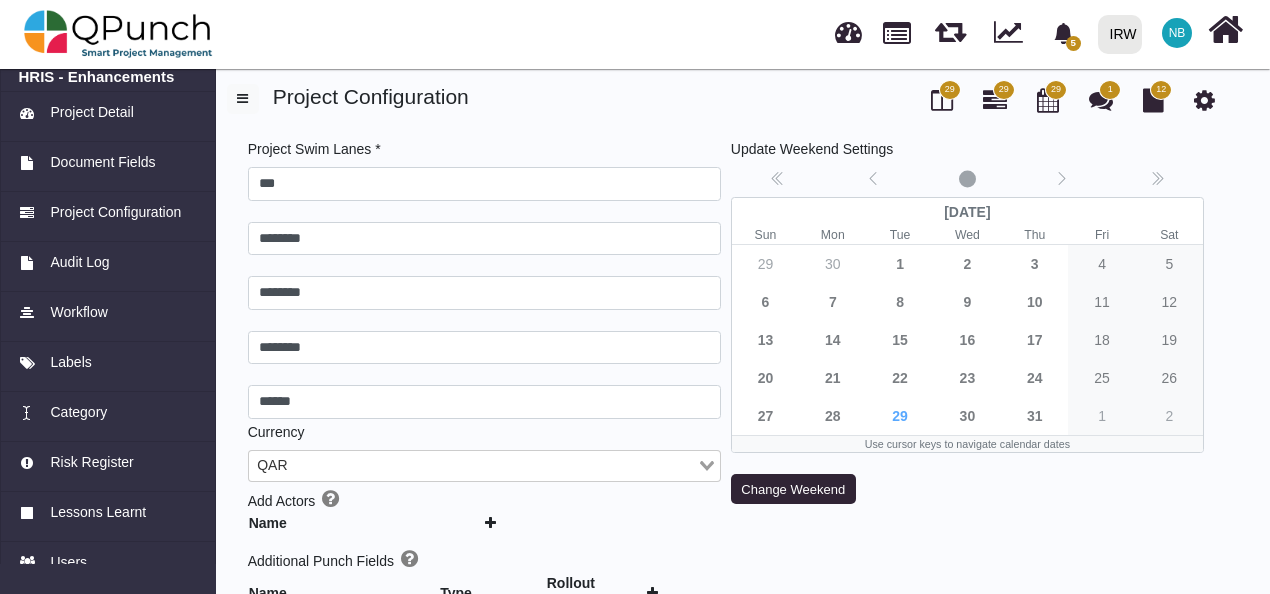 type 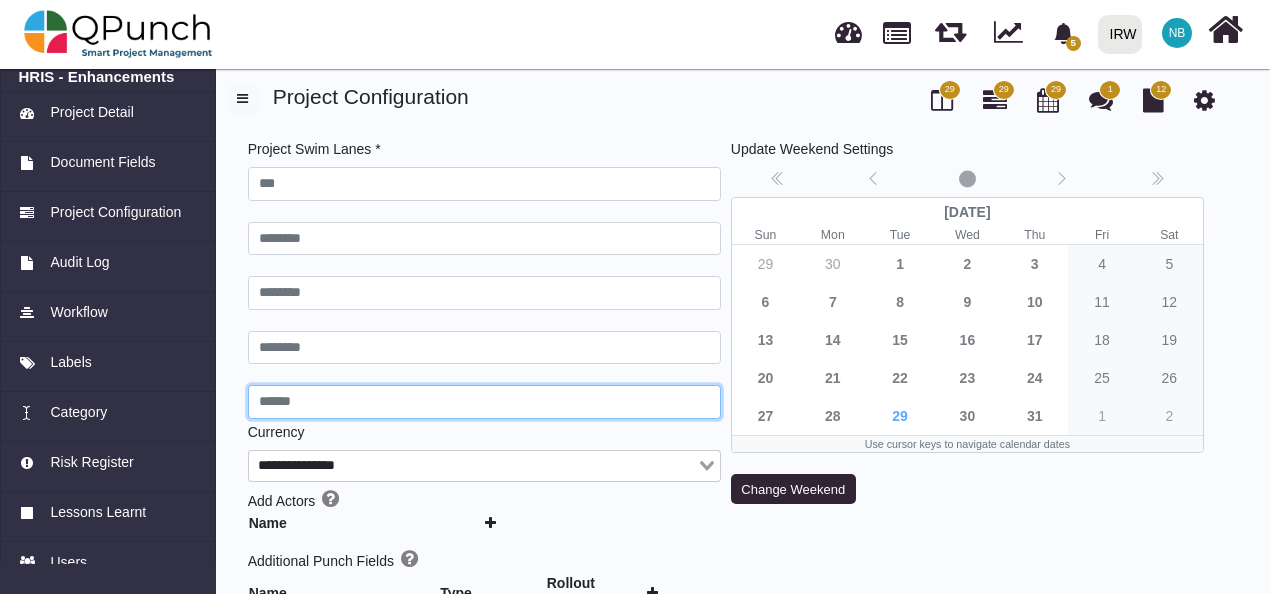 type on "***" 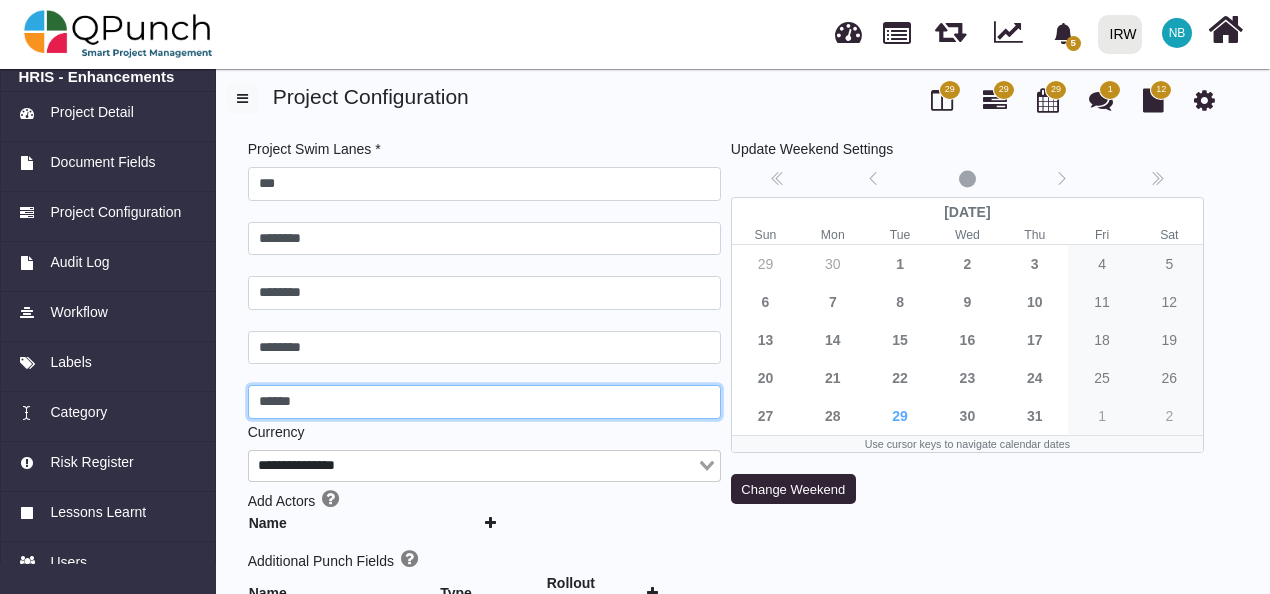 click on "******" at bounding box center (484, 402) 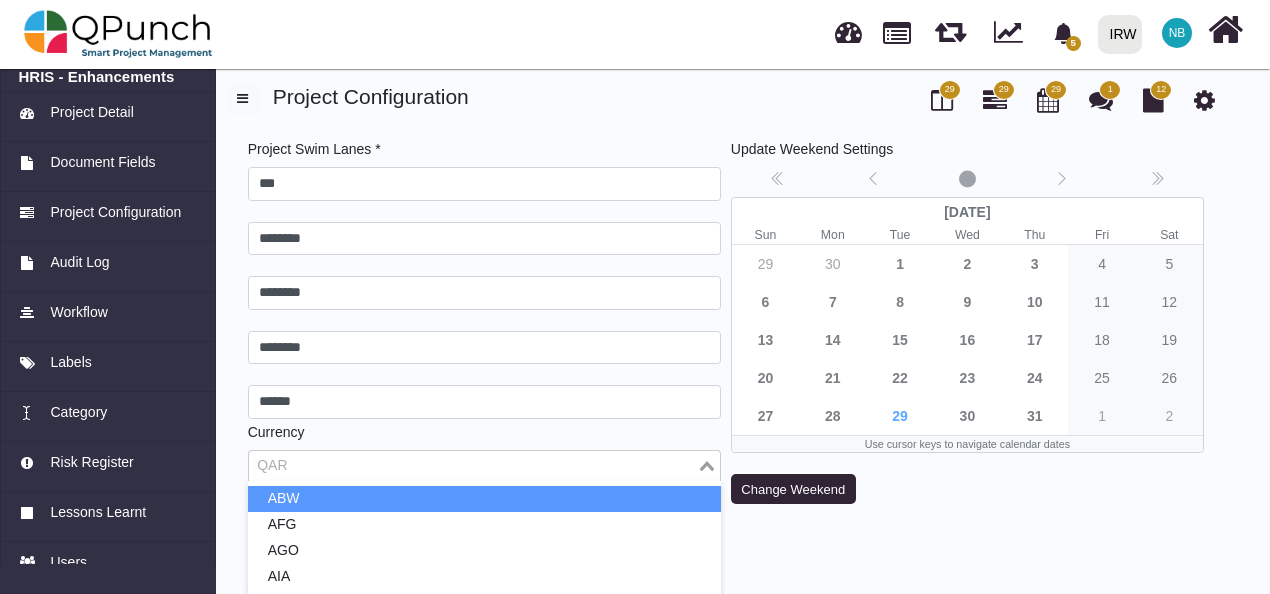 click 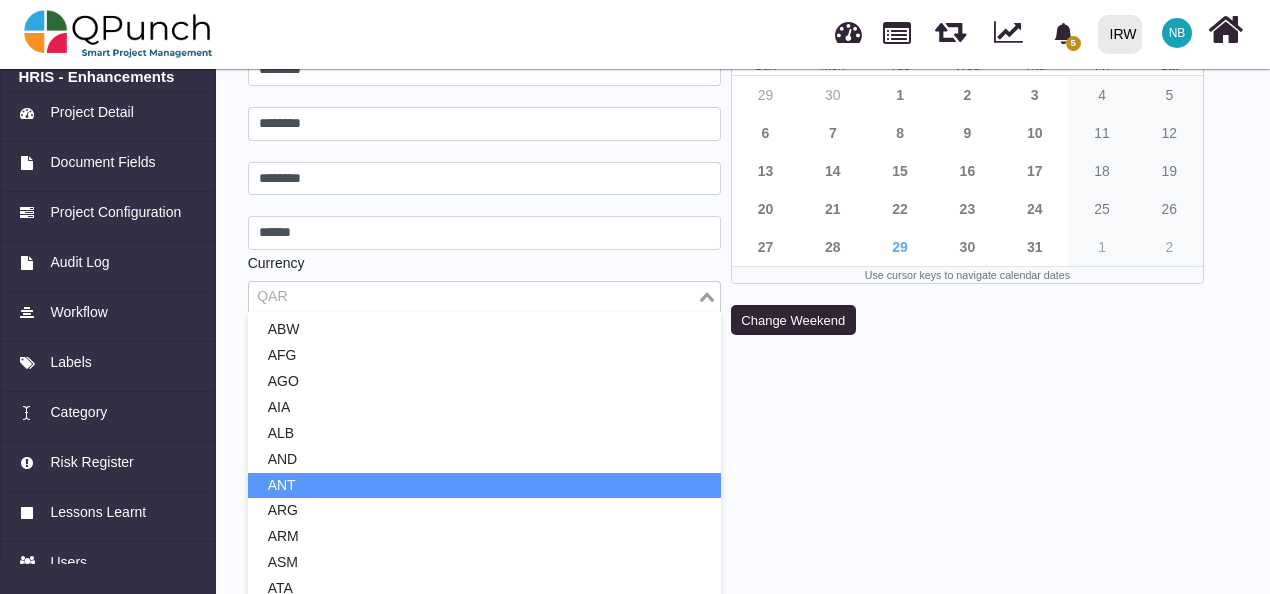 scroll, scrollTop: 172, scrollLeft: 0, axis: vertical 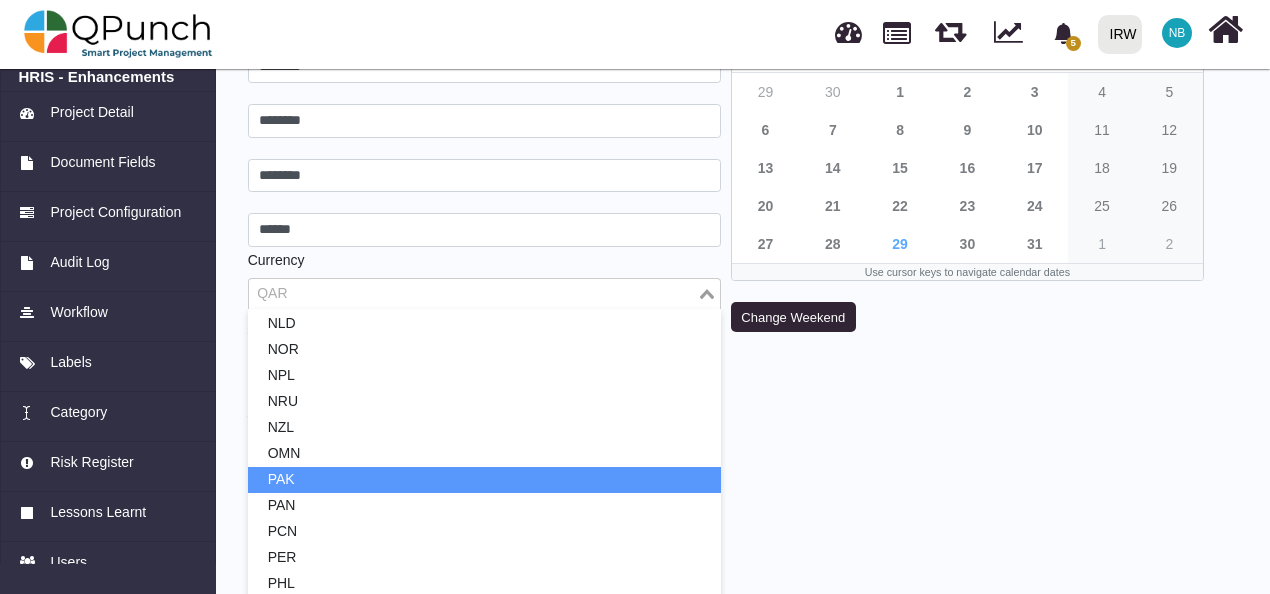 click on "PAK" at bounding box center (484, 480) 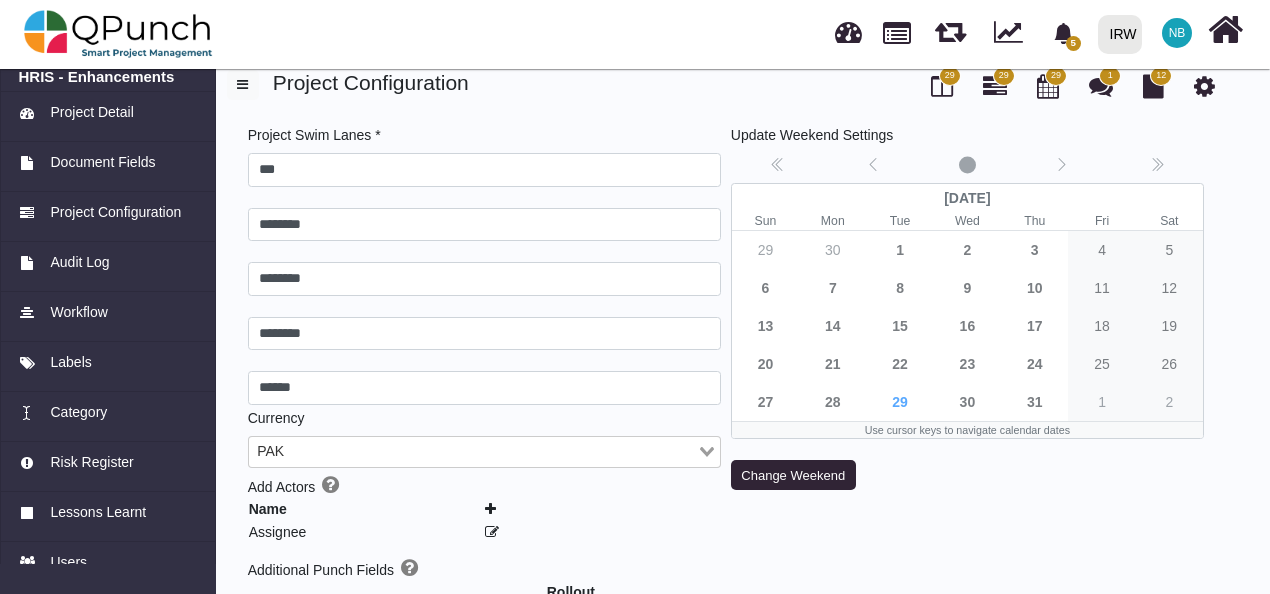scroll, scrollTop: 17, scrollLeft: 0, axis: vertical 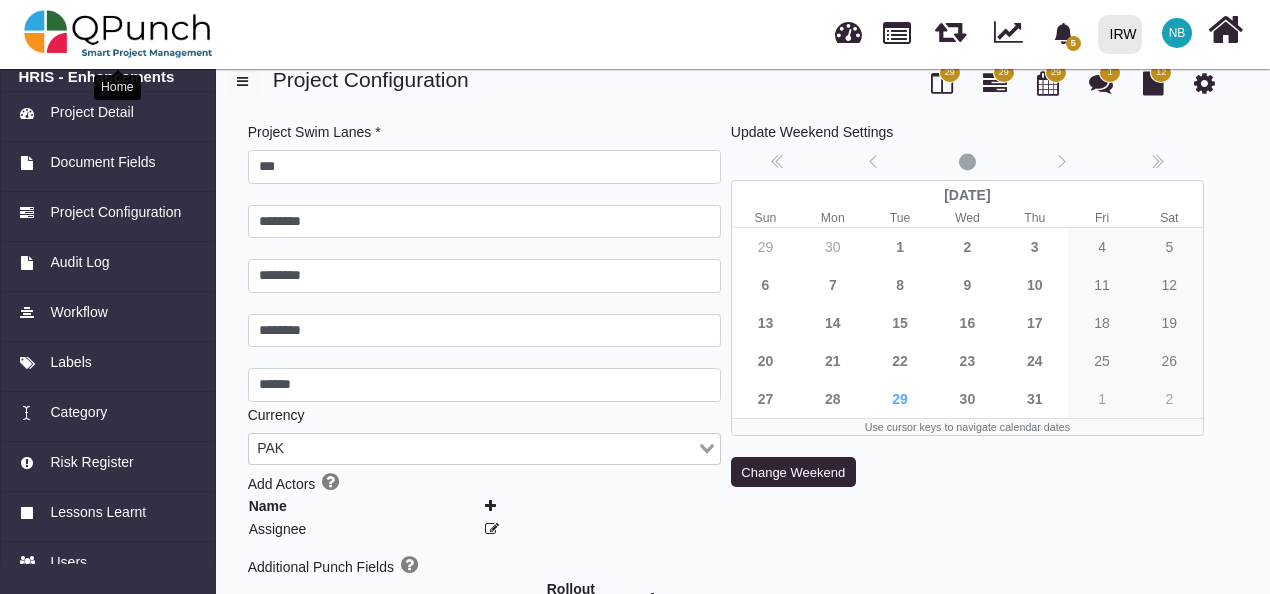 click at bounding box center [118, 34] 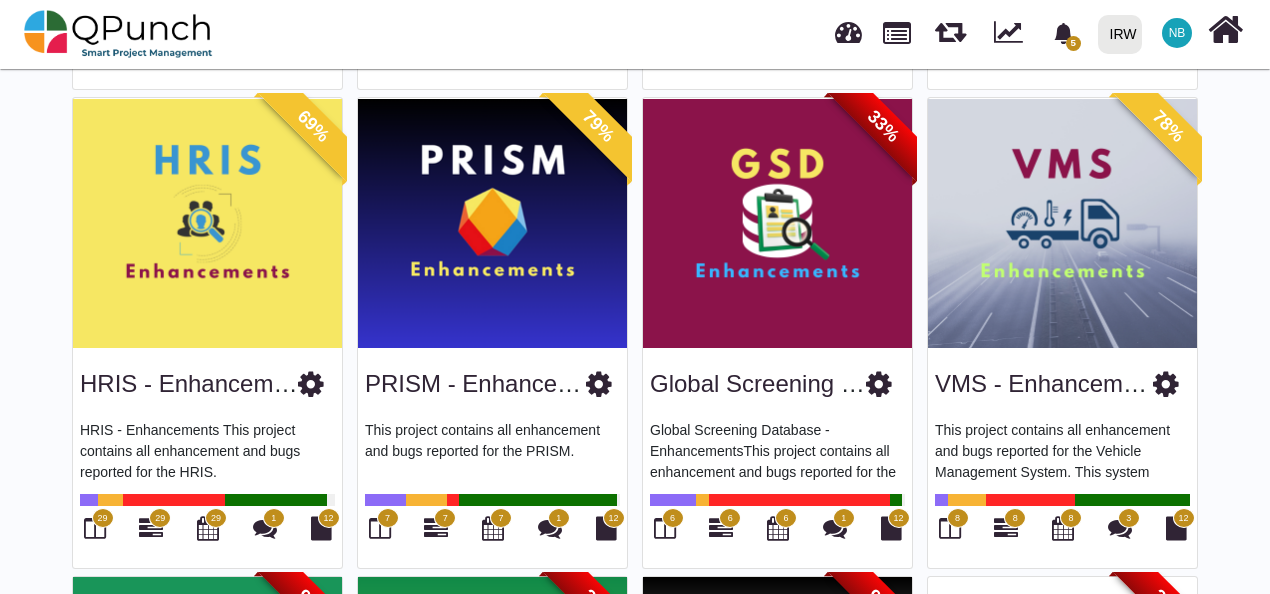 scroll, scrollTop: 589, scrollLeft: 0, axis: vertical 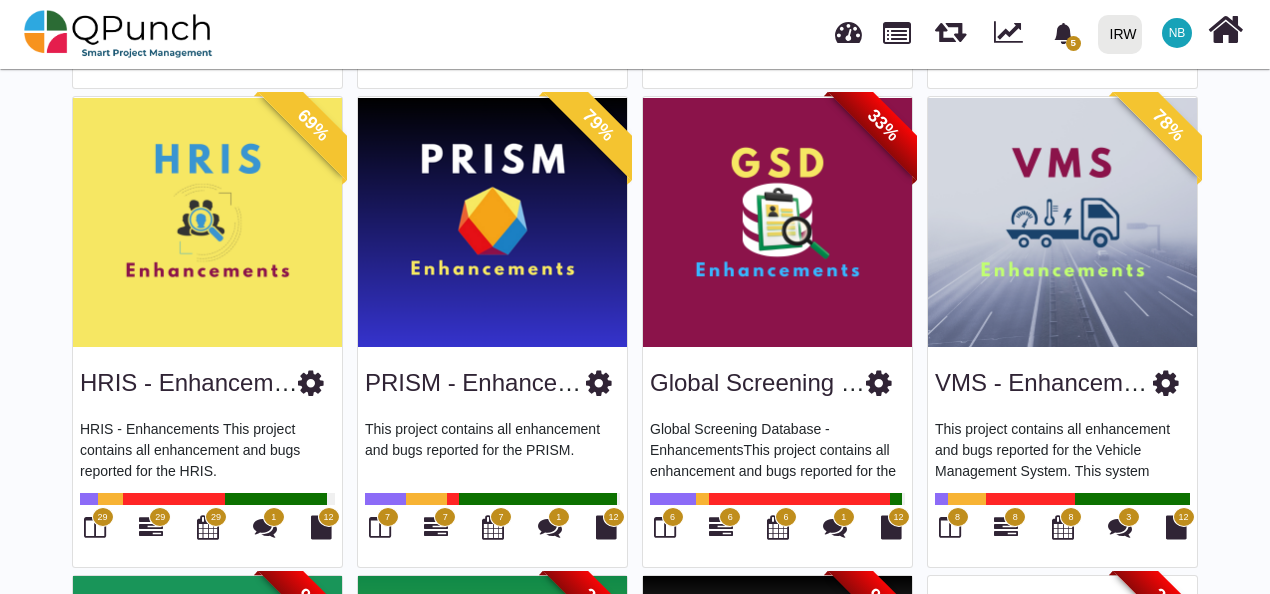 click at bounding box center [599, 383] 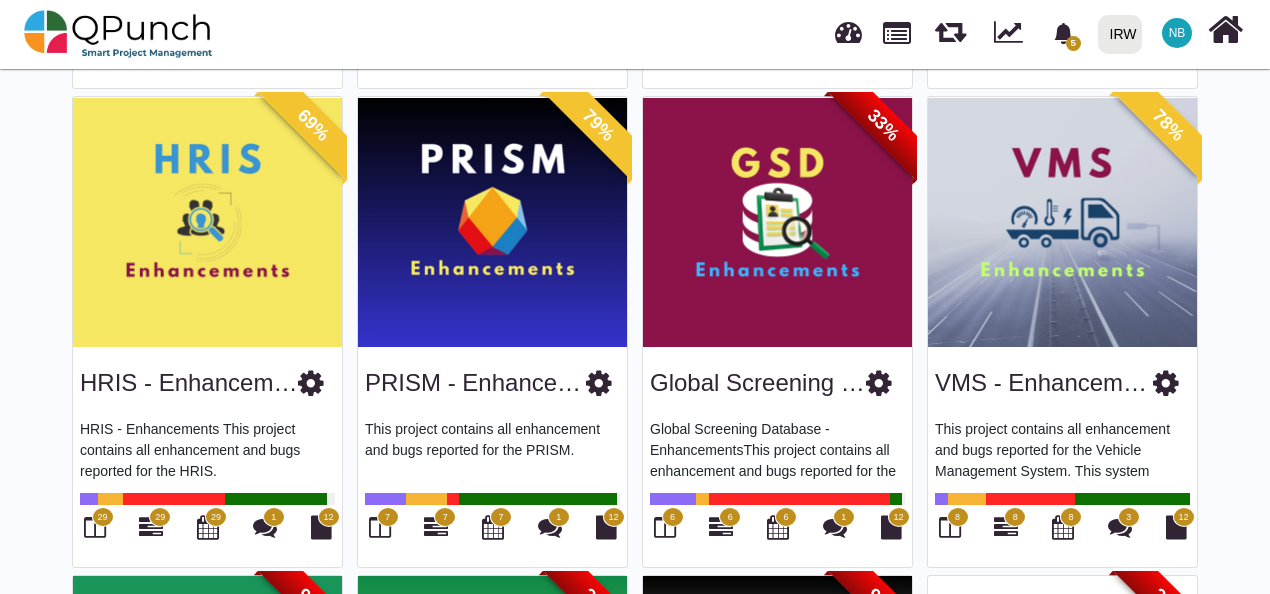 scroll, scrollTop: 0, scrollLeft: 0, axis: both 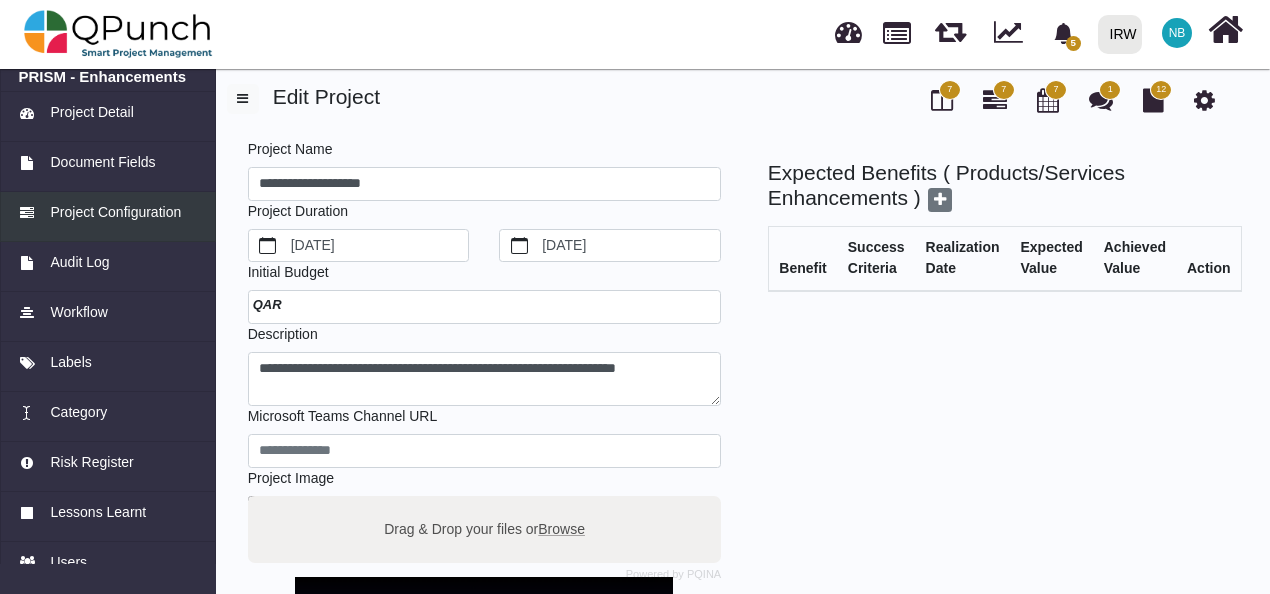 click on "Project Configuration" at bounding box center [115, 212] 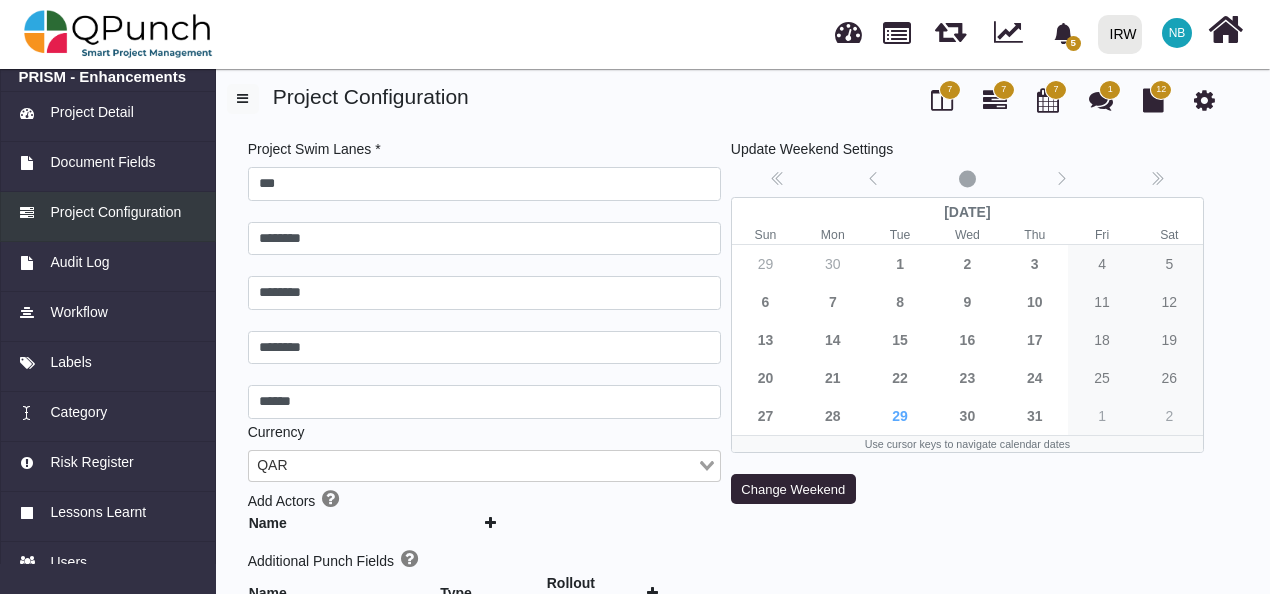 click on "Project Configuration" at bounding box center [115, 212] 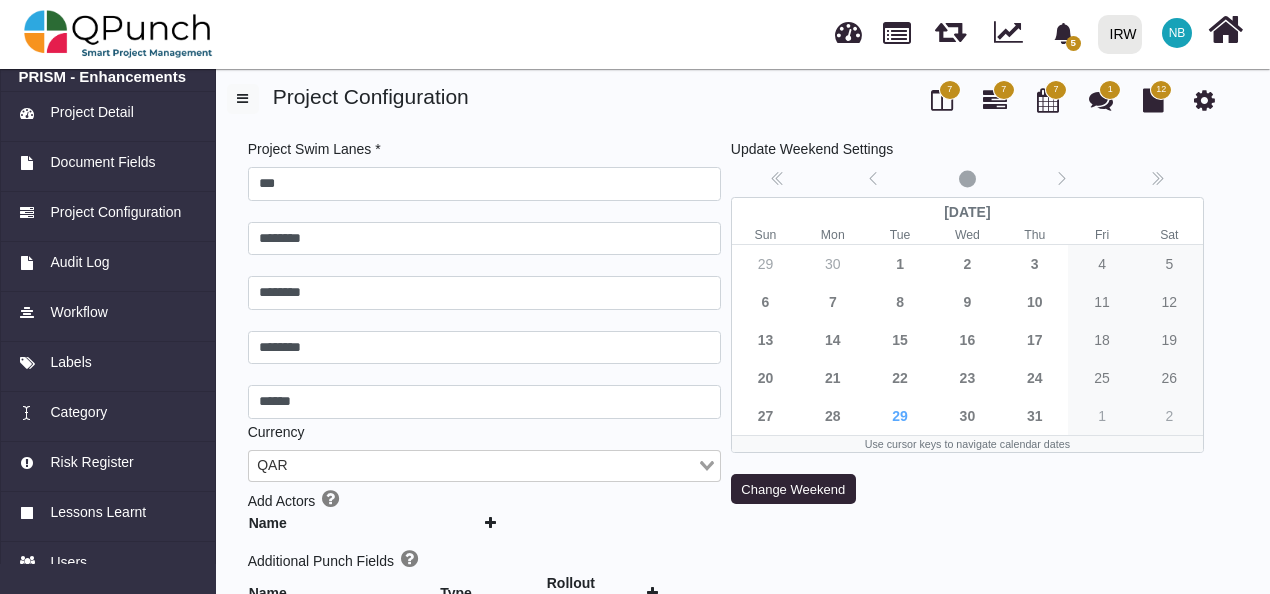 type 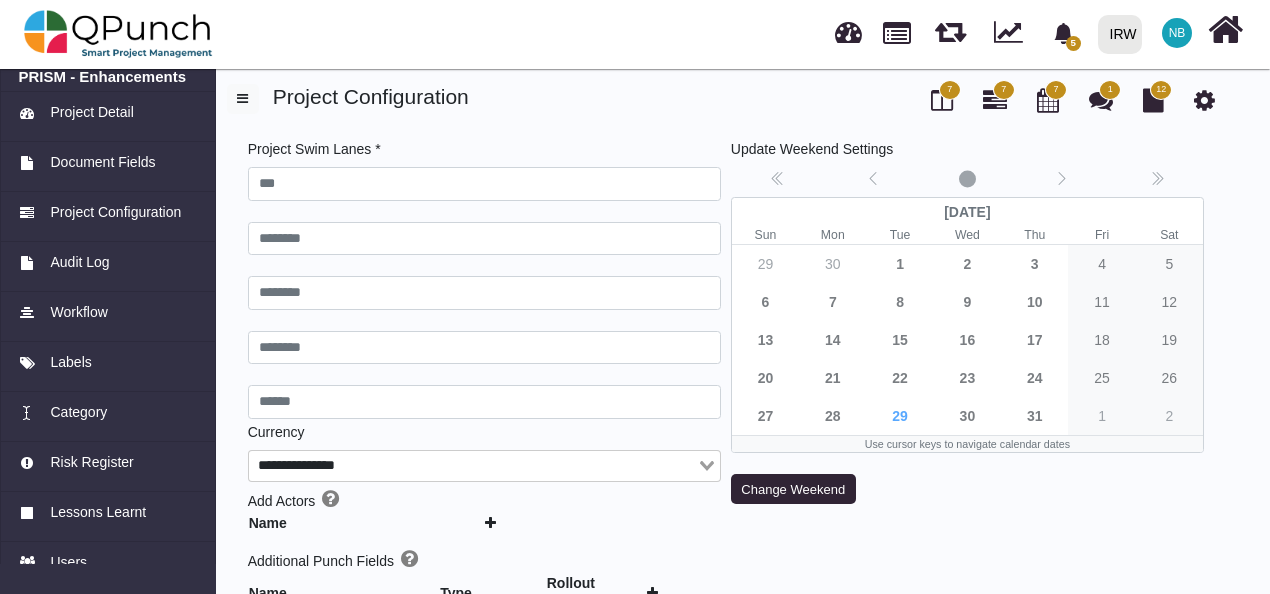 type on "***" 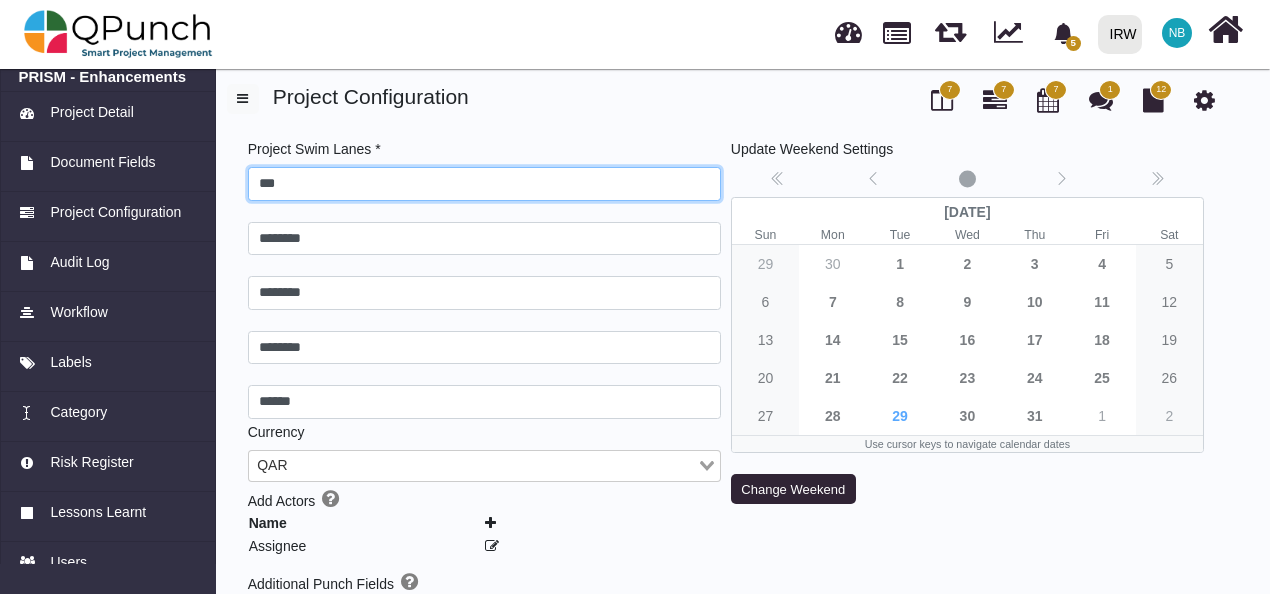 click on "***" at bounding box center [484, 184] 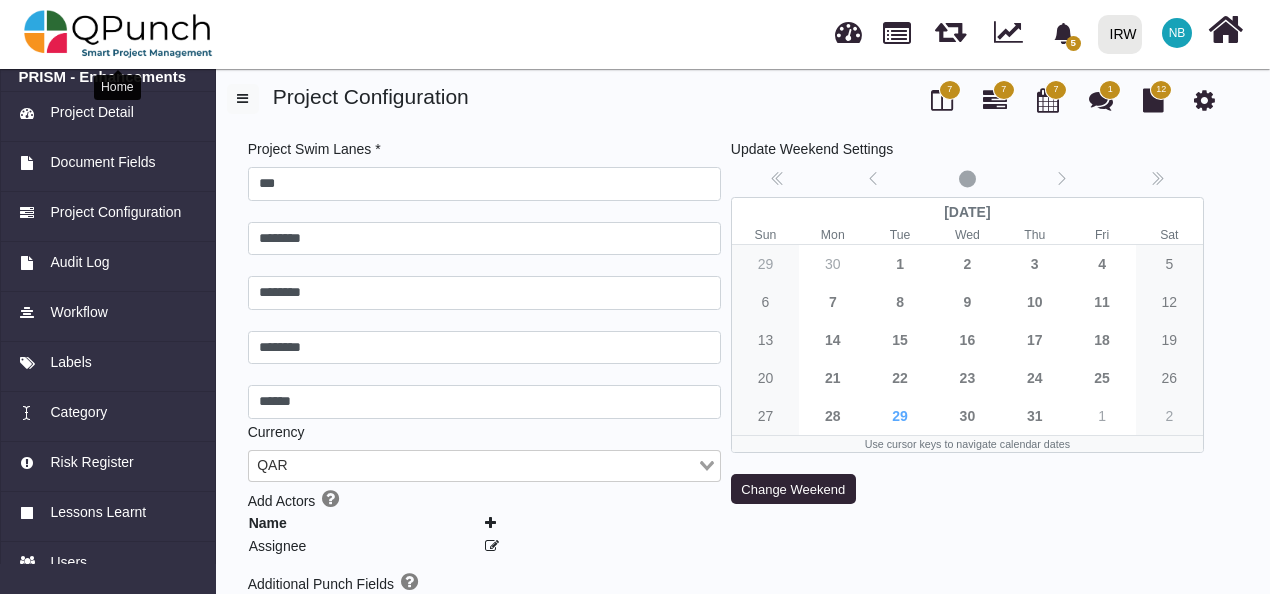 click at bounding box center [118, 34] 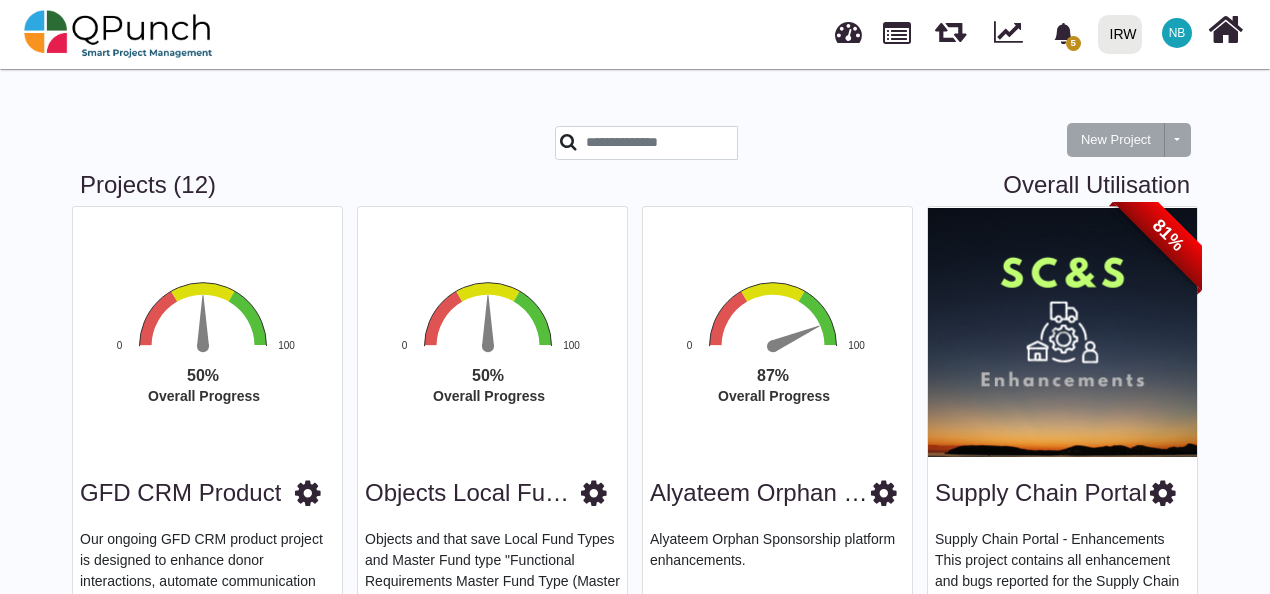 click at bounding box center [1163, 493] 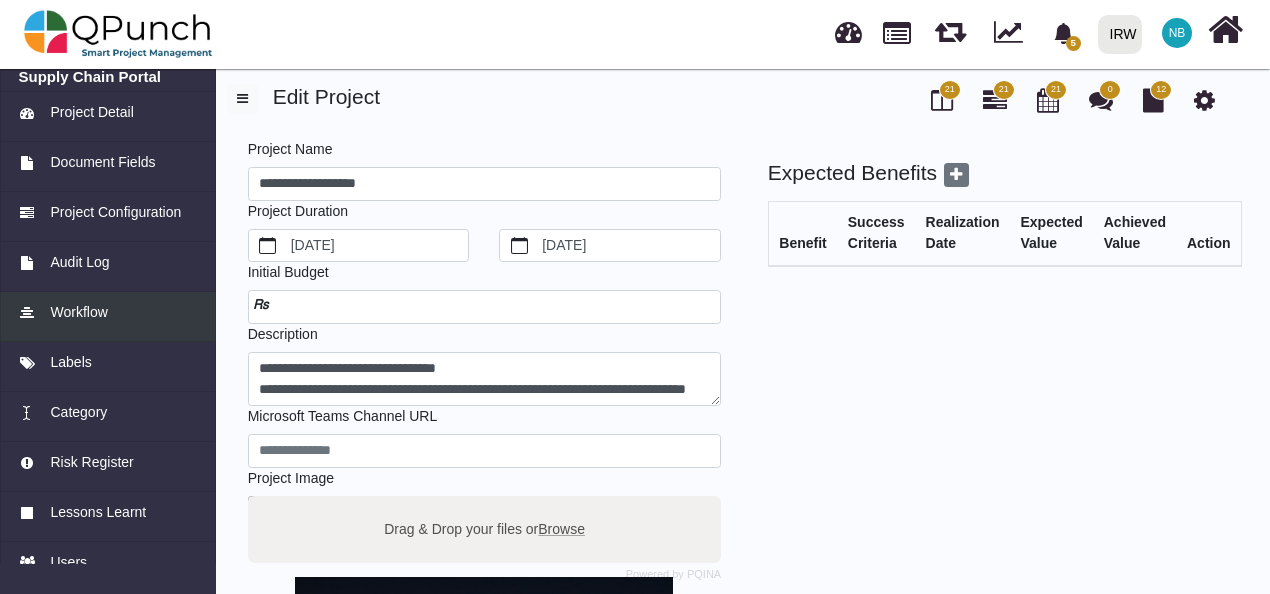 click on "Workflow" at bounding box center (78, 312) 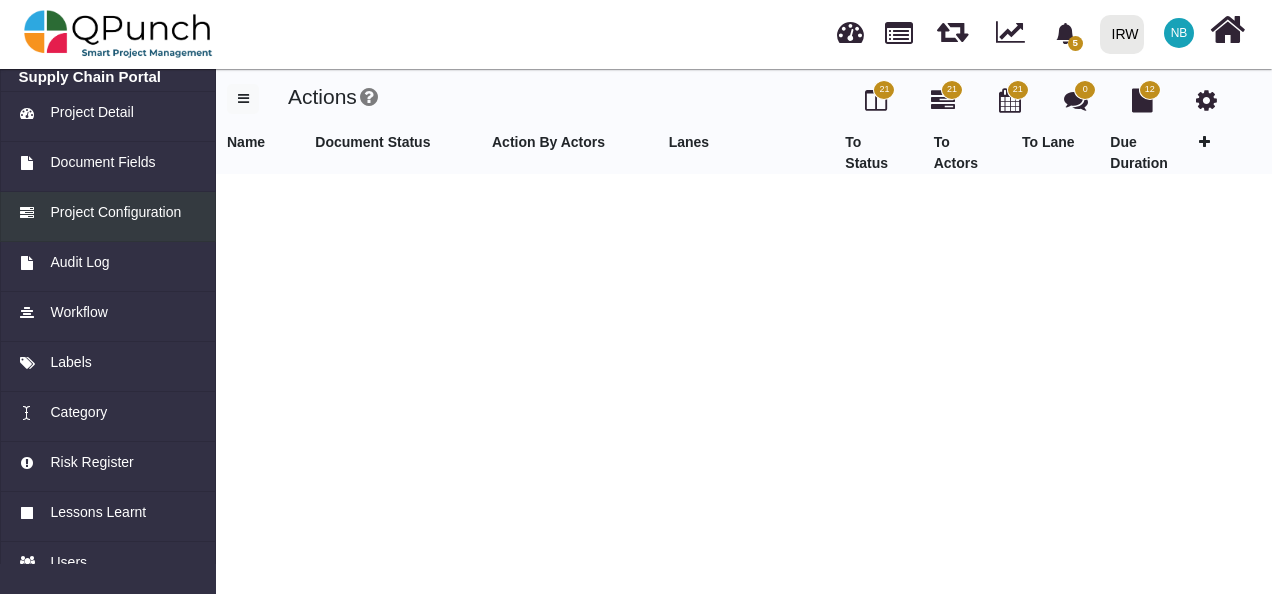 click on "Project Configuration" at bounding box center (115, 212) 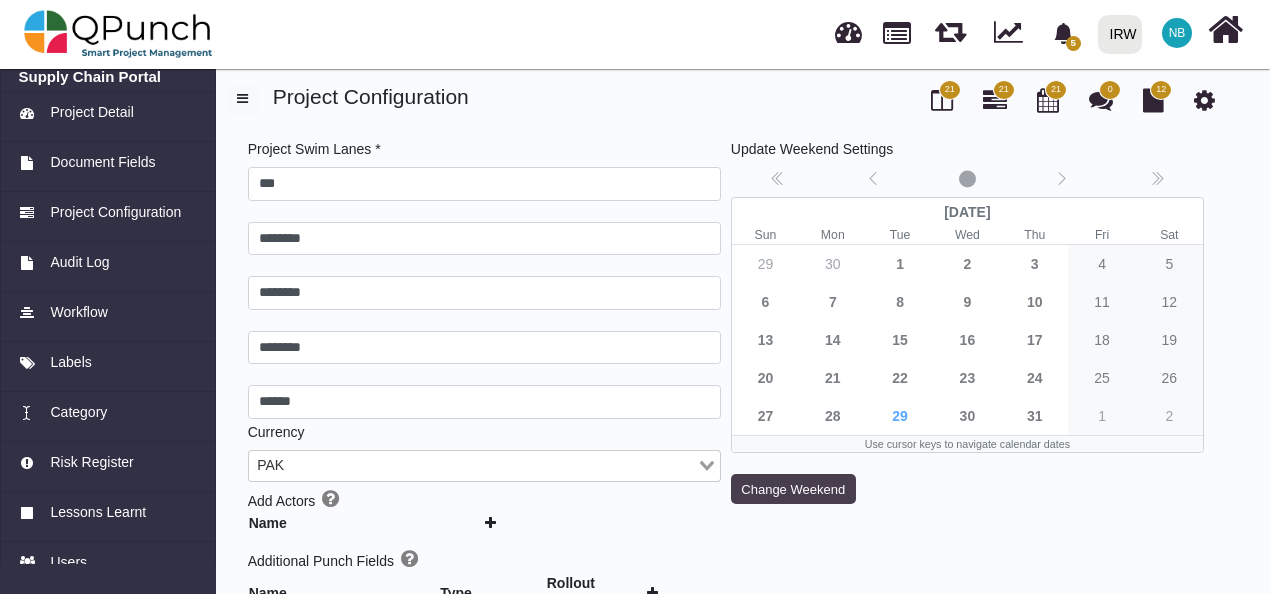 type 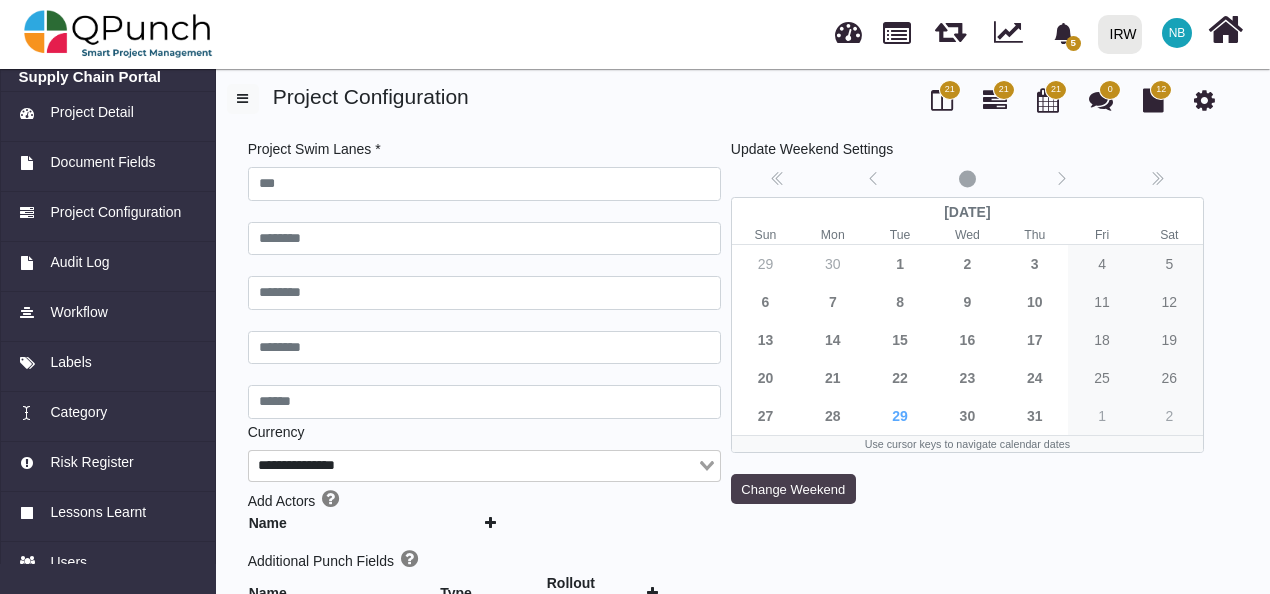 type on "***" 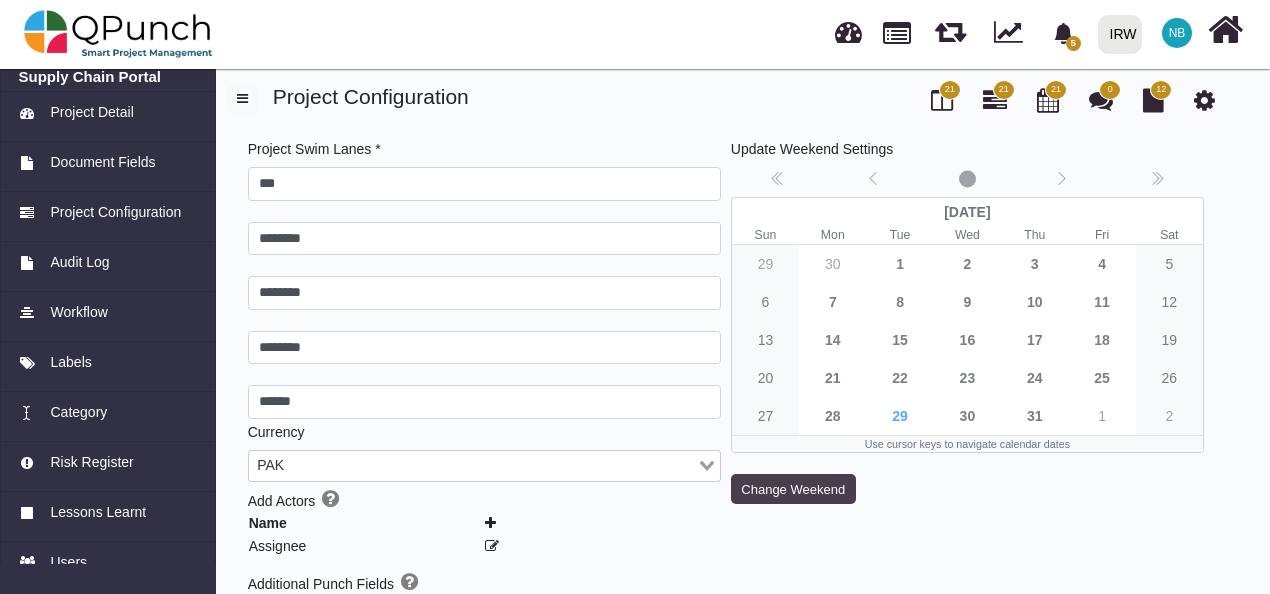 click on "Change Weekend" at bounding box center [793, 489] 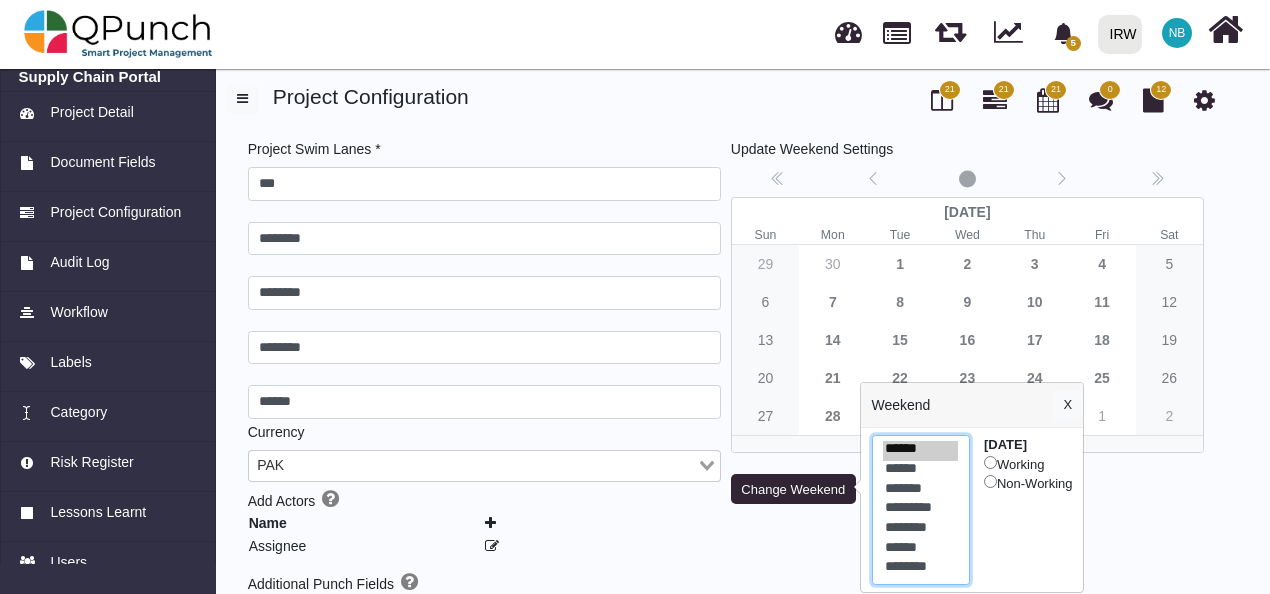 click on "********" at bounding box center [920, 569] 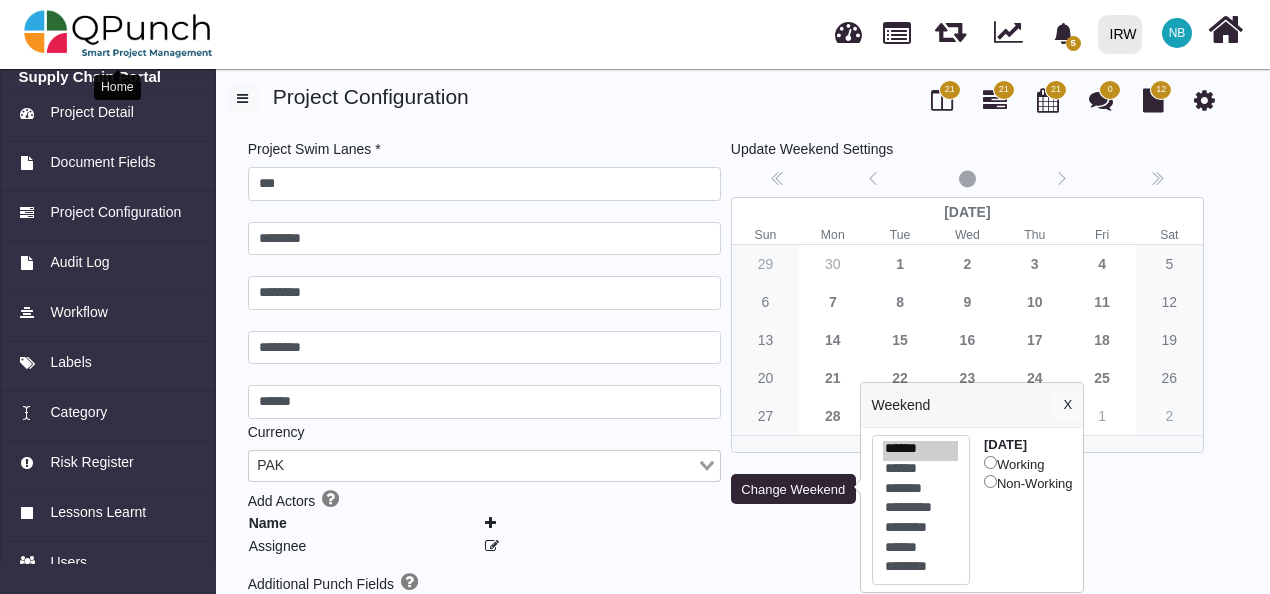 click at bounding box center (118, 34) 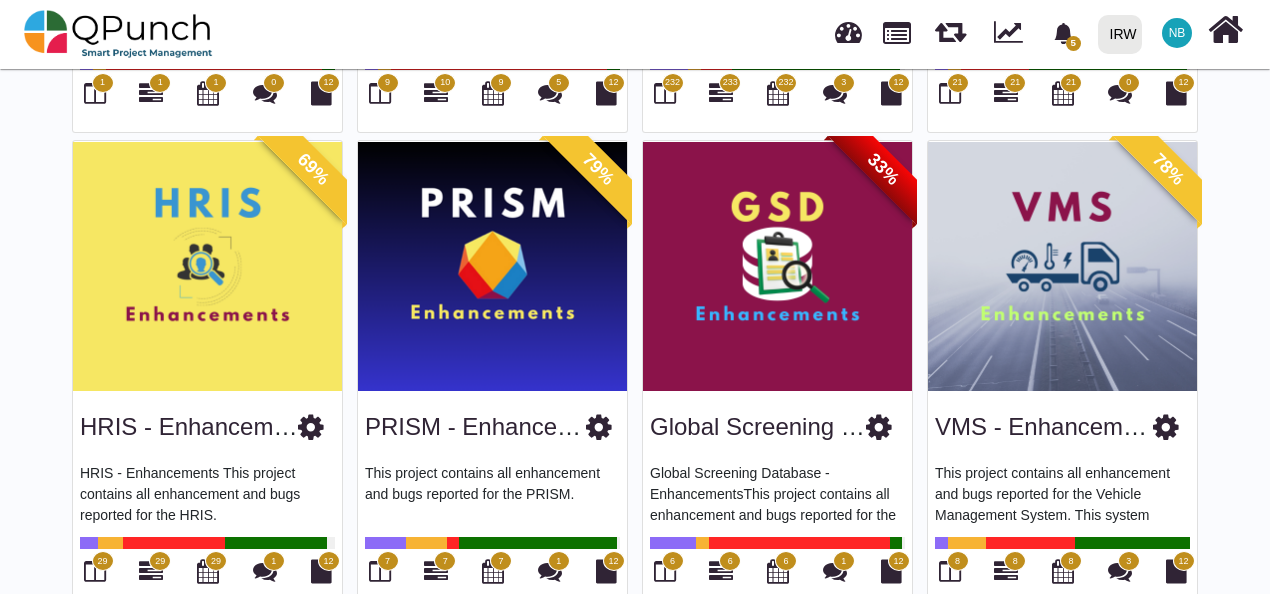 scroll, scrollTop: 546, scrollLeft: 0, axis: vertical 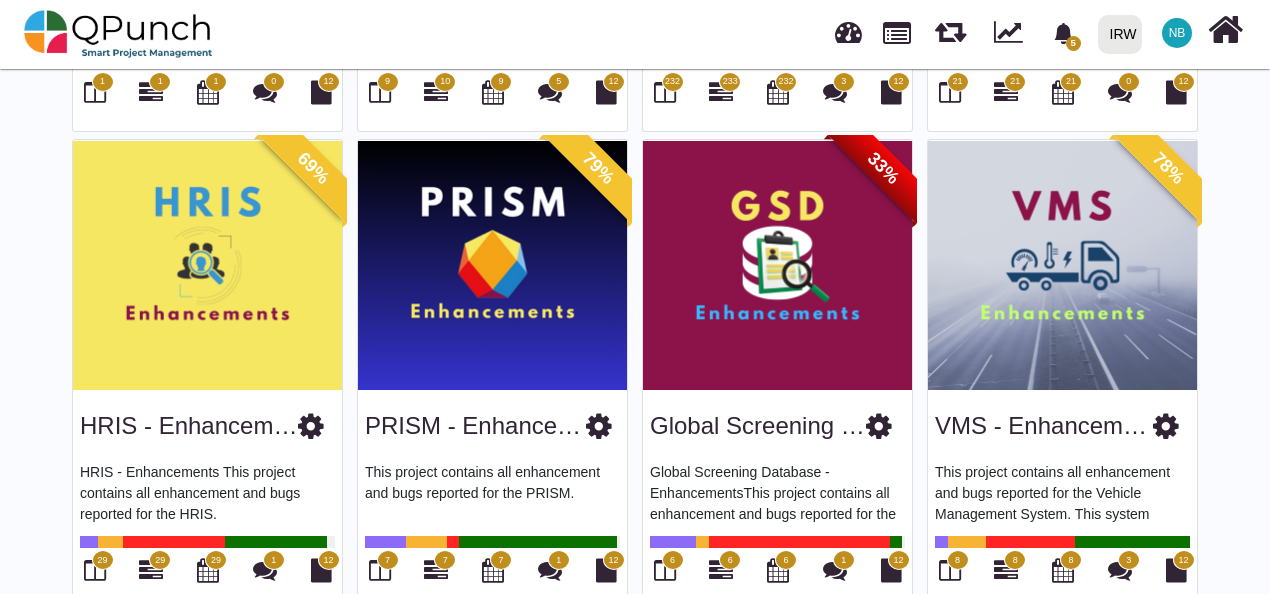 click at bounding box center (311, 426) 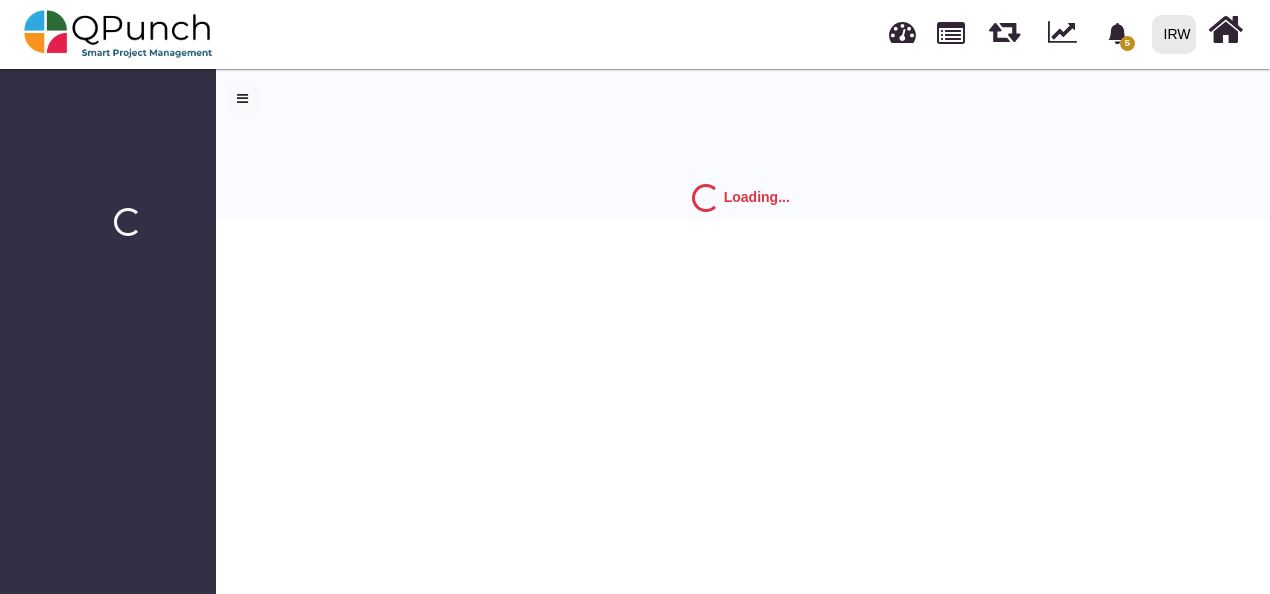 scroll, scrollTop: 0, scrollLeft: 0, axis: both 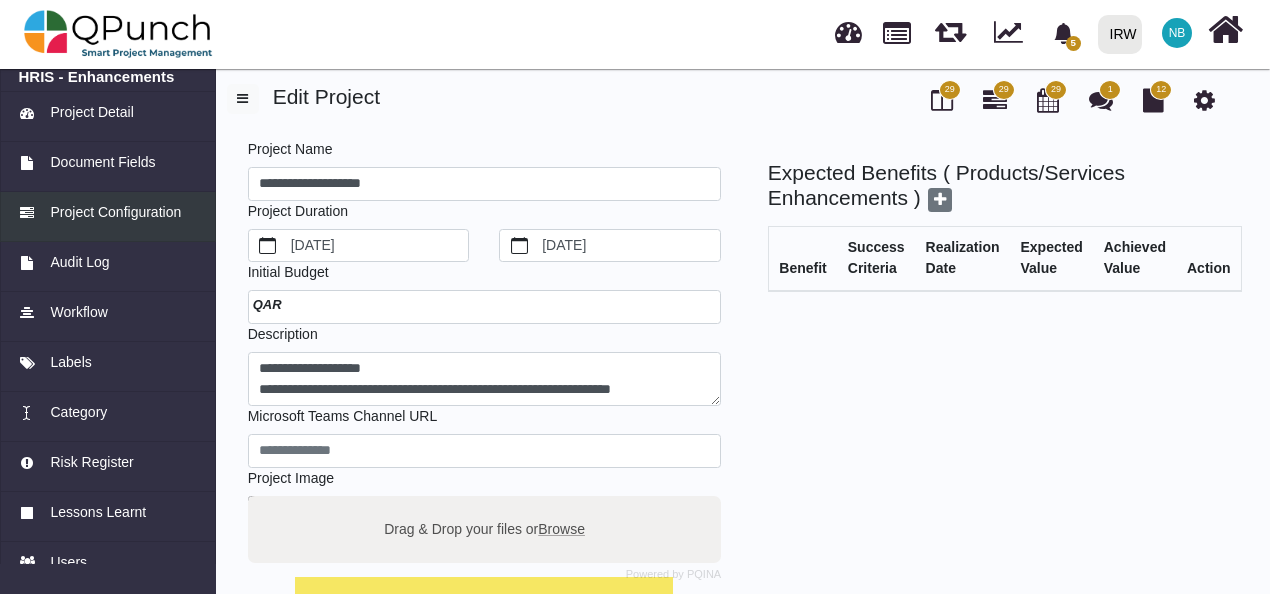 click on "Project Configuration" at bounding box center [115, 212] 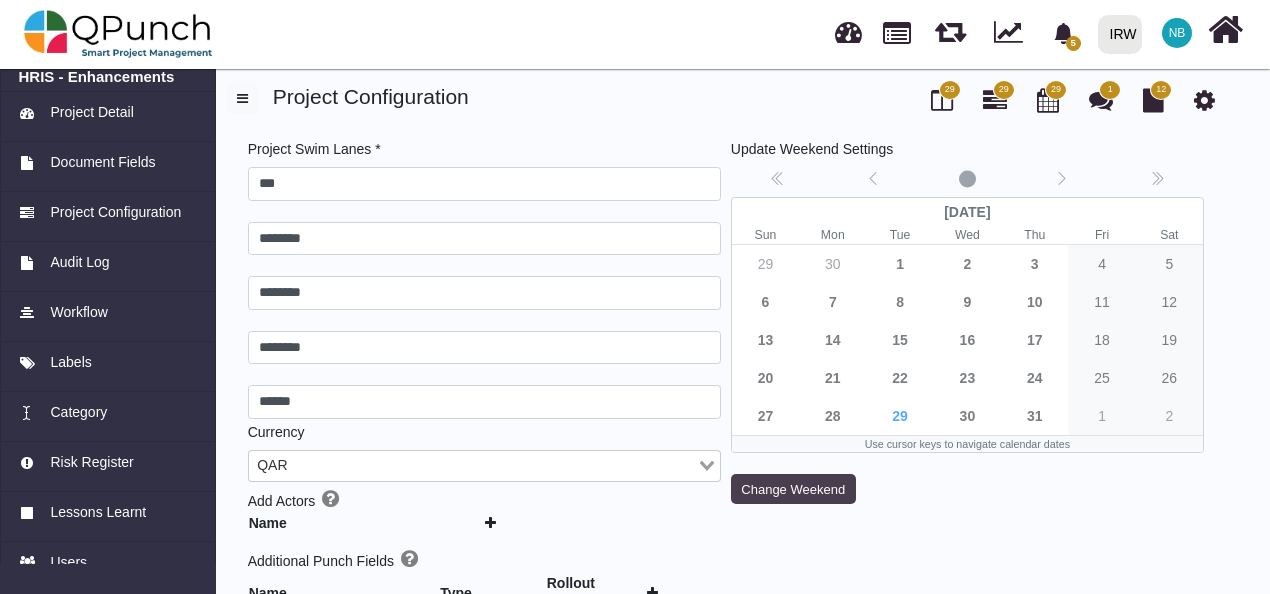 type 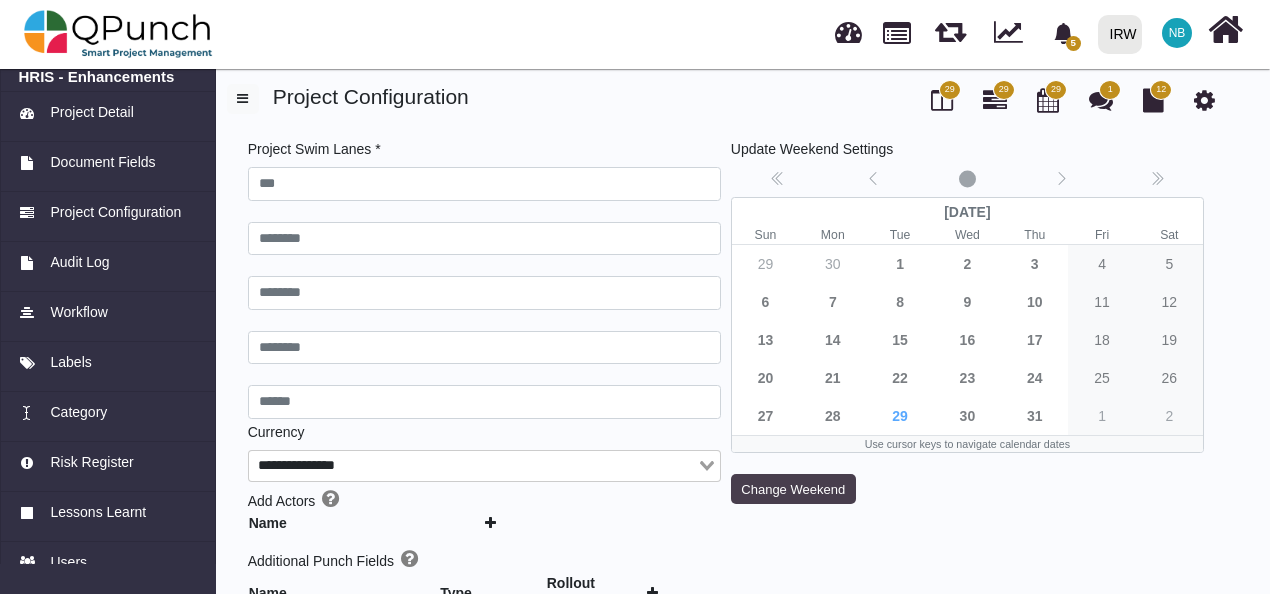 type on "***" 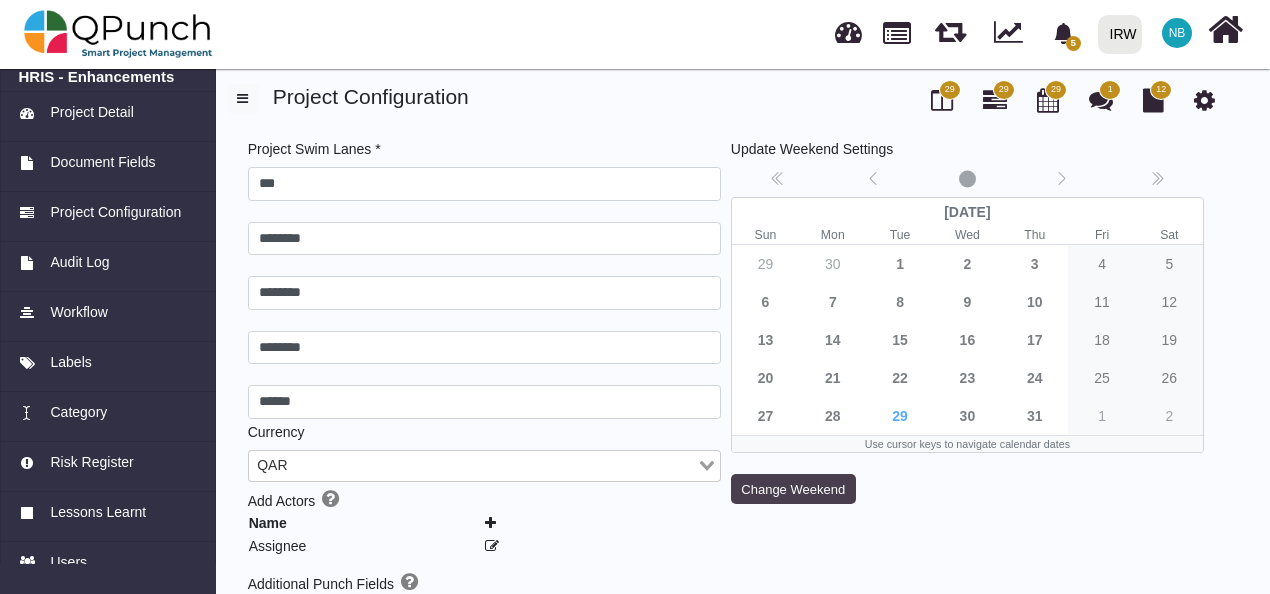 click on "Change Weekend" at bounding box center (793, 489) 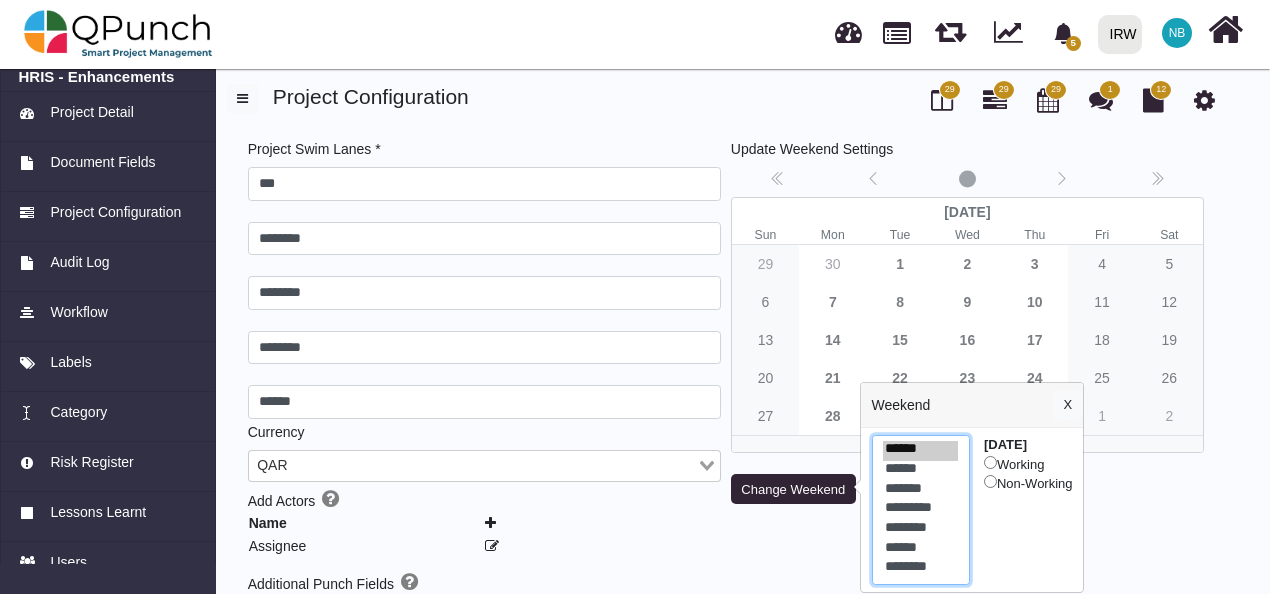 click on "********" at bounding box center (920, 569) 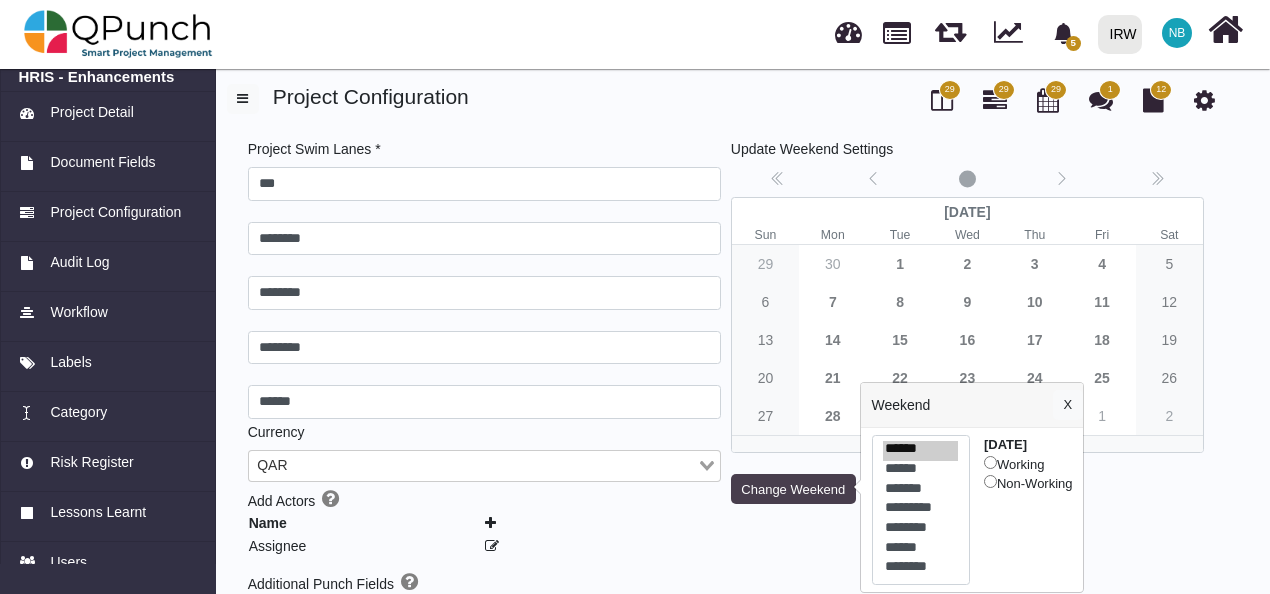 click on "Change Weekend" at bounding box center (793, 489) 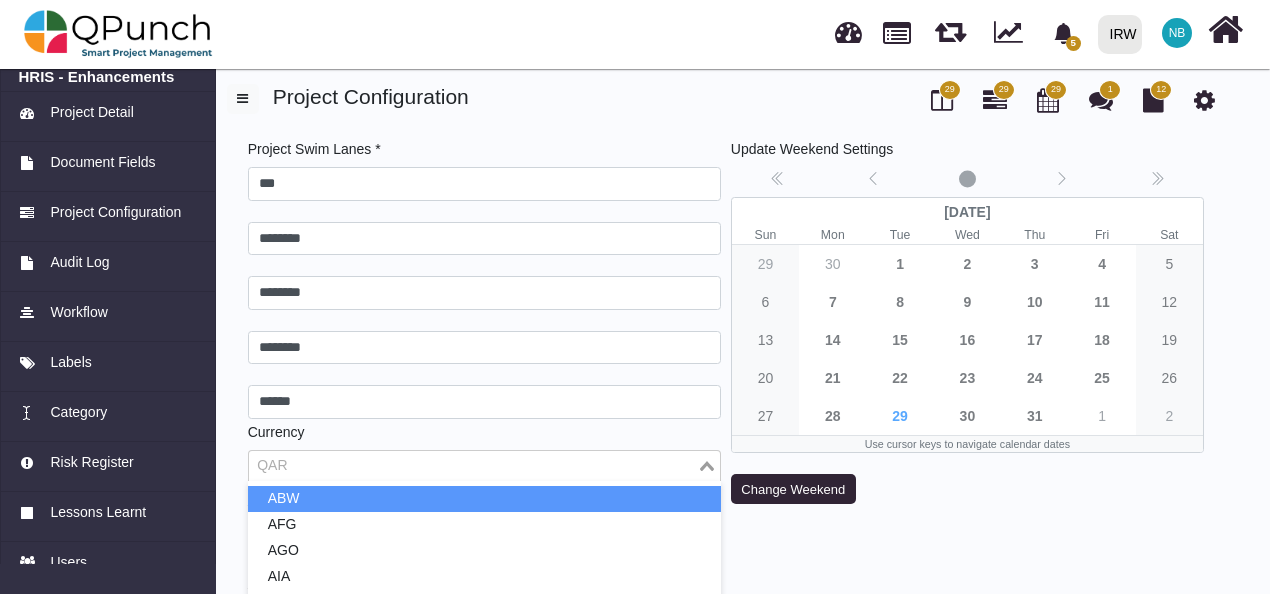 click at bounding box center (473, 466) 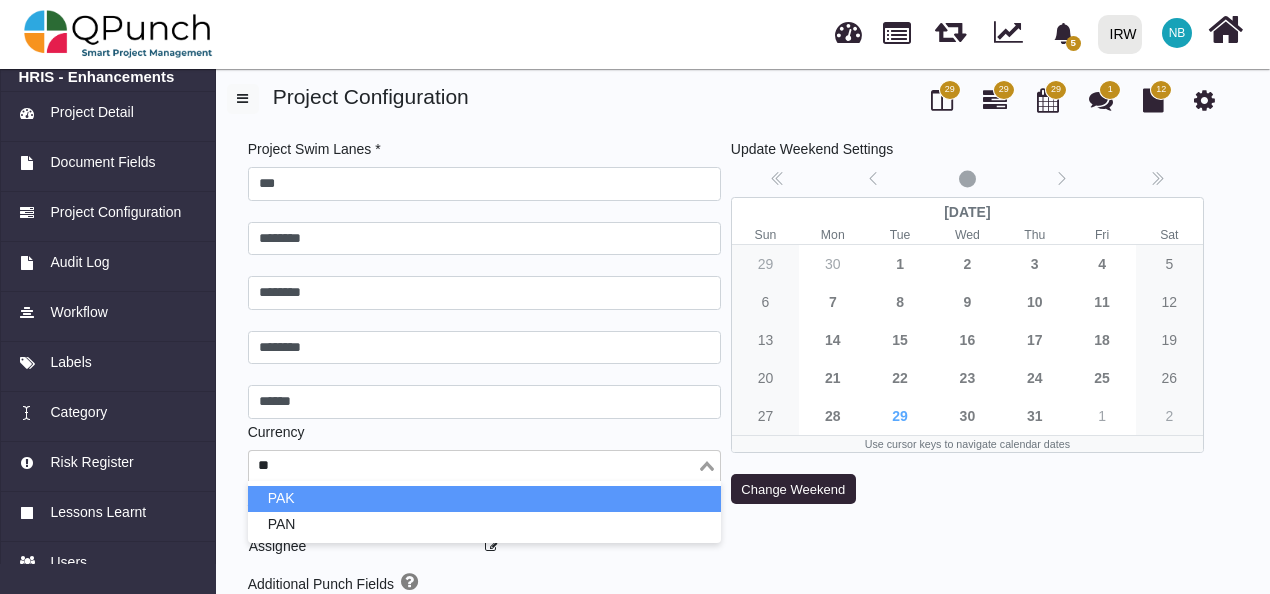 type on "***" 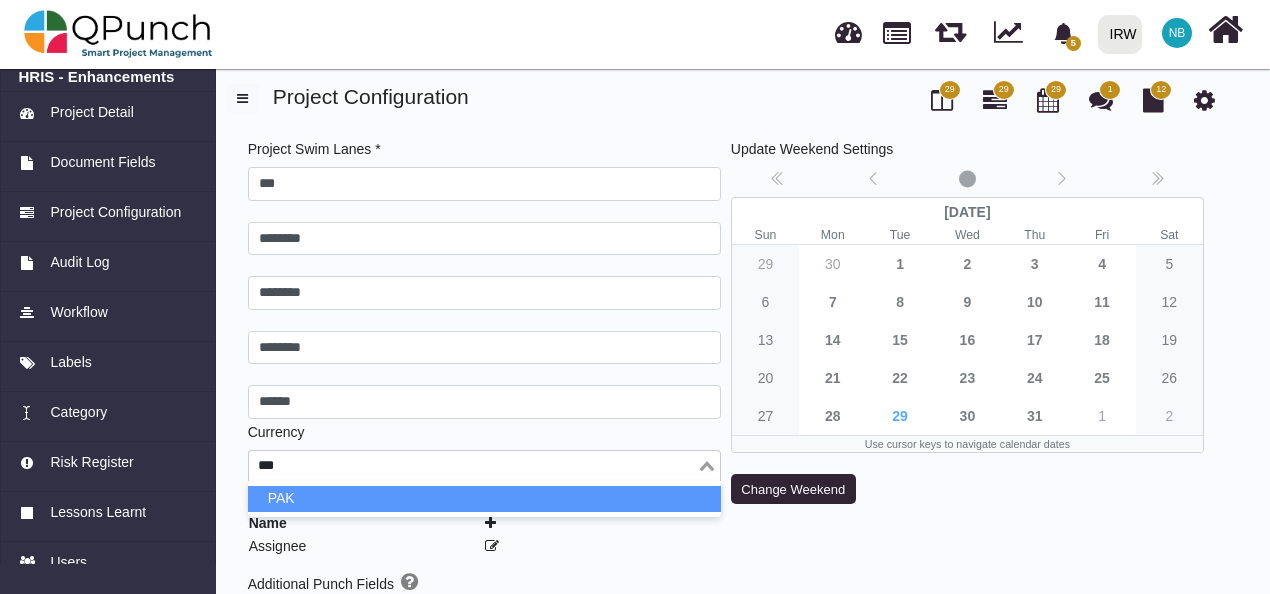 type 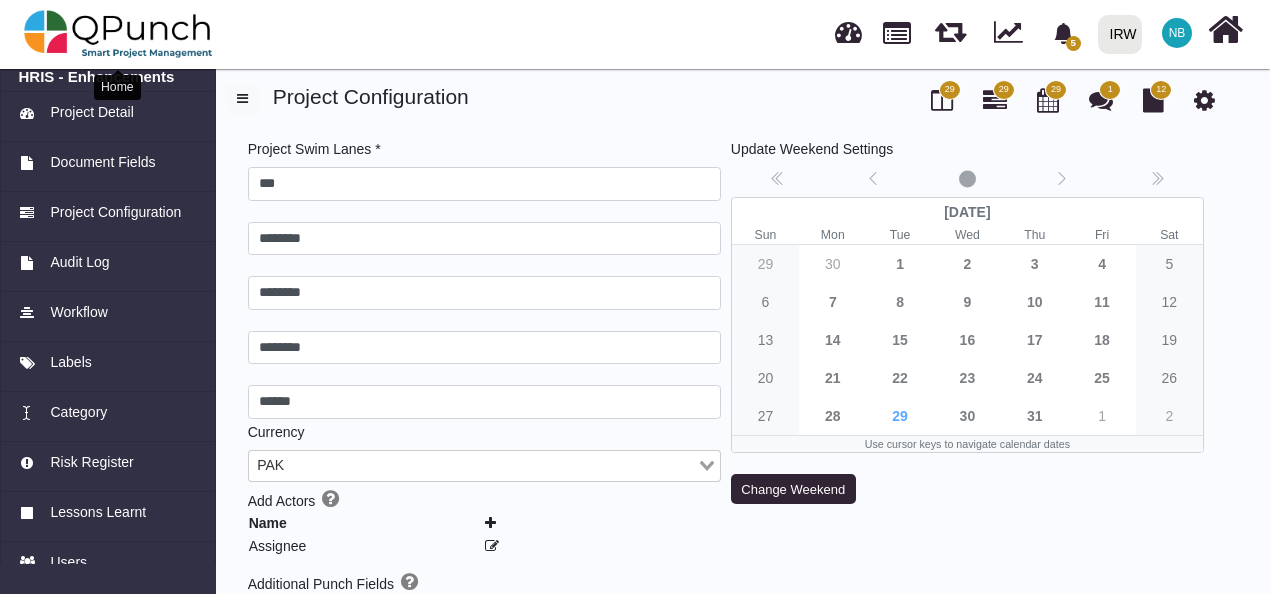 click at bounding box center [118, 34] 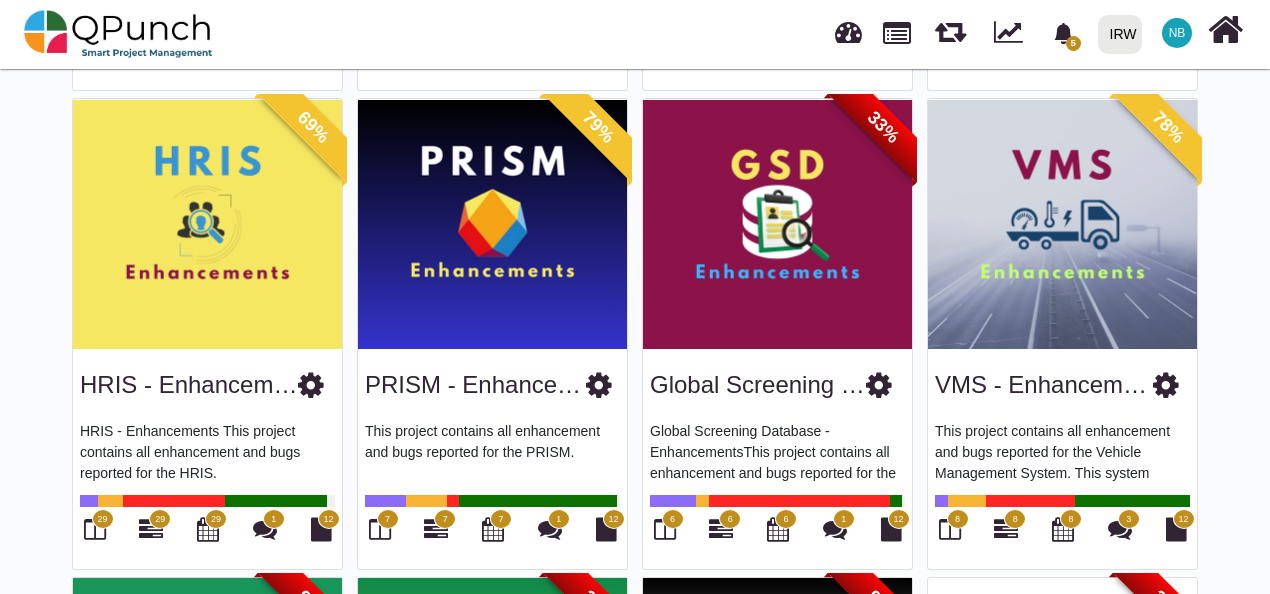 scroll, scrollTop: 591, scrollLeft: 0, axis: vertical 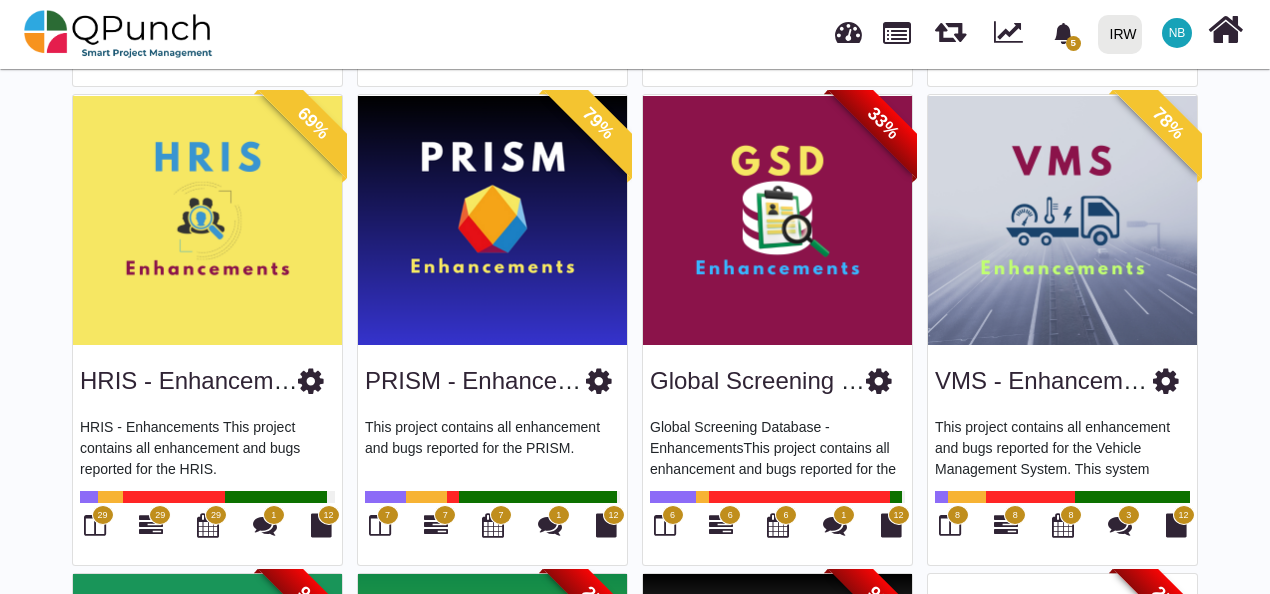 click at bounding box center (599, 381) 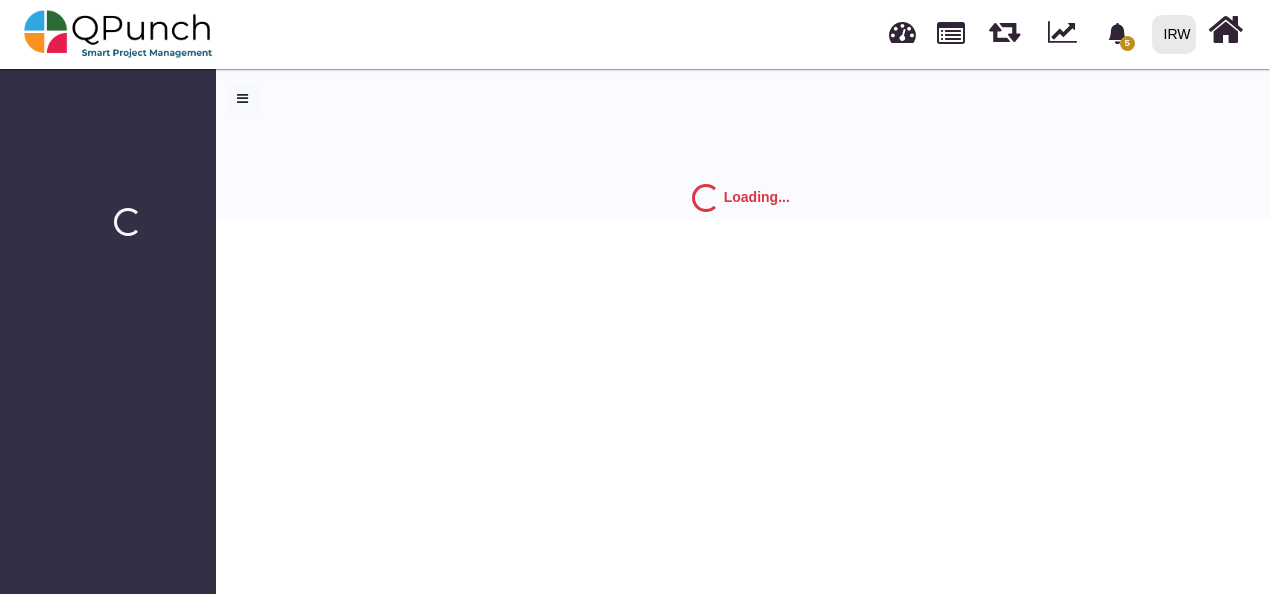 scroll, scrollTop: 0, scrollLeft: 0, axis: both 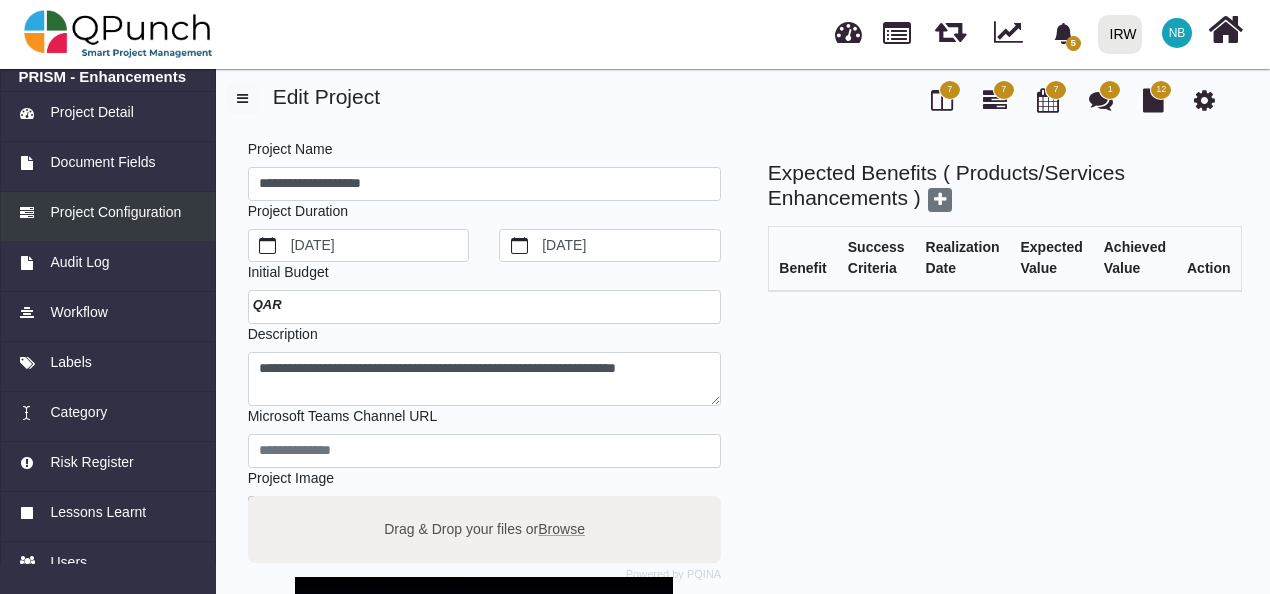 click on "Project Configuration" at bounding box center [115, 212] 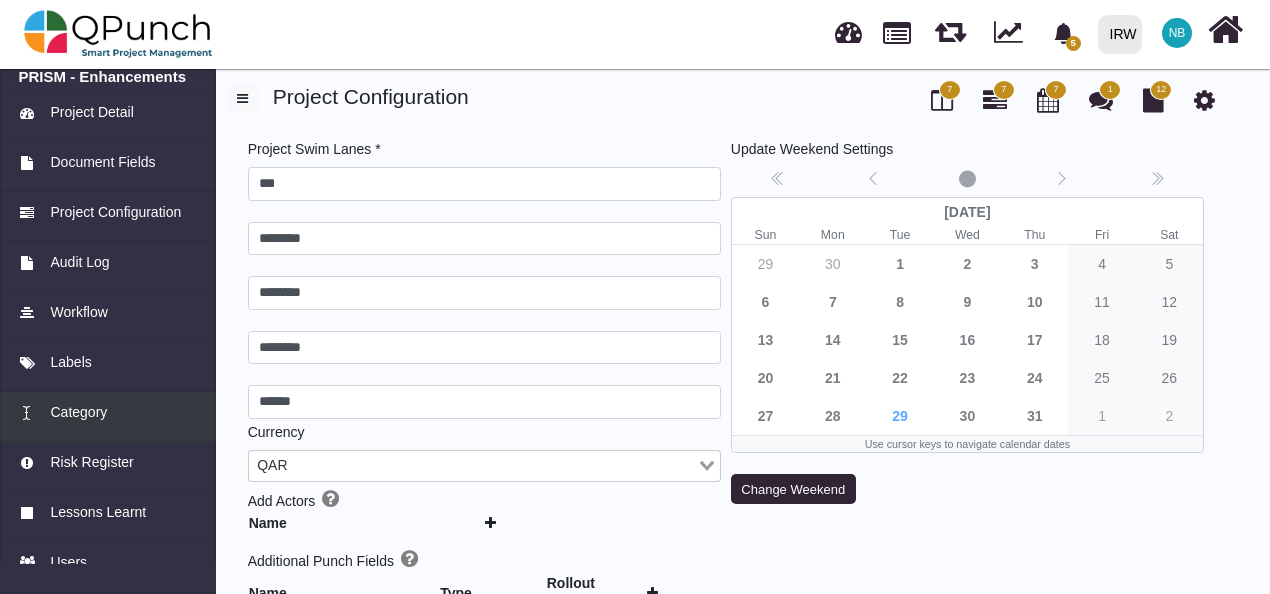 type 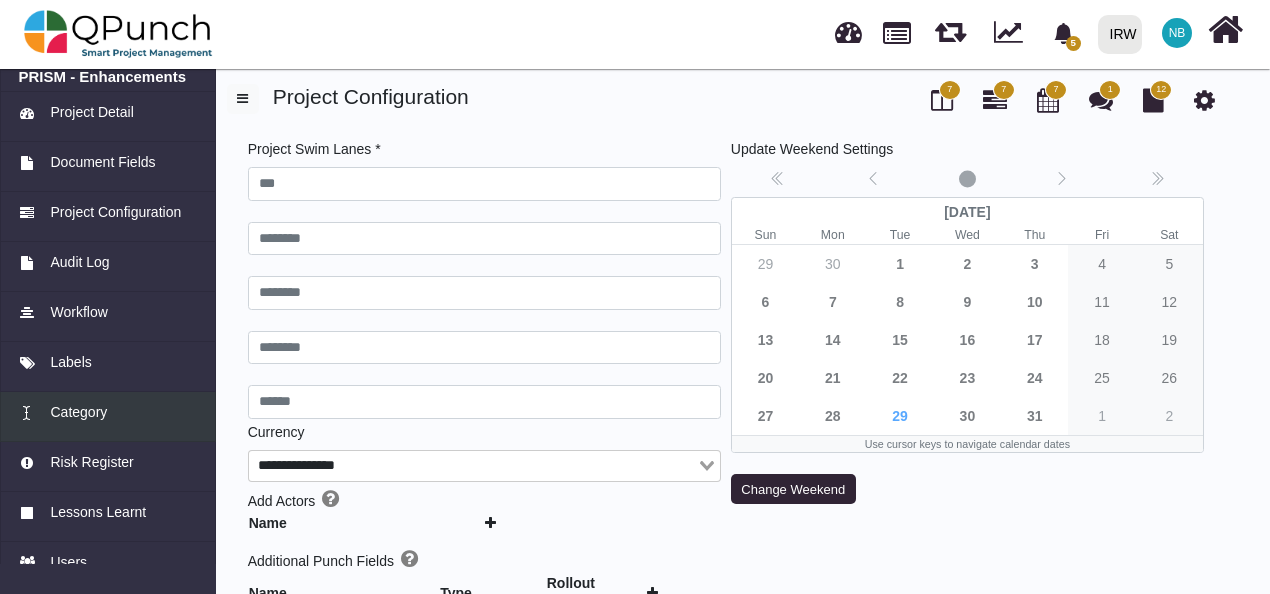 type on "***" 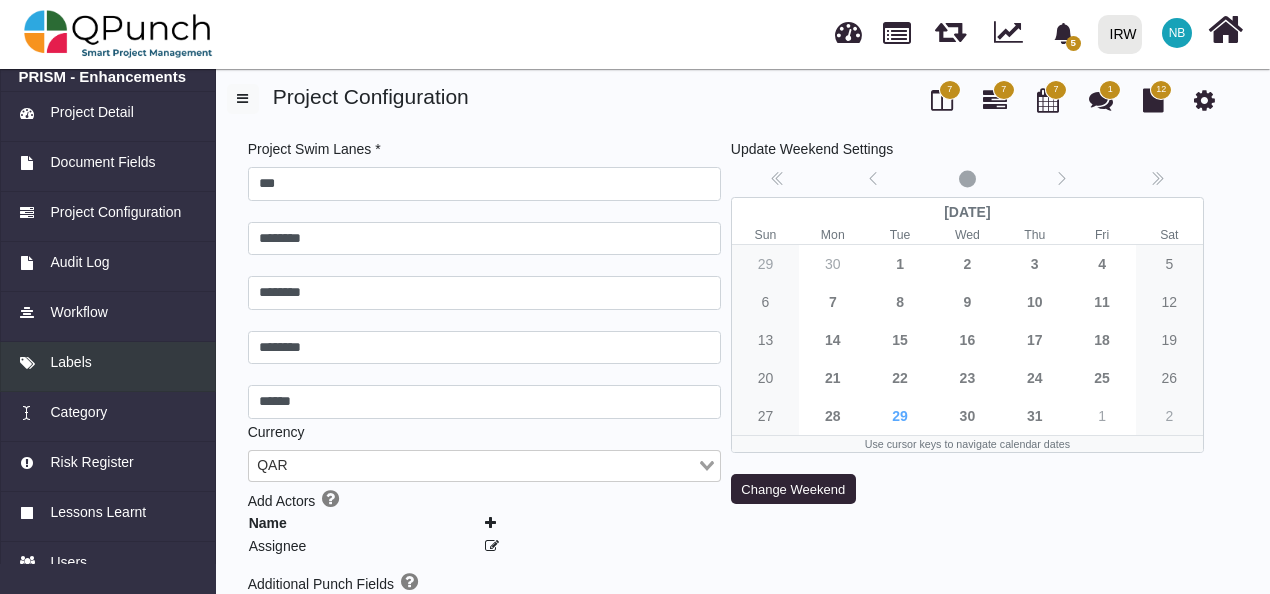 click on "Labels" at bounding box center (108, 362) 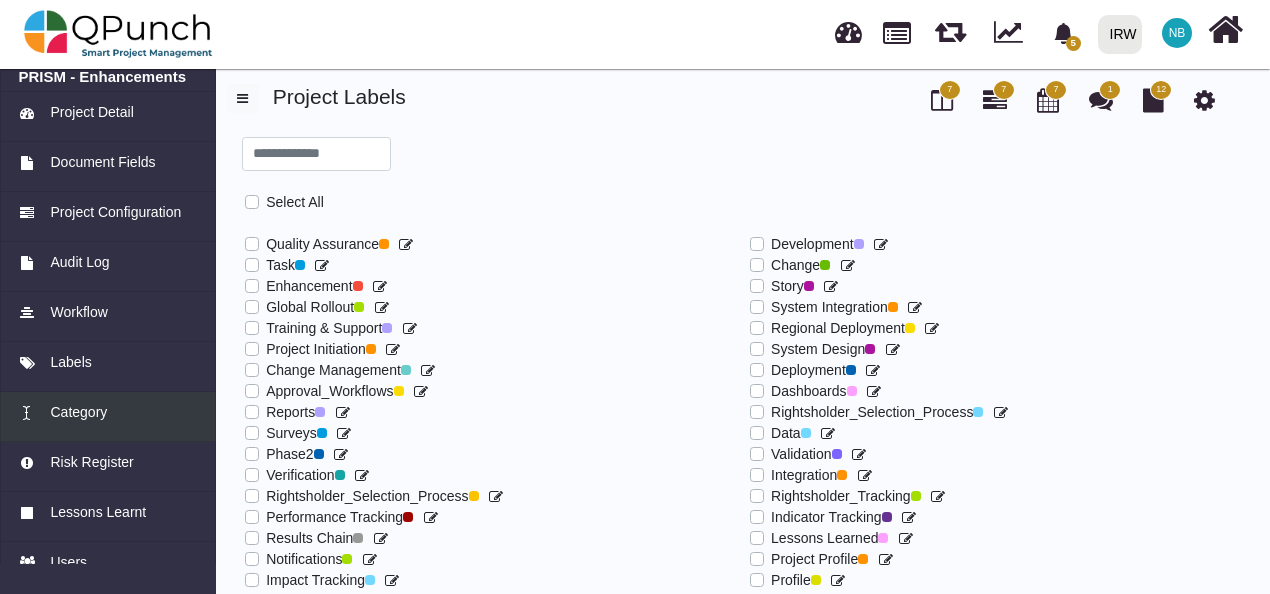 click on "Category" at bounding box center (78, 412) 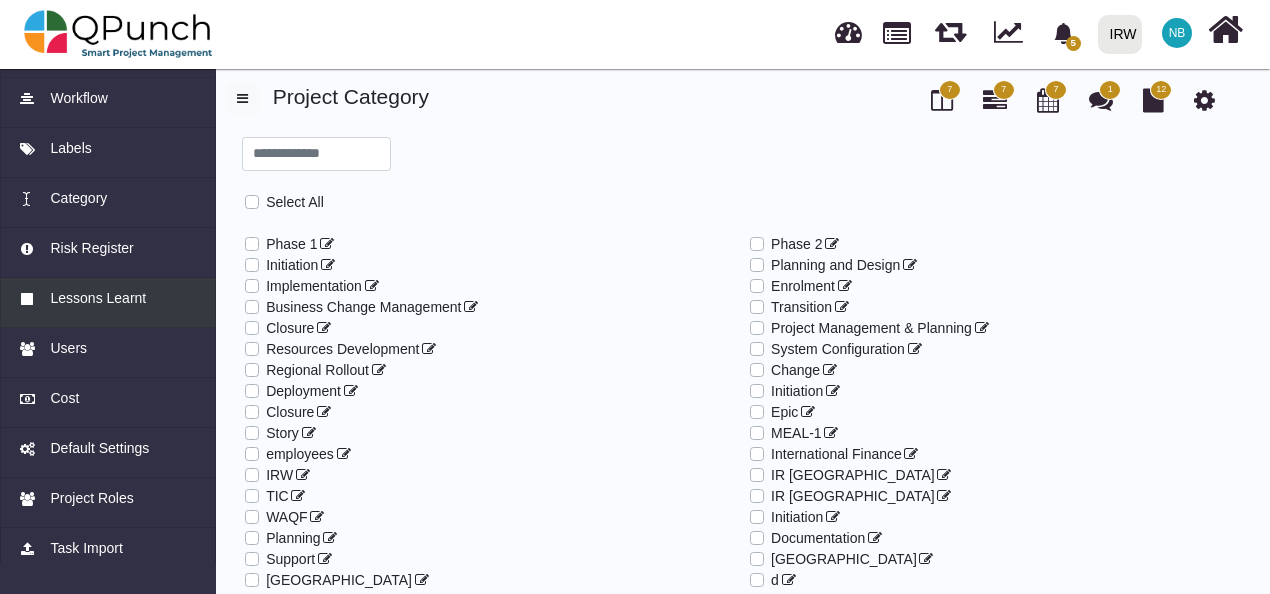 scroll, scrollTop: 227, scrollLeft: 0, axis: vertical 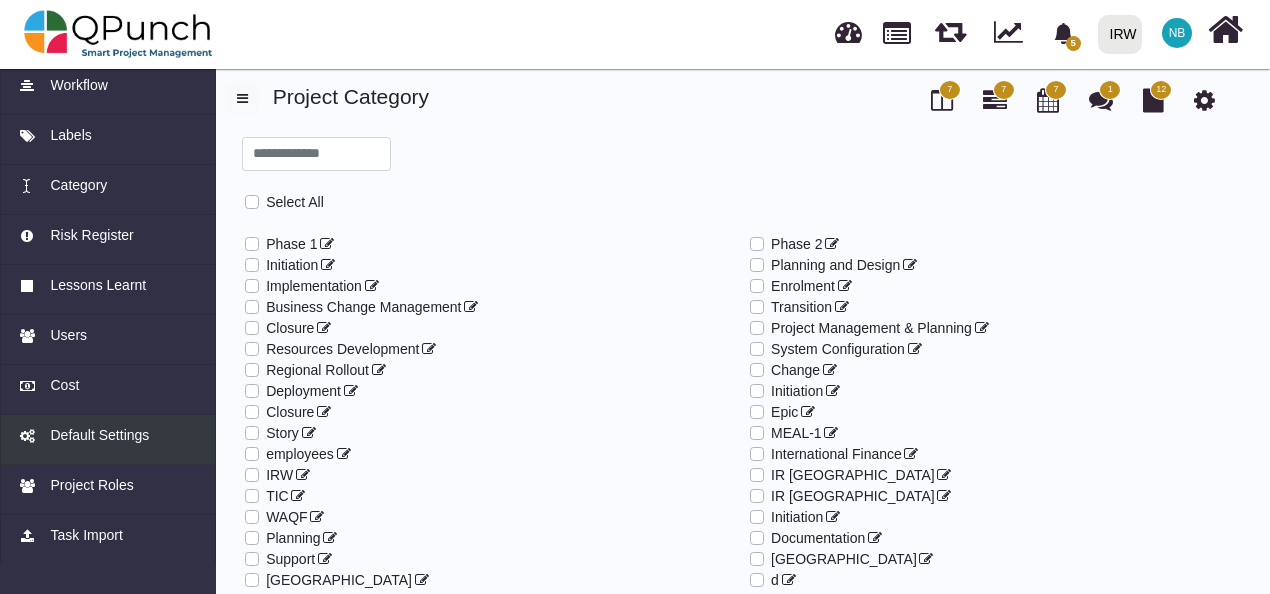 click on "Default Settings" at bounding box center [99, 435] 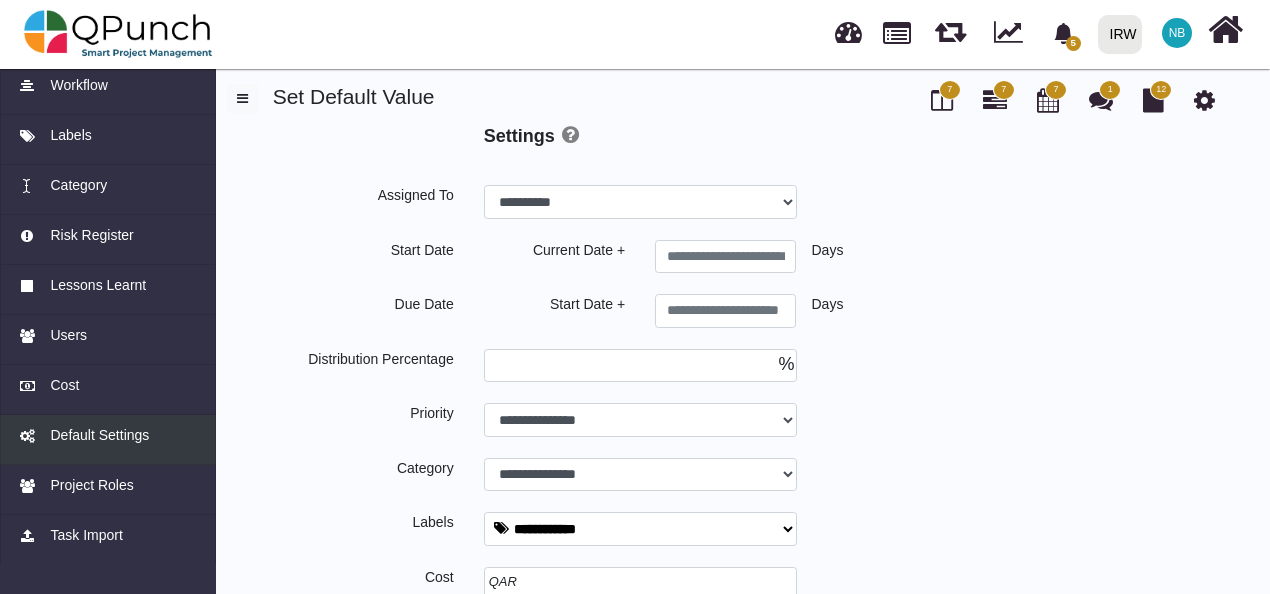 select 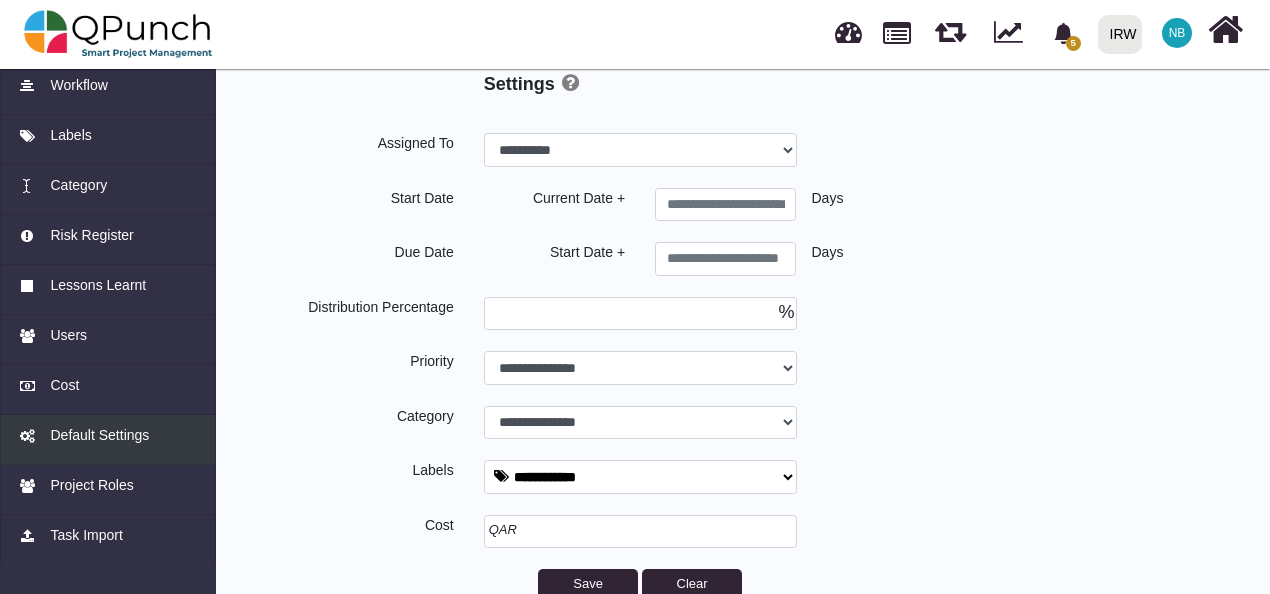 scroll, scrollTop: 54, scrollLeft: 0, axis: vertical 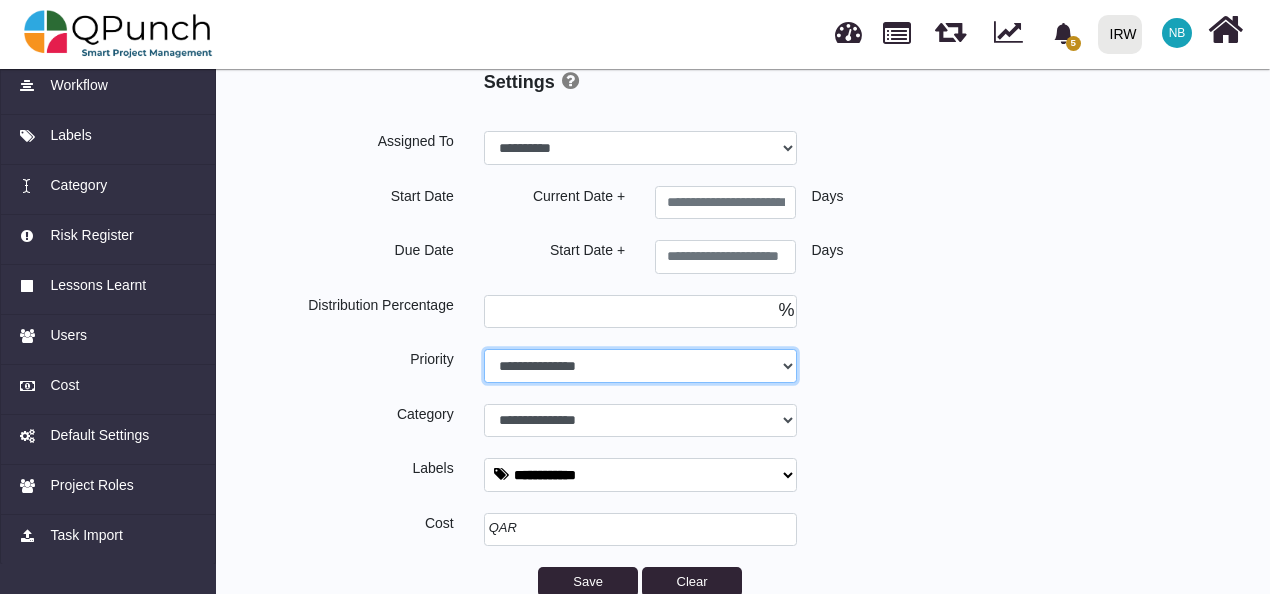 click on "**********" at bounding box center (640, 148) 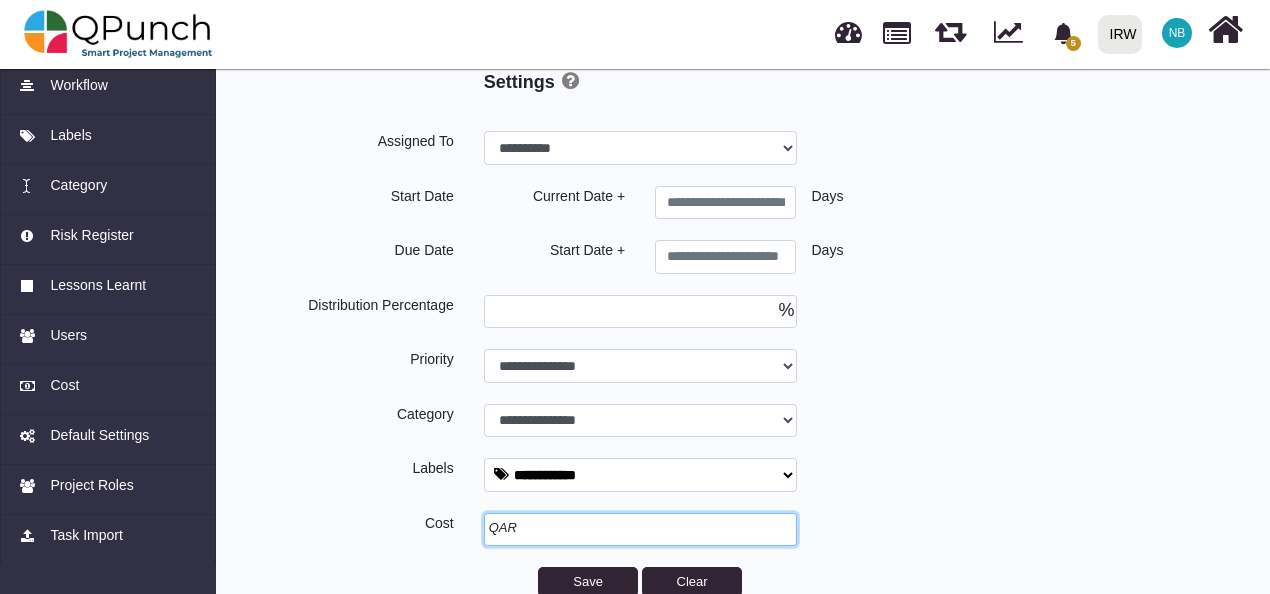 click at bounding box center [640, 530] 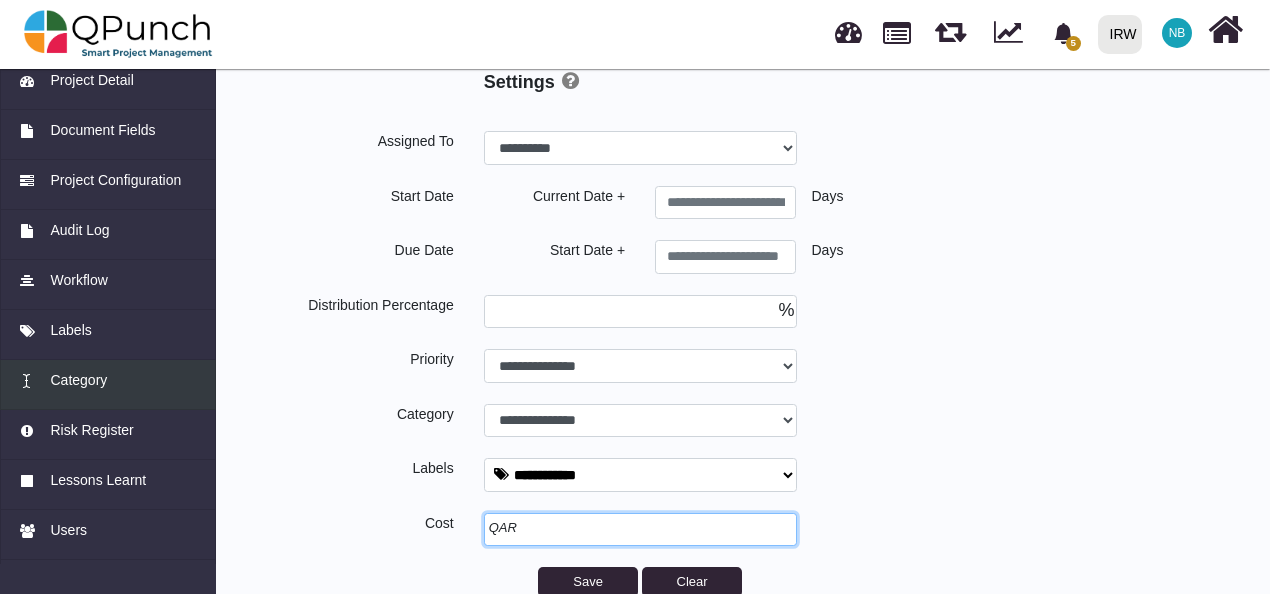 scroll, scrollTop: 0, scrollLeft: 0, axis: both 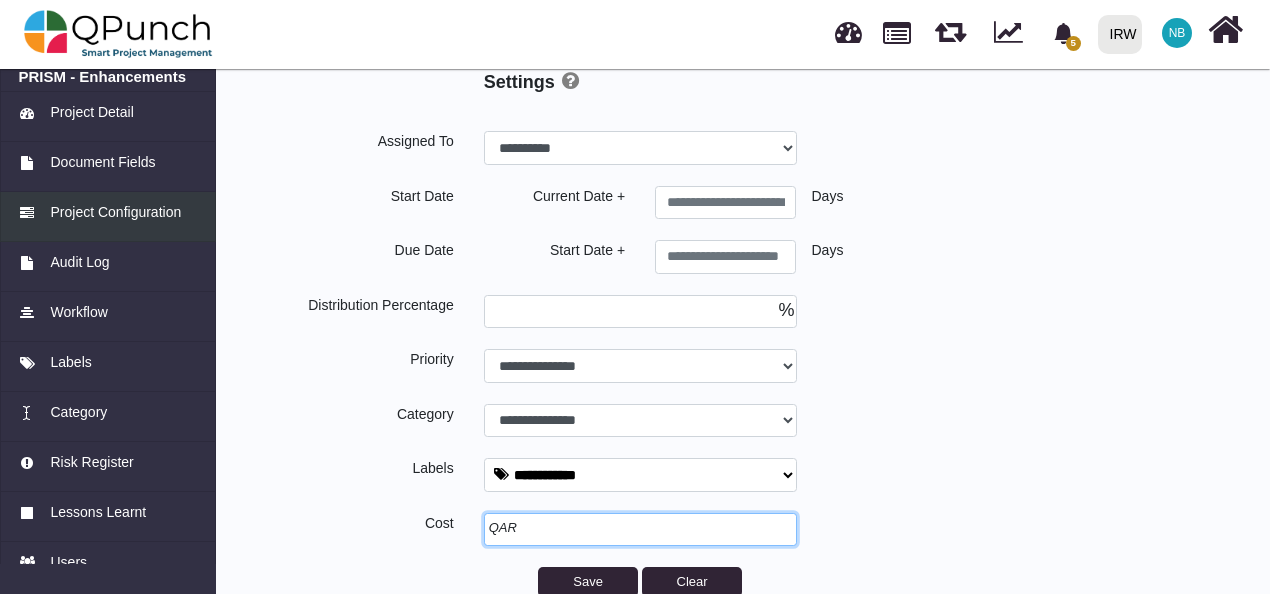 type 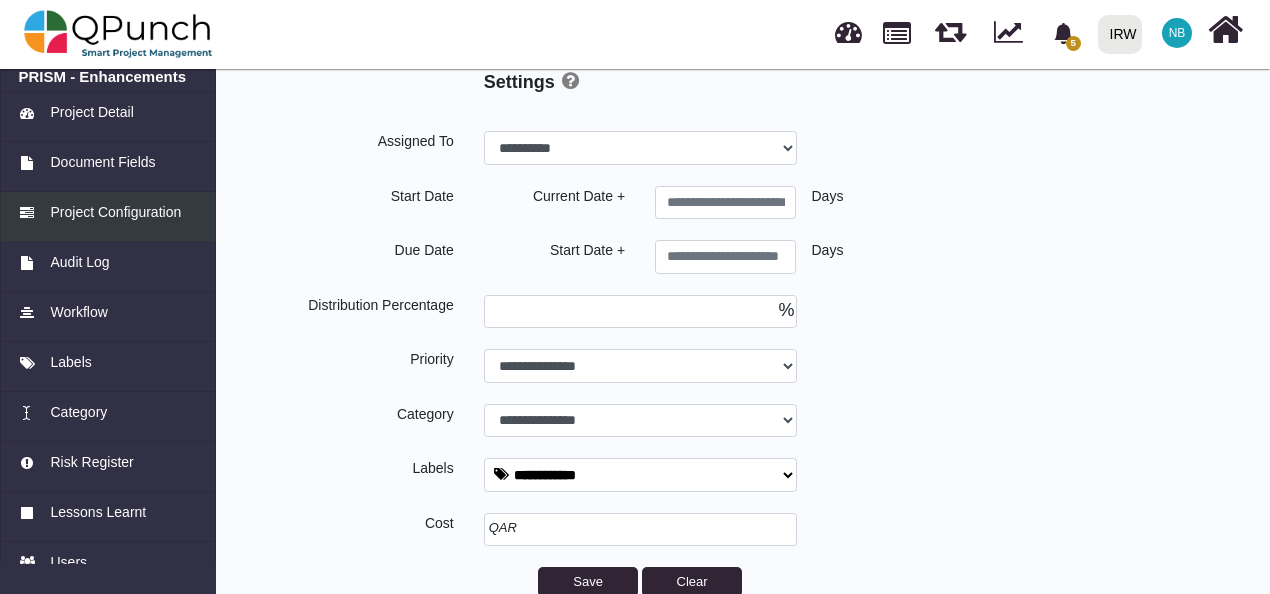 click on "Project Configuration" at bounding box center (108, 217) 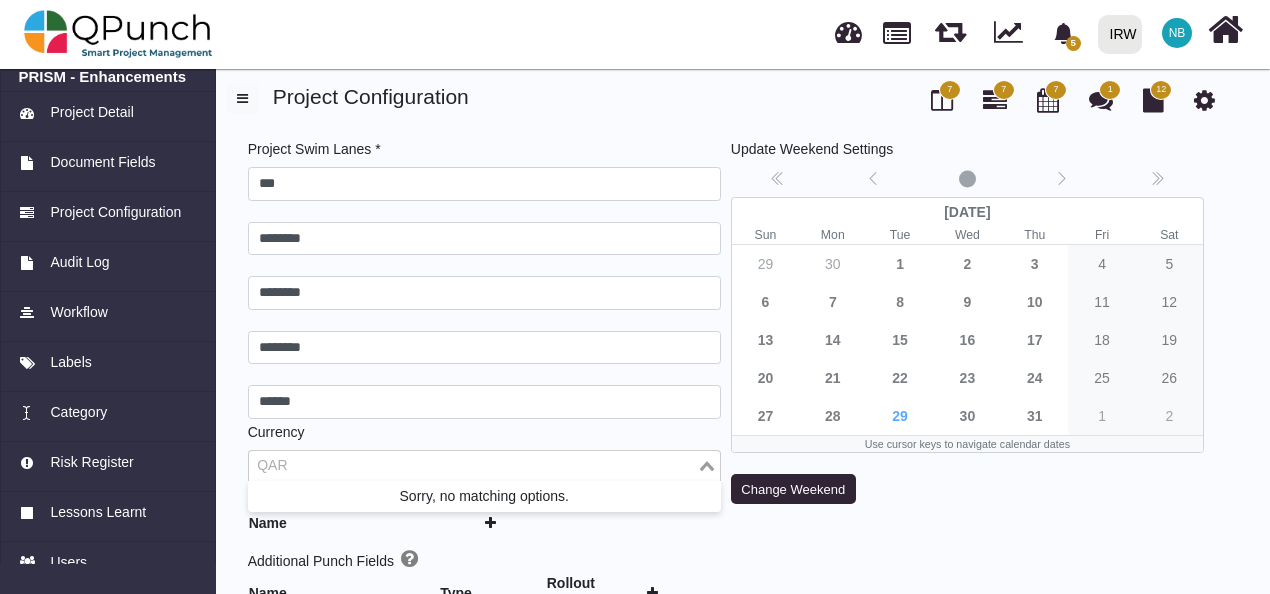 click at bounding box center (473, 466) 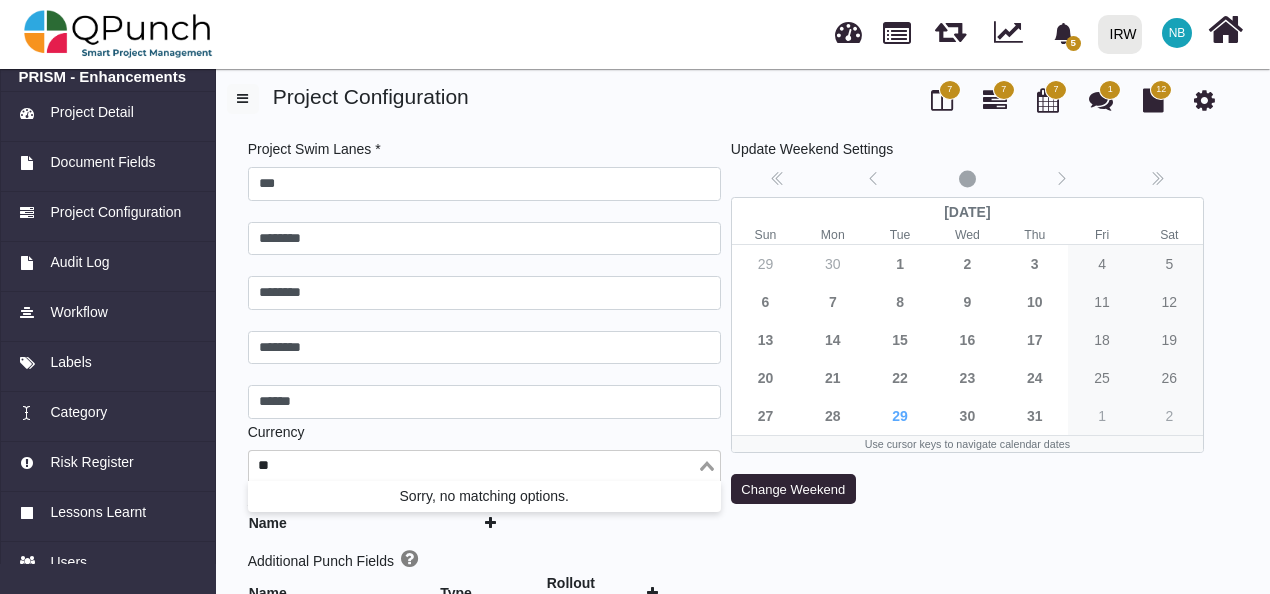 type on "*" 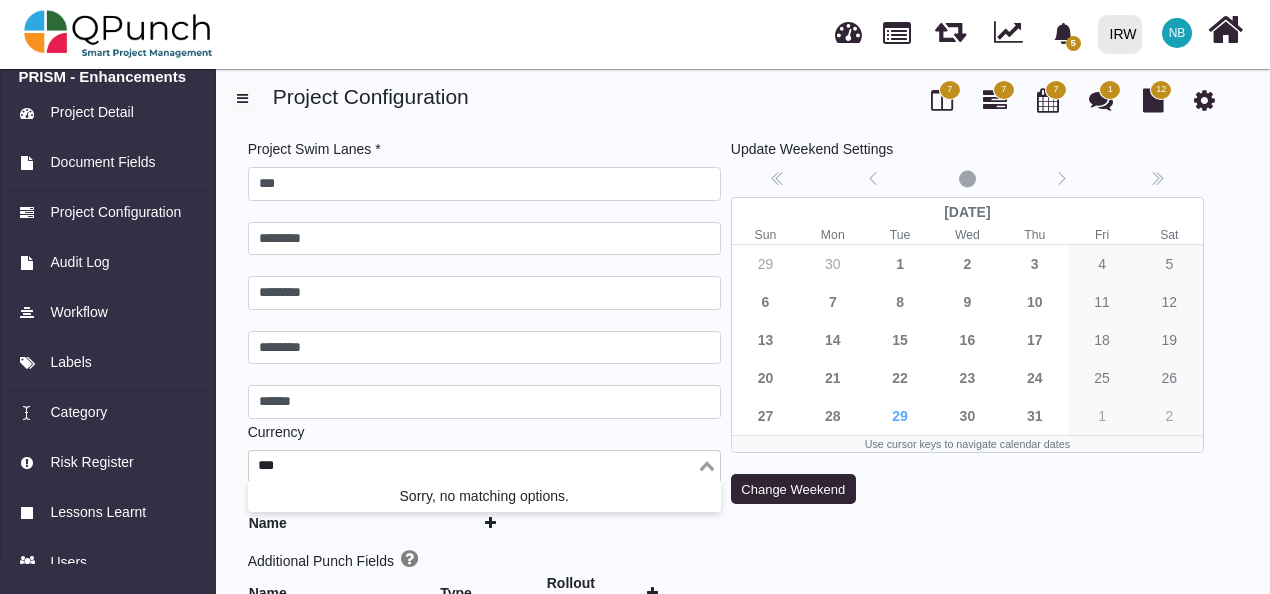 type on "***" 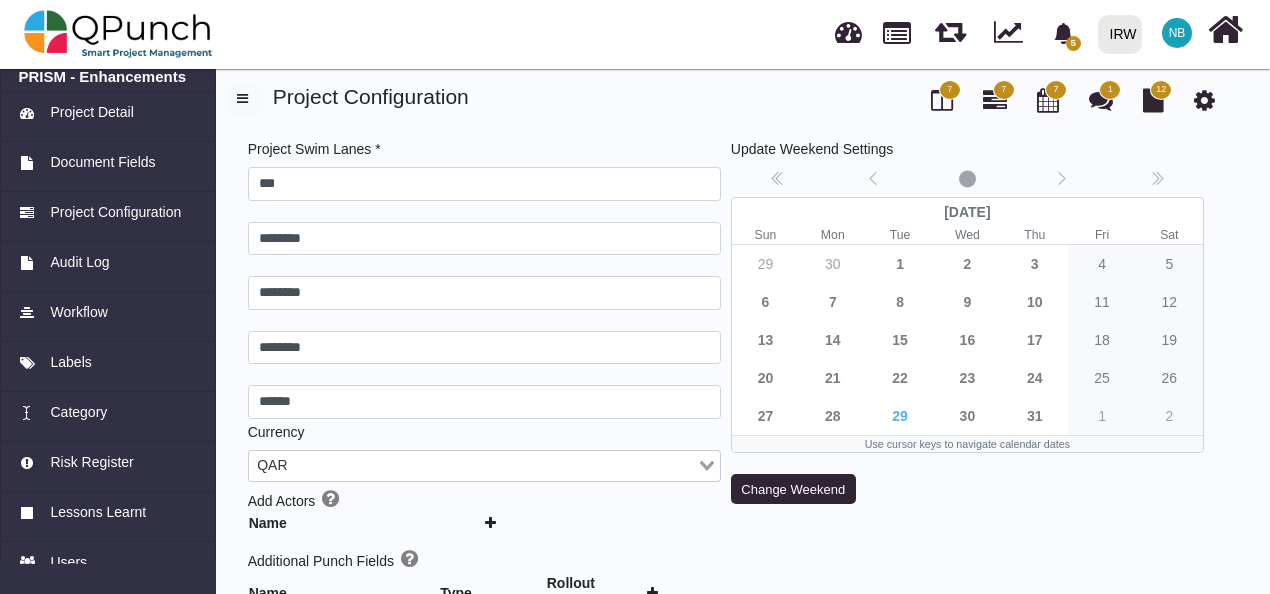 click on "Currency" at bounding box center (484, 436) 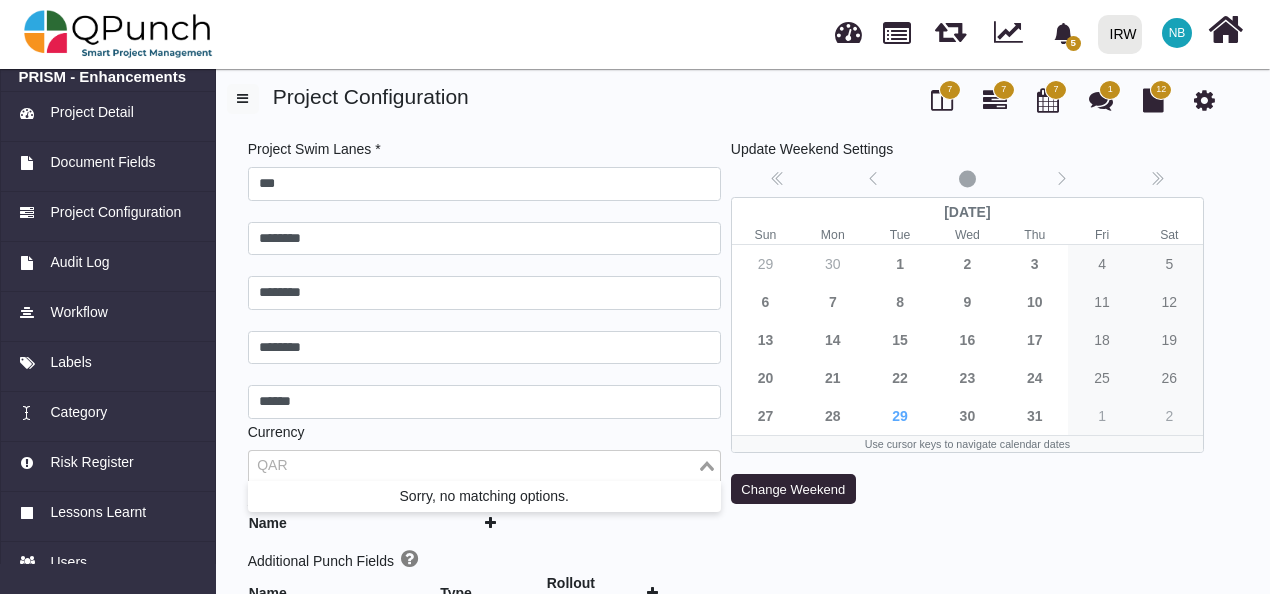 click at bounding box center (473, 466) 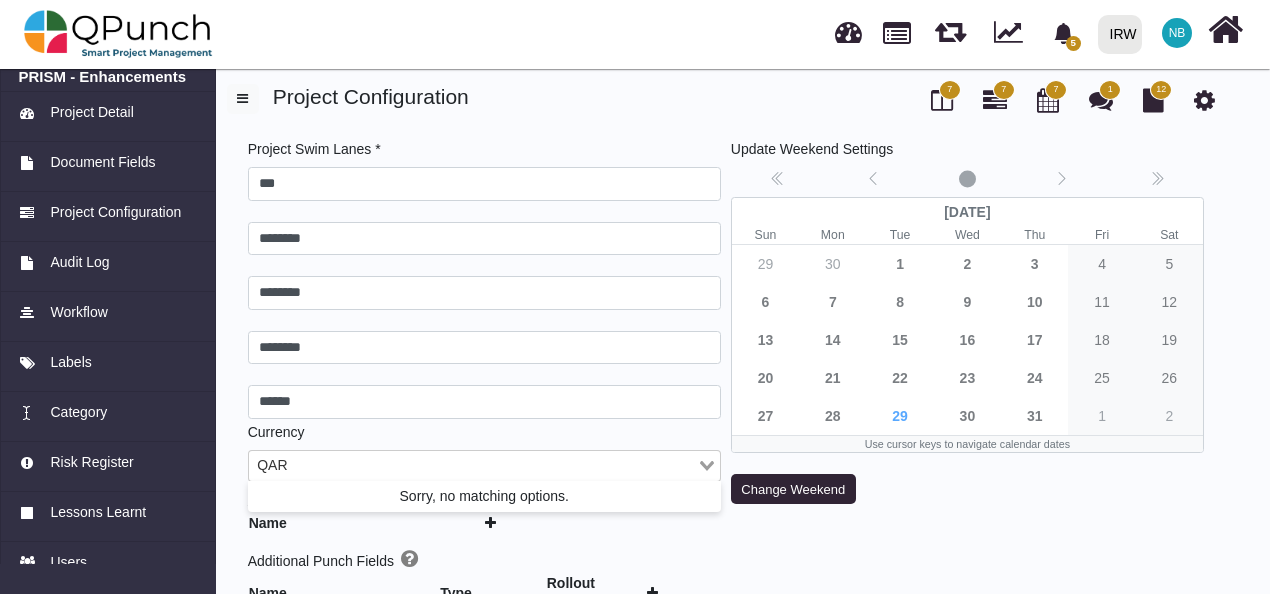 click on "Update Weekend Settings   No date selected July 2025 Sun Mon Tue Wed Thu Fri Sat 29 30 1 2 3 4 5 6 7 8 9 10 11 12 13 14 15 16 17 18 19 20 21 22 23 24 25 26 27 28 29 30 31 1 2 Use cursor keys to navigate calendar dates   Change Weekend" at bounding box center [967, 655] 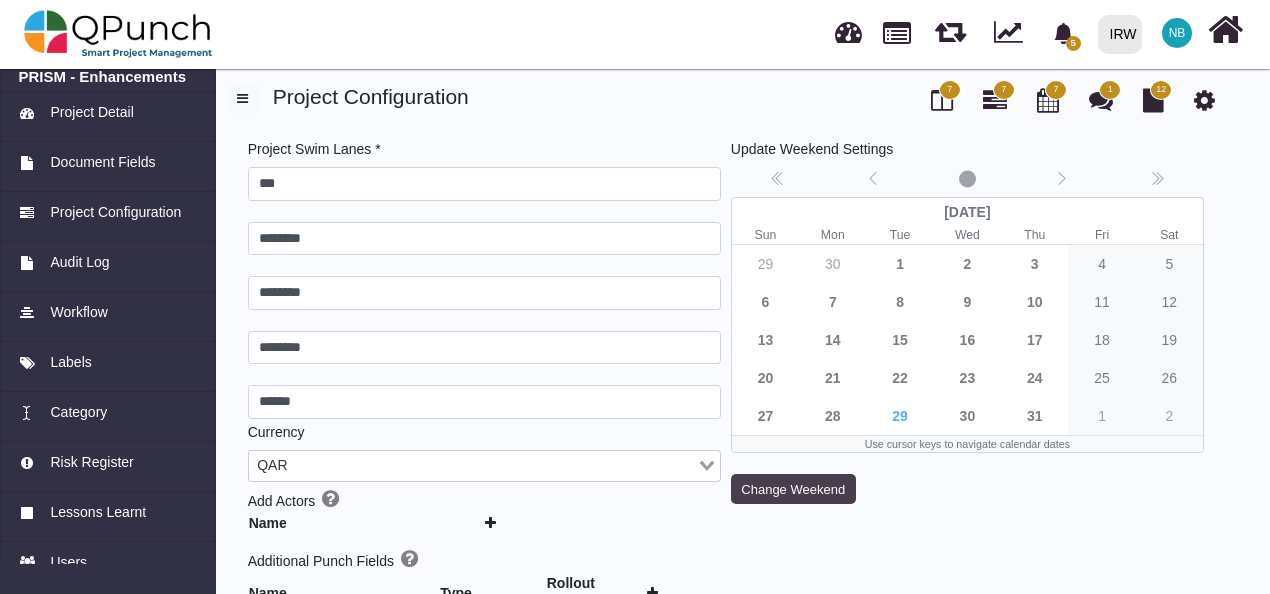 click on "Change Weekend" at bounding box center (793, 489) 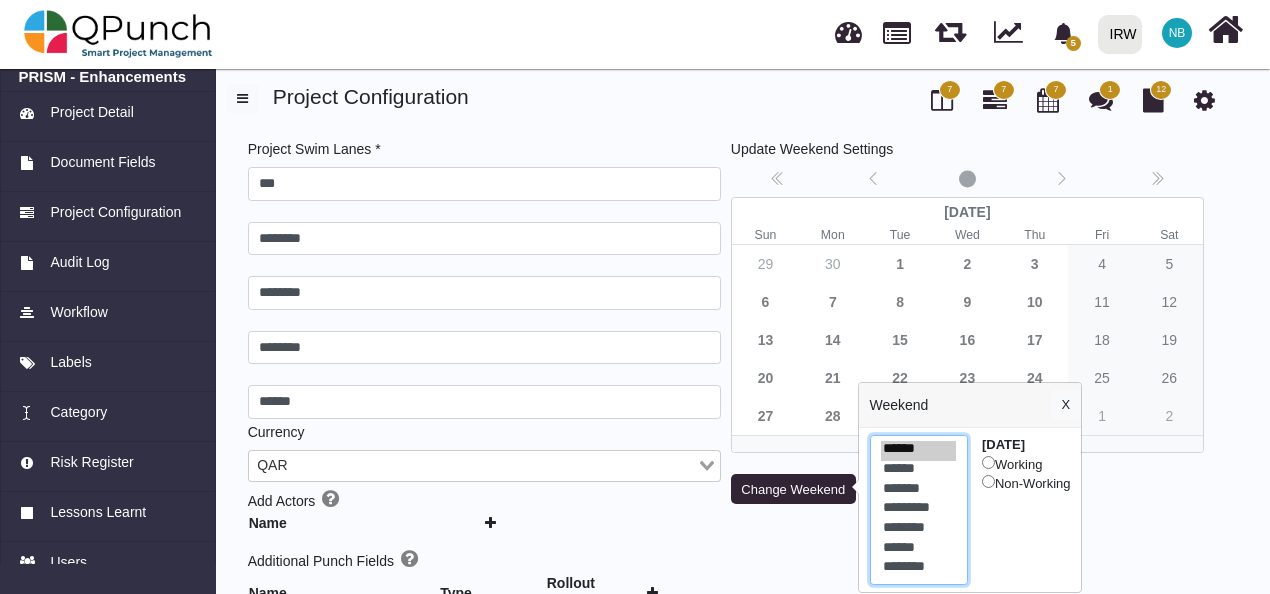 click on "******" at bounding box center (918, 550) 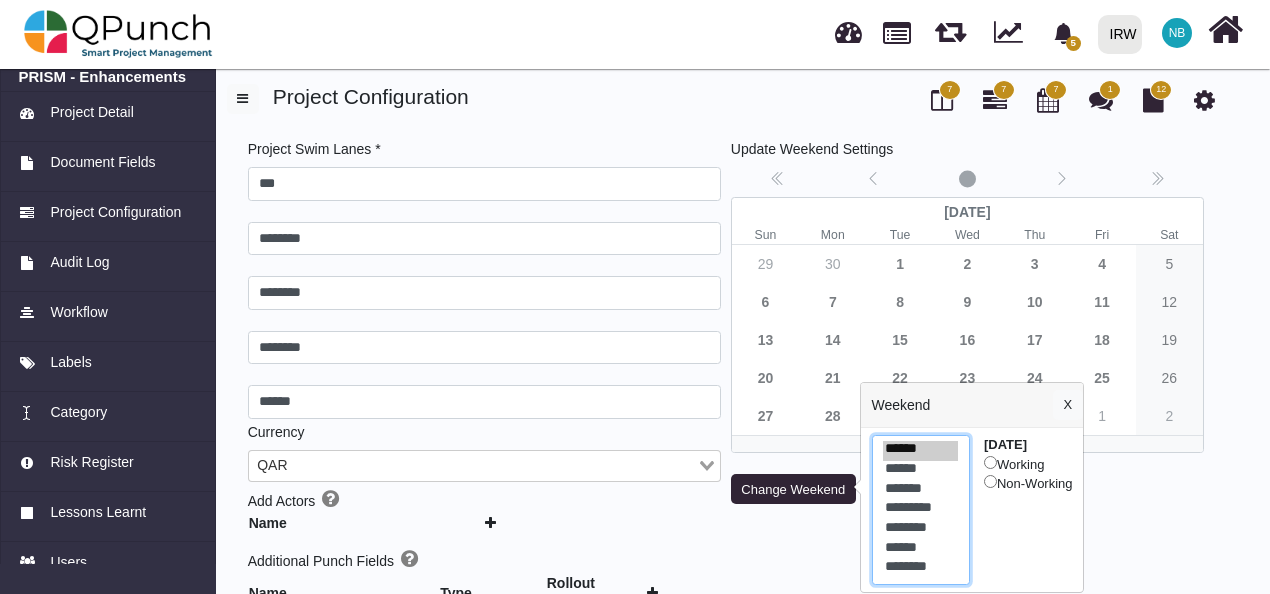select on "*" 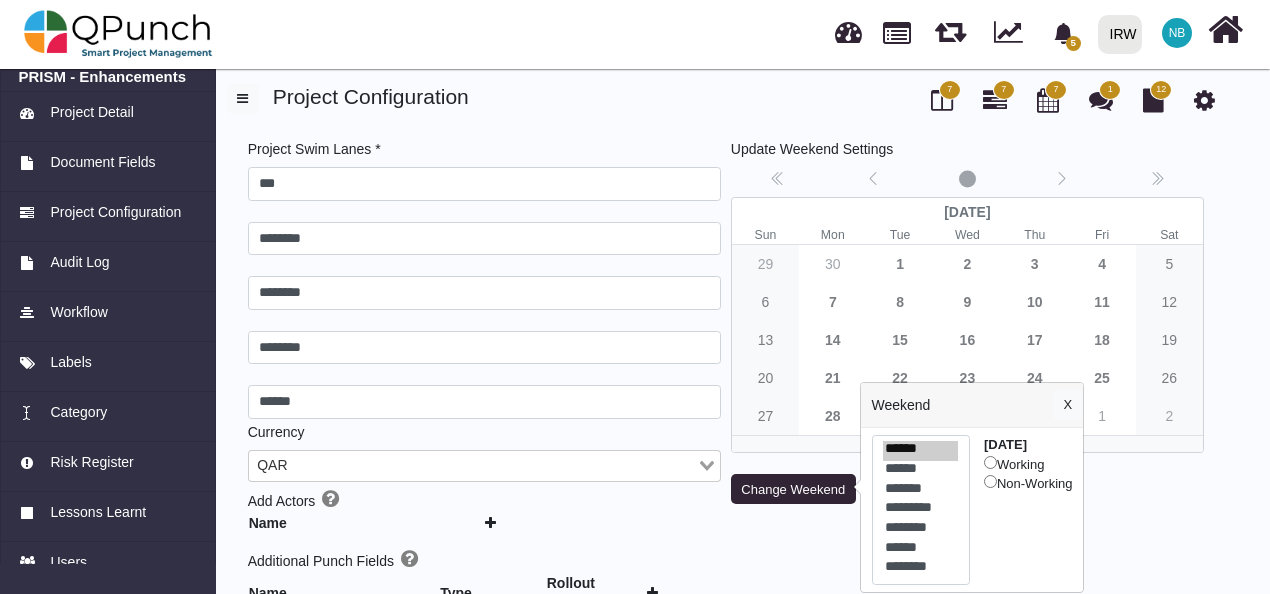 click on "Update Weekend Settings   No date selected July 2025 Sun Mon Tue Wed Thu Fri Sat 29 30 1 2 3 4 5 6 7 8 9 10 11 12 13 14 15 16 17 18 19 20 21 22 23 24 25 26 27 28 29 30 31 1 2 Use cursor keys to navigate calendar dates   Change Weekend" at bounding box center [967, 655] 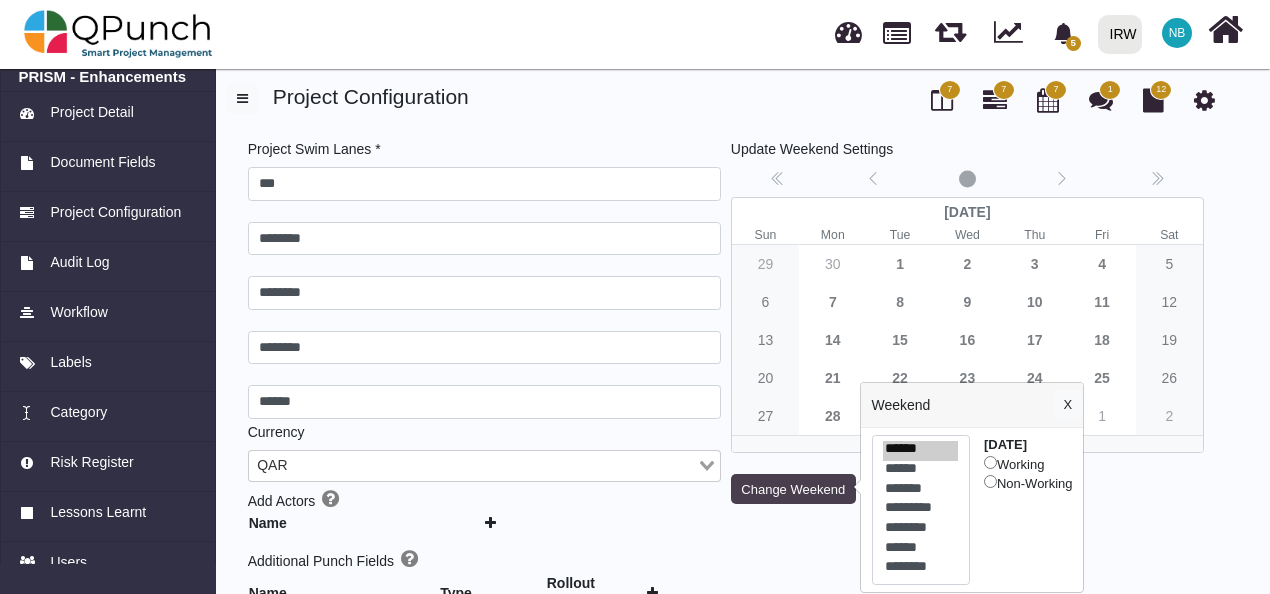 click on "Change Weekend" at bounding box center [793, 489] 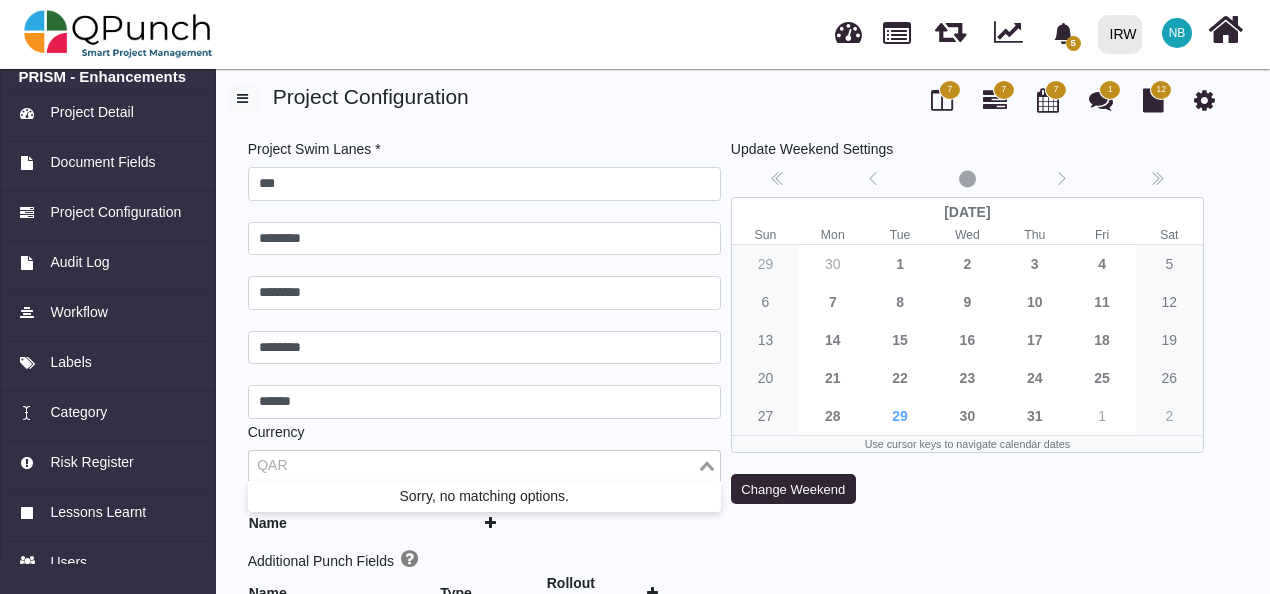 click 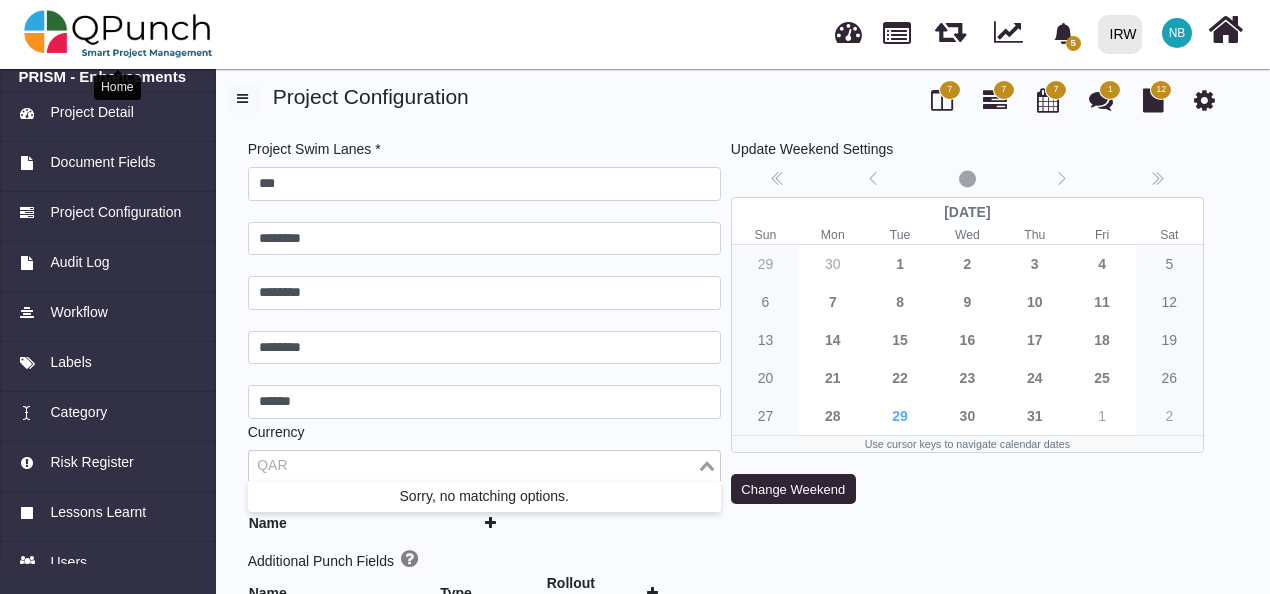 click at bounding box center (118, 34) 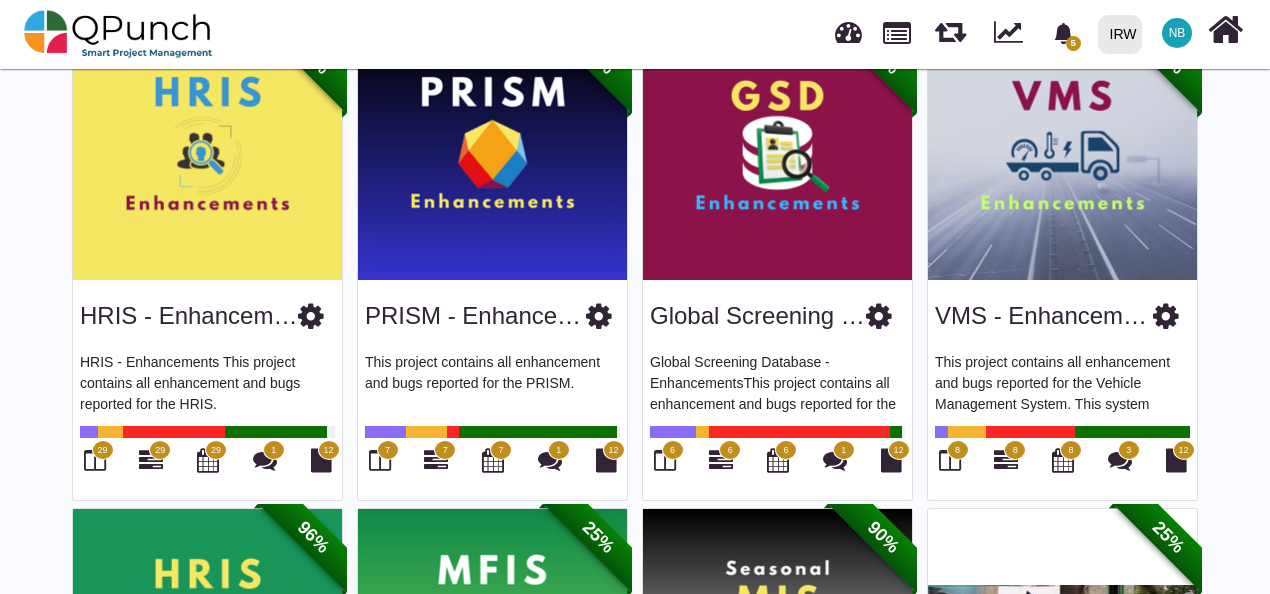 scroll, scrollTop: 657, scrollLeft: 0, axis: vertical 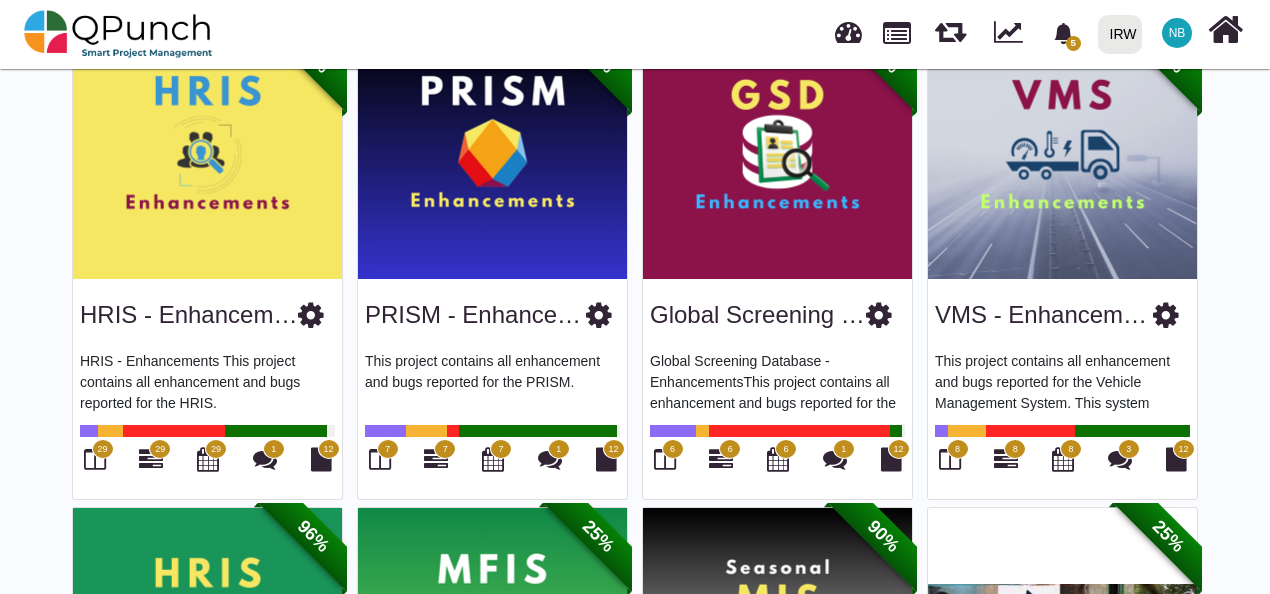 click at bounding box center (879, 315) 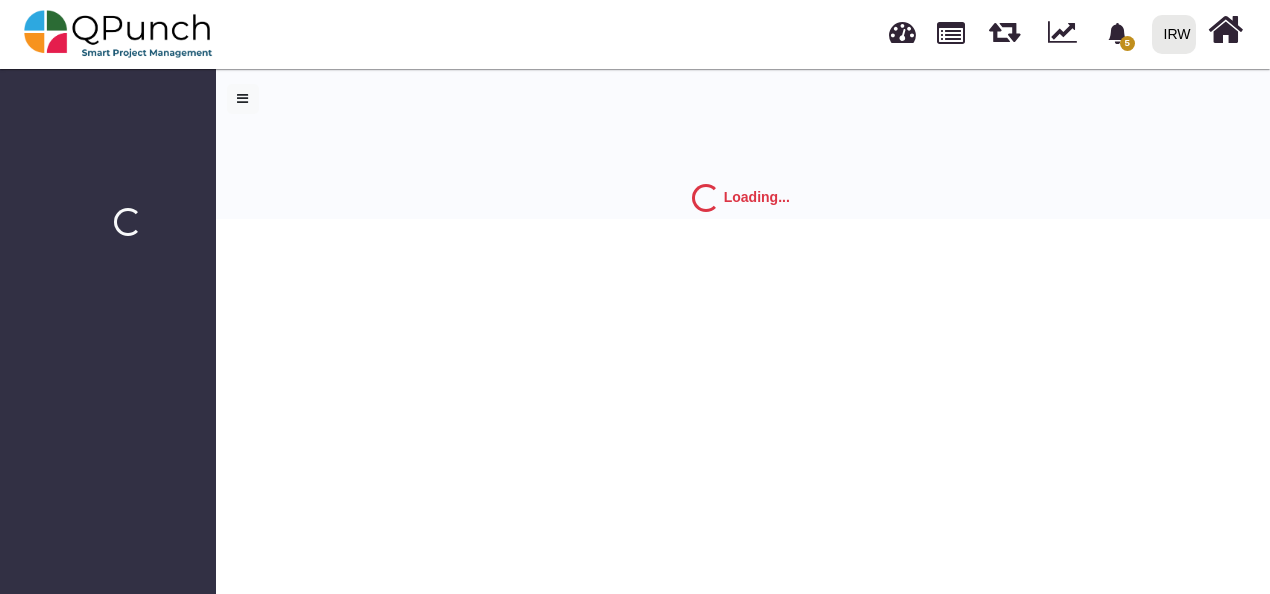 scroll, scrollTop: 0, scrollLeft: 0, axis: both 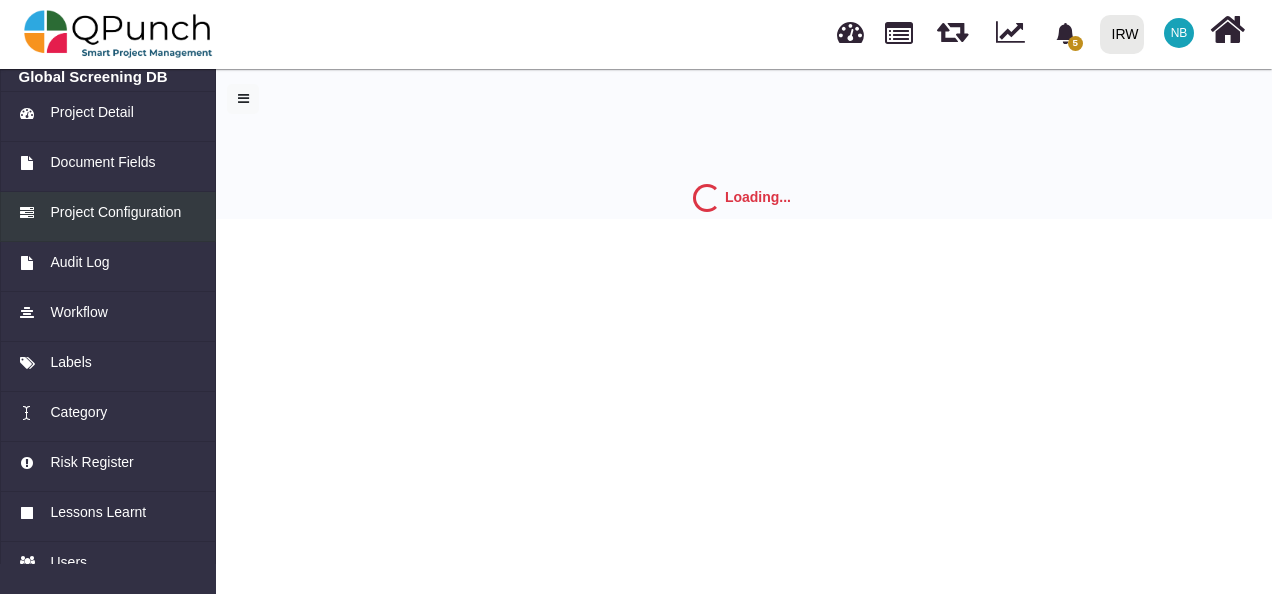click on "Project Configuration" at bounding box center [108, 217] 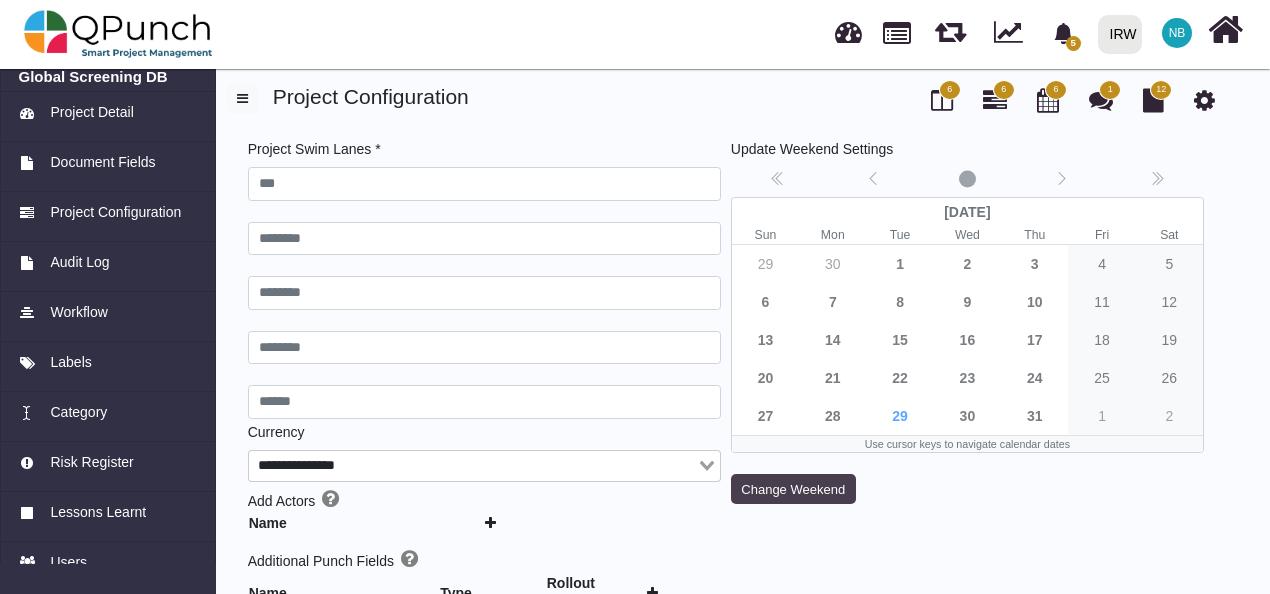 click on "Change Weekend" at bounding box center [793, 489] 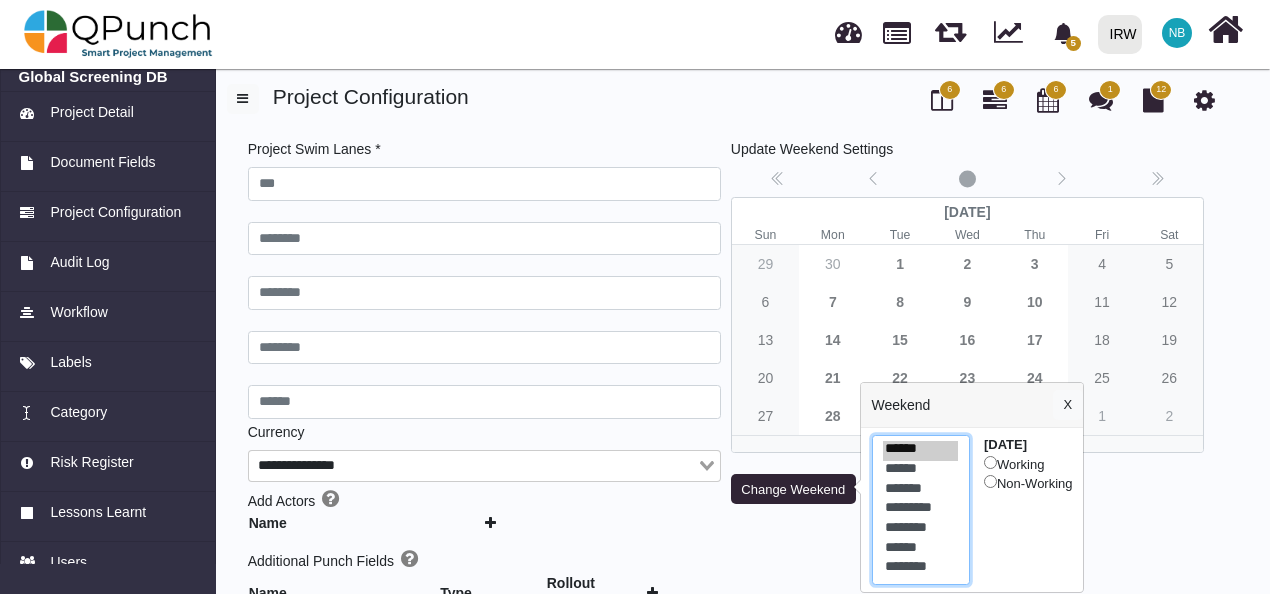 select on "*" 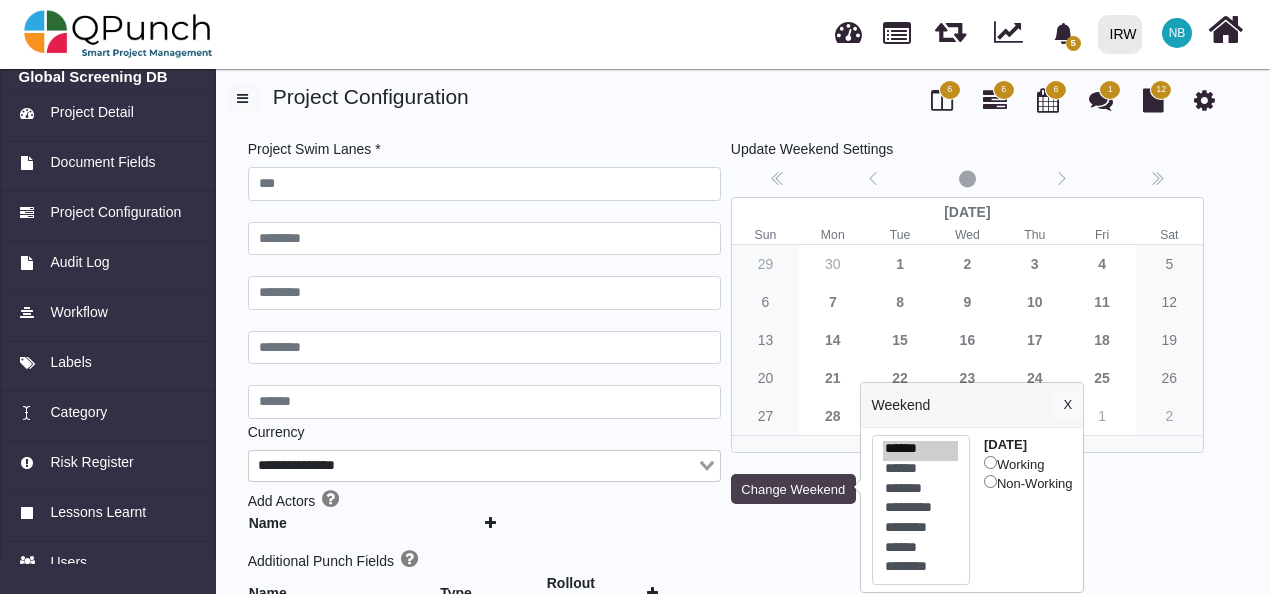 click on "Change Weekend" at bounding box center [793, 489] 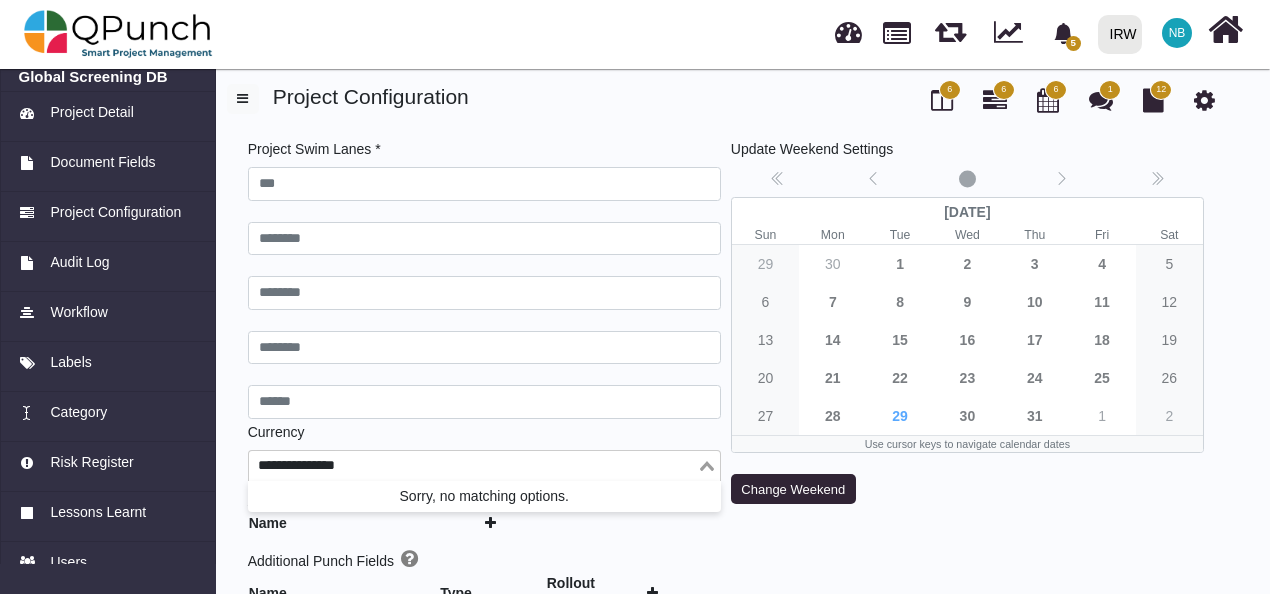 click at bounding box center [473, 464] 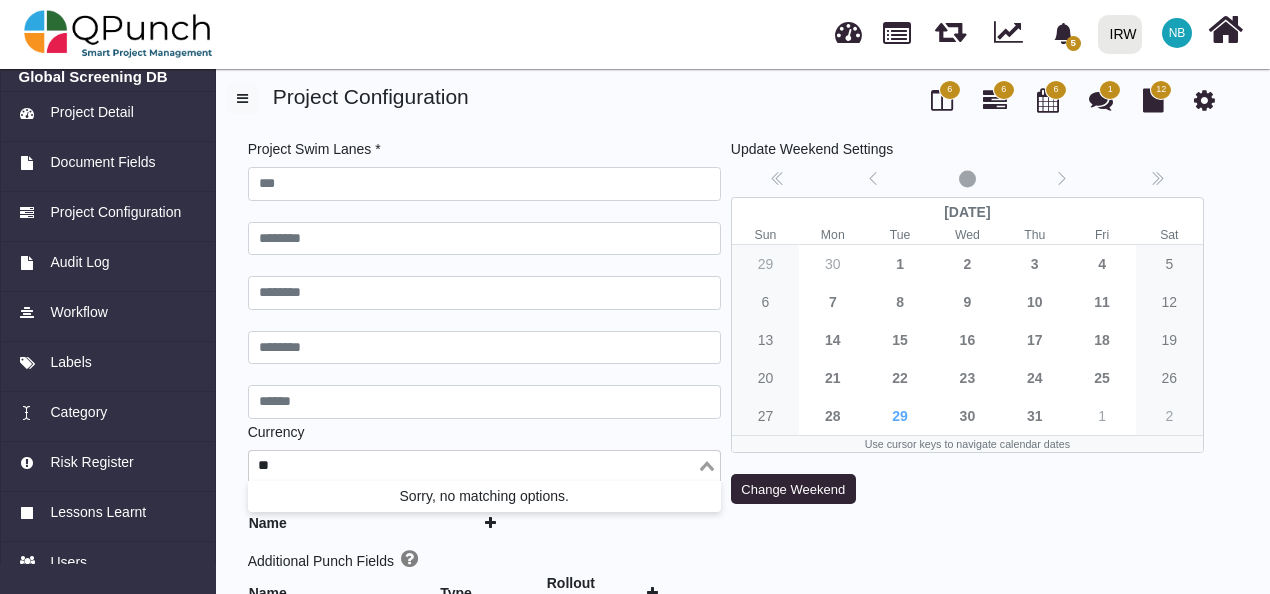 type on "*" 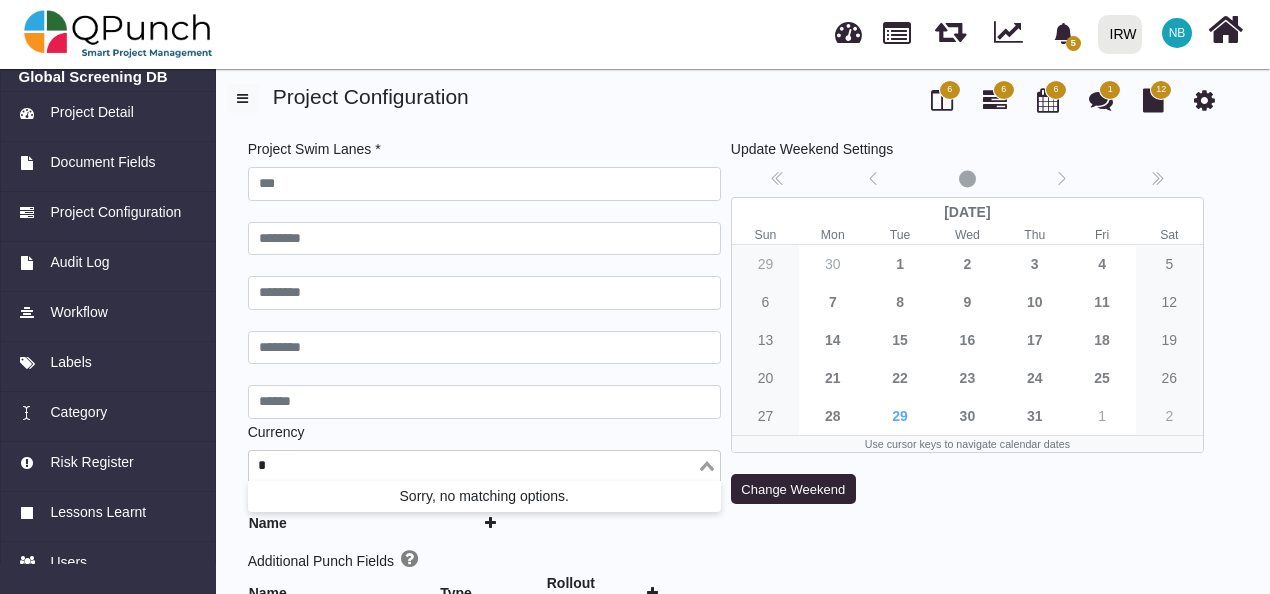 type 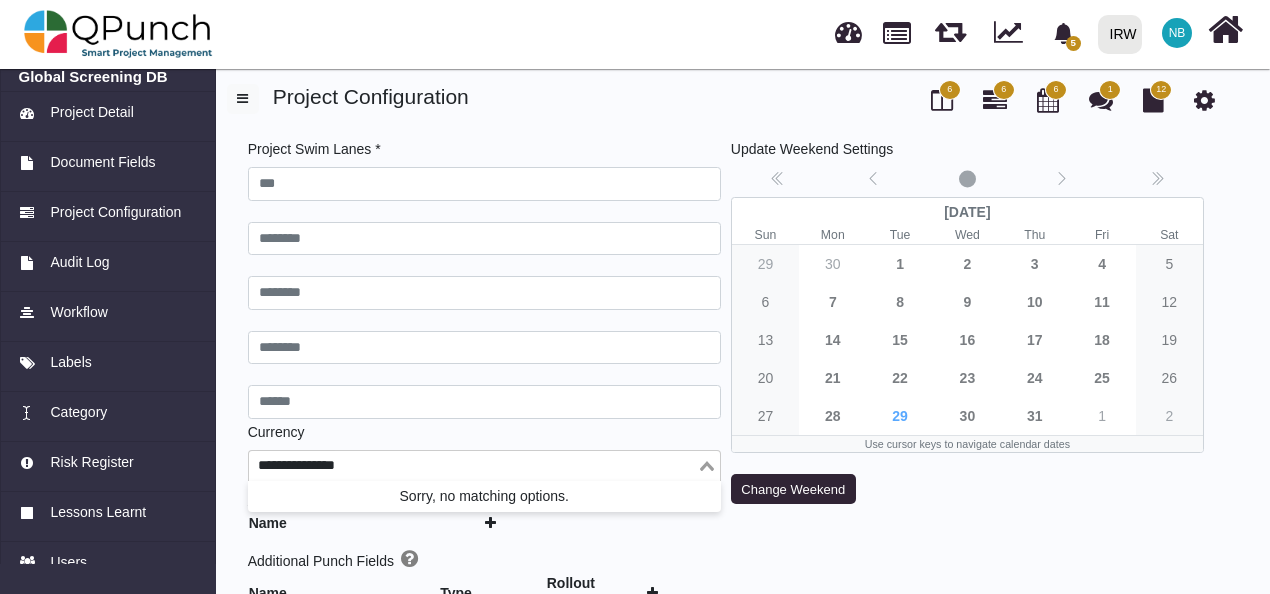 click on "Sorry, no matching options." at bounding box center (484, 496) 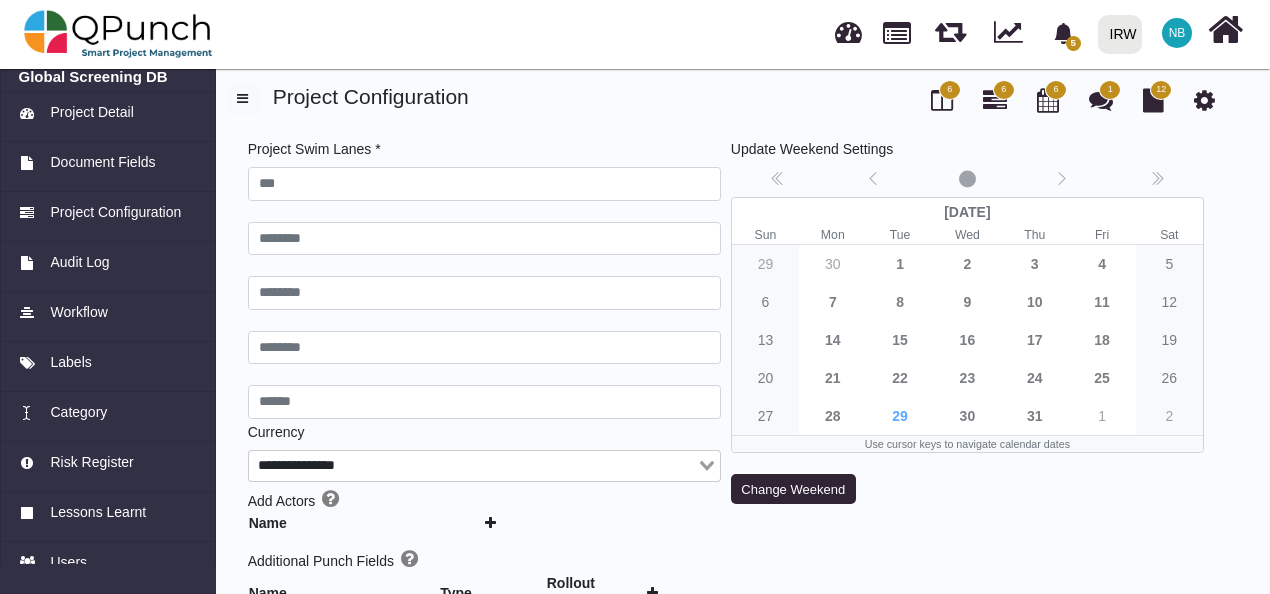 click at bounding box center (490, 523) 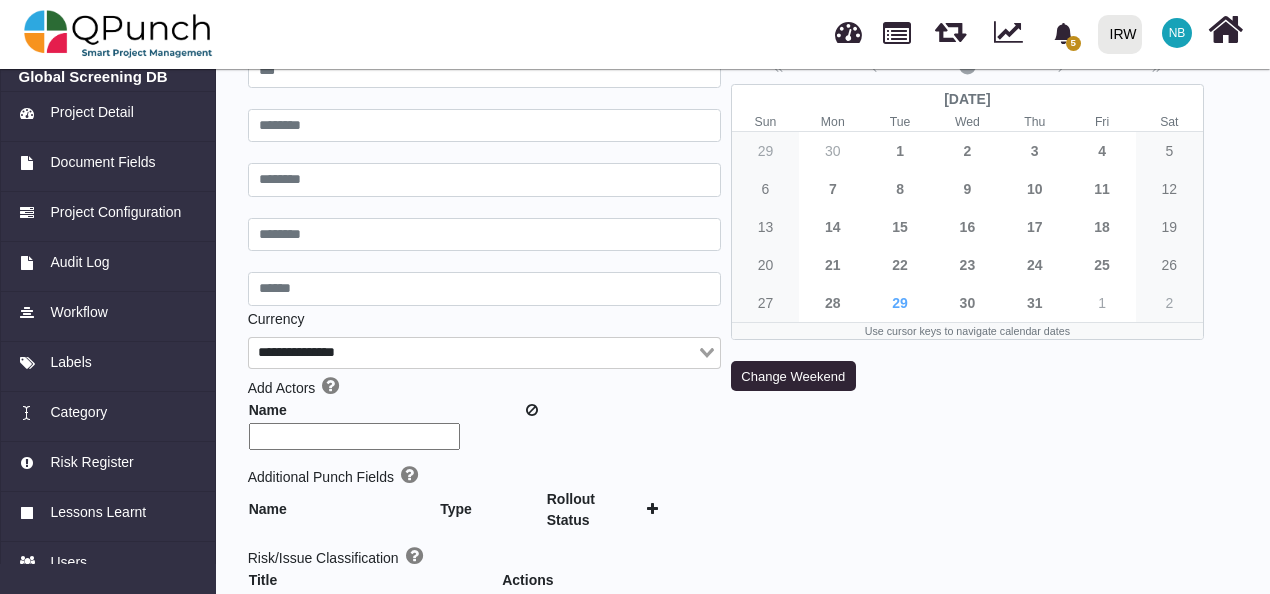 scroll, scrollTop: 0, scrollLeft: 0, axis: both 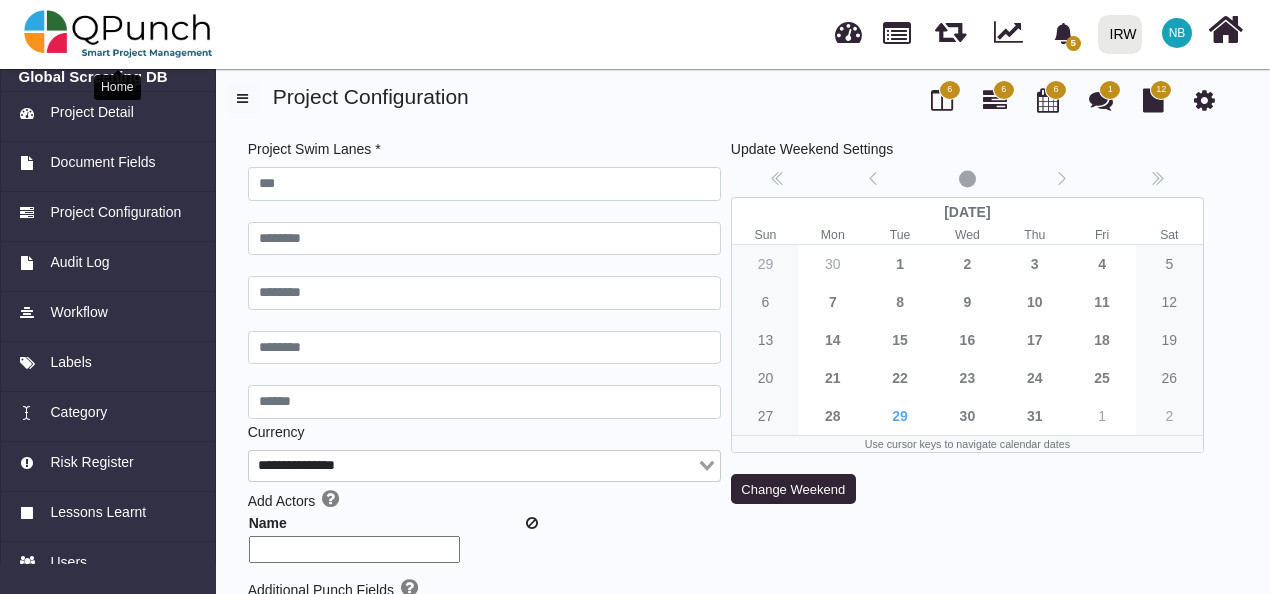 click at bounding box center [118, 34] 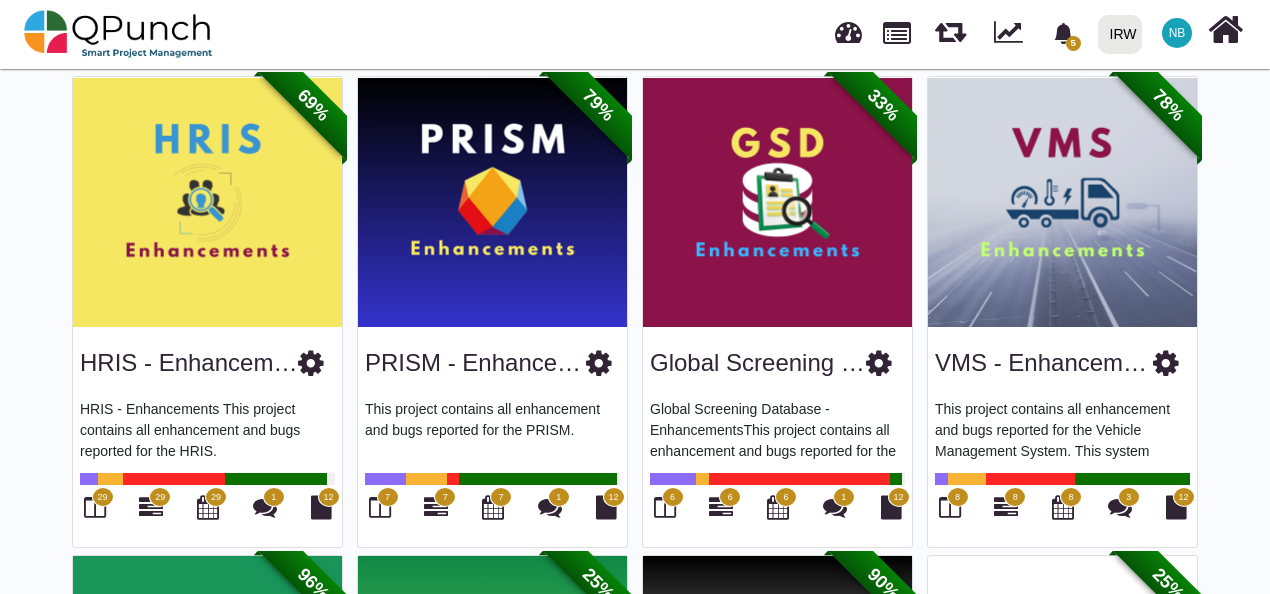 scroll, scrollTop: 610, scrollLeft: 0, axis: vertical 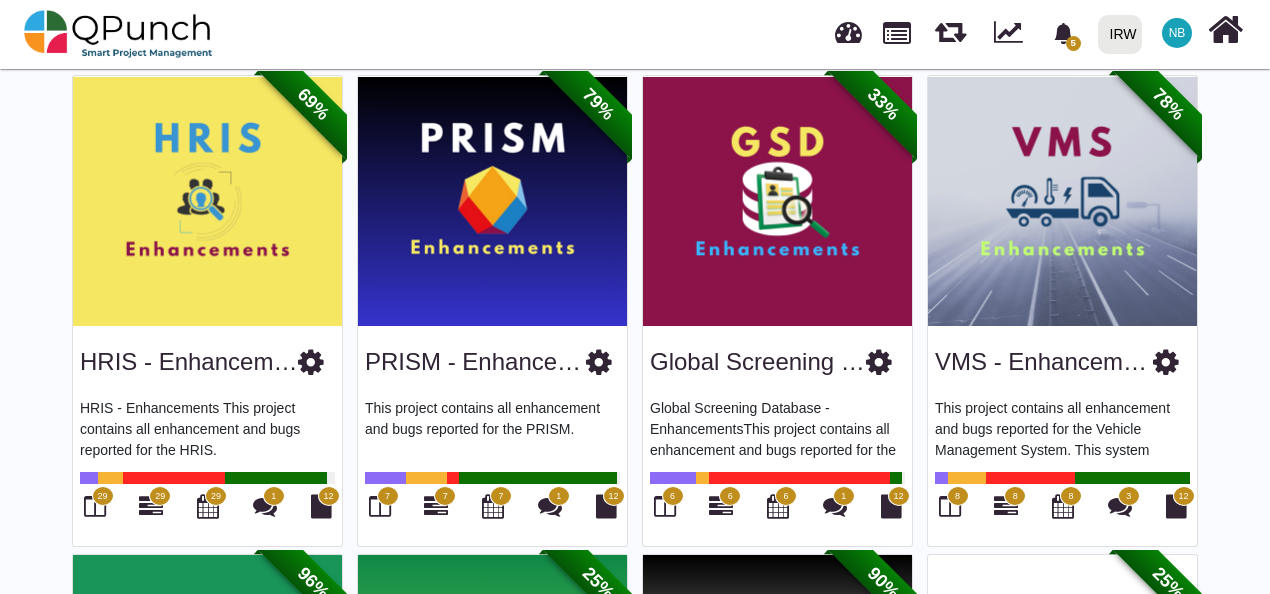 click at bounding box center (1166, 362) 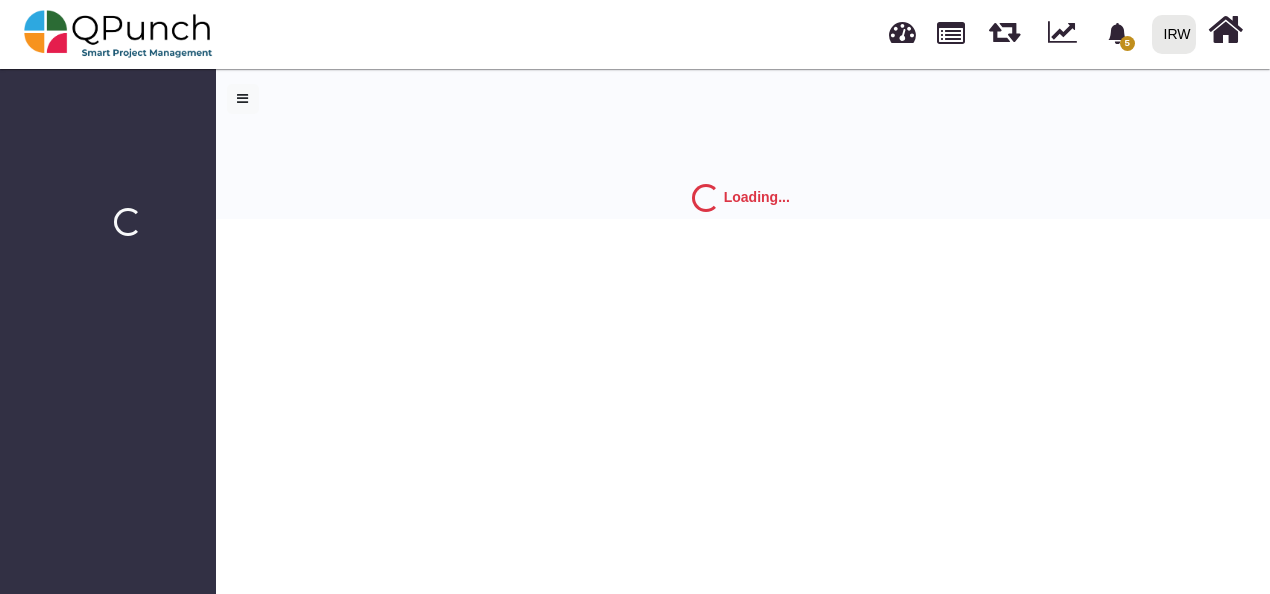 scroll, scrollTop: 0, scrollLeft: 0, axis: both 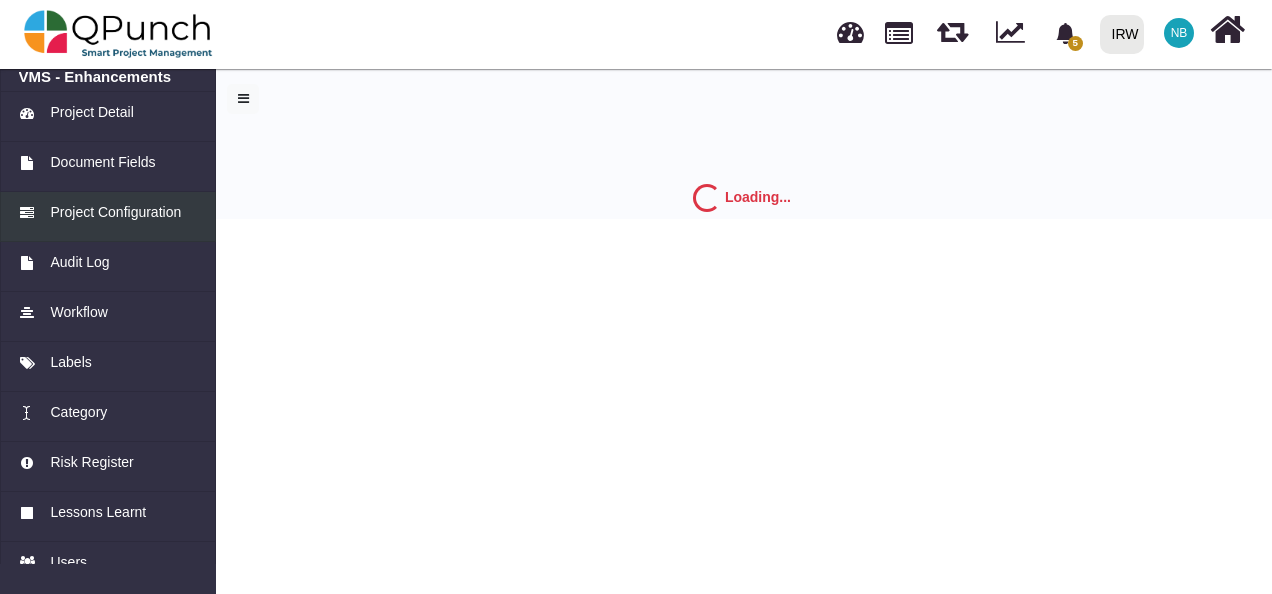 click on "Project Configuration" at bounding box center (115, 212) 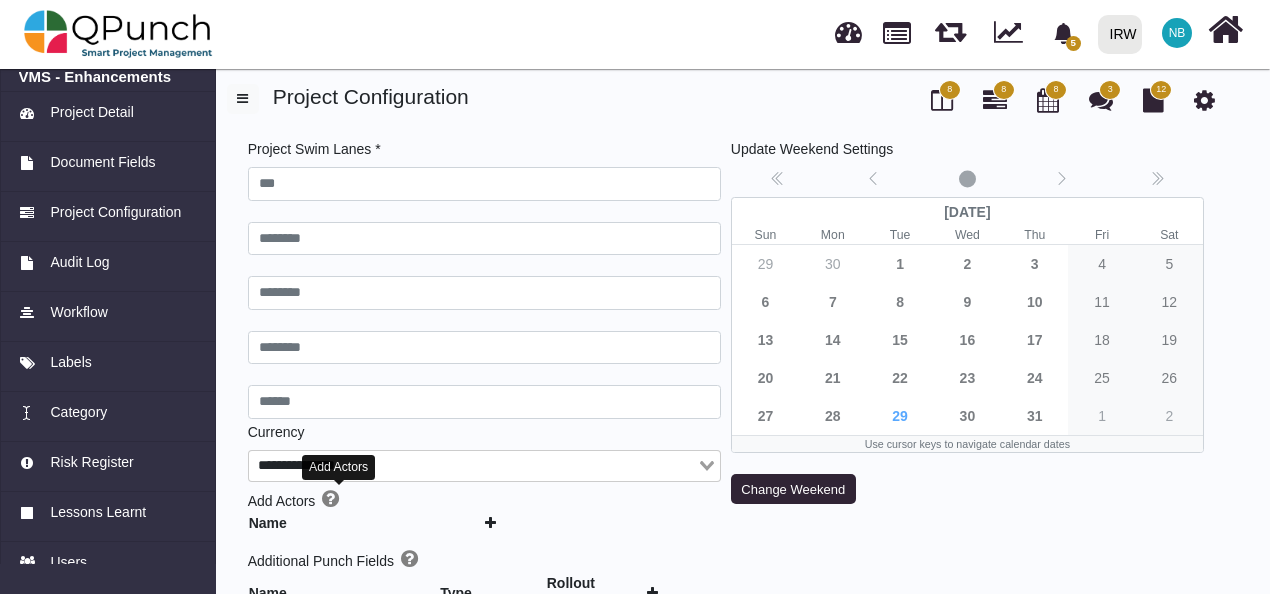 click at bounding box center (330, 499) 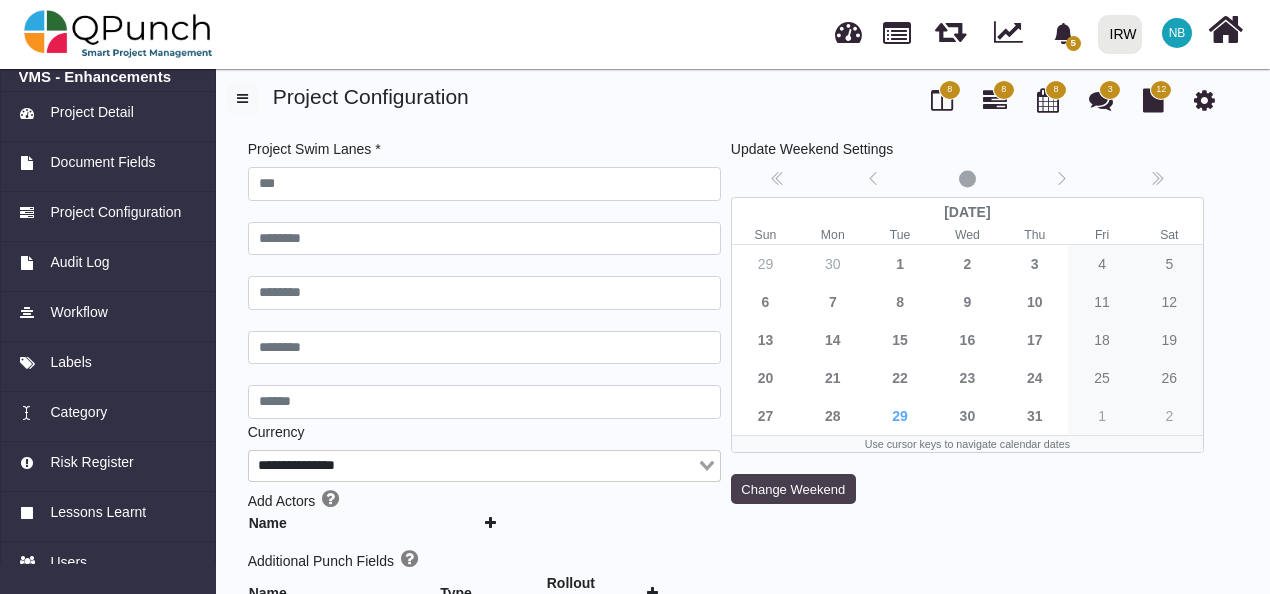 click on "Change Weekend" at bounding box center [793, 489] 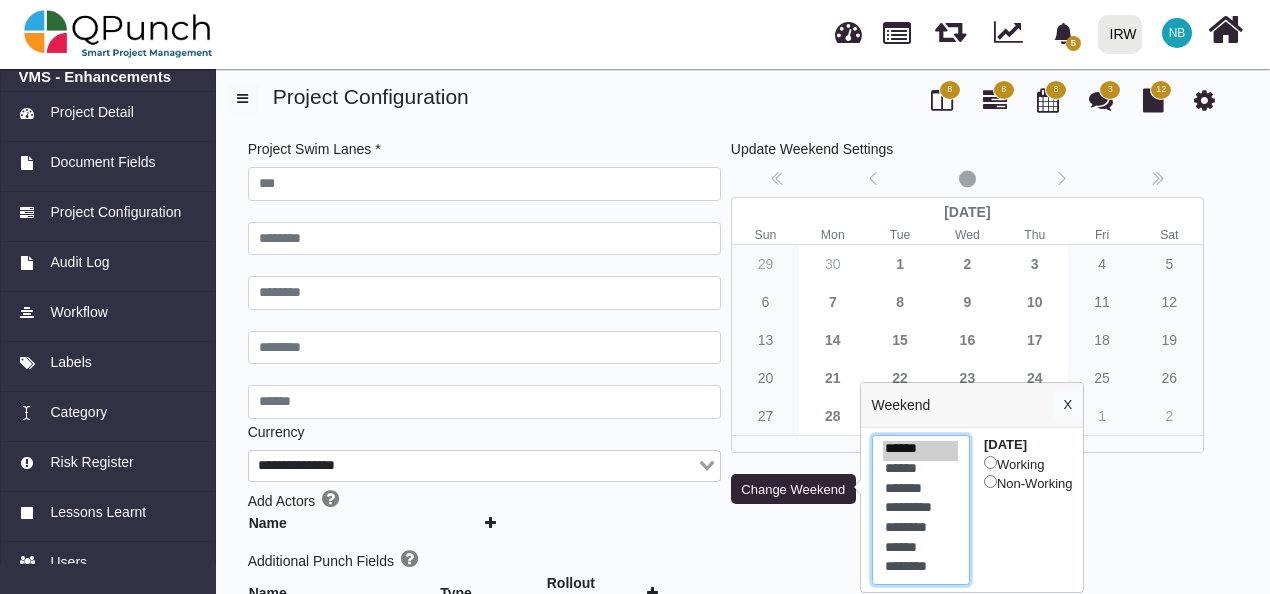 select on "*" 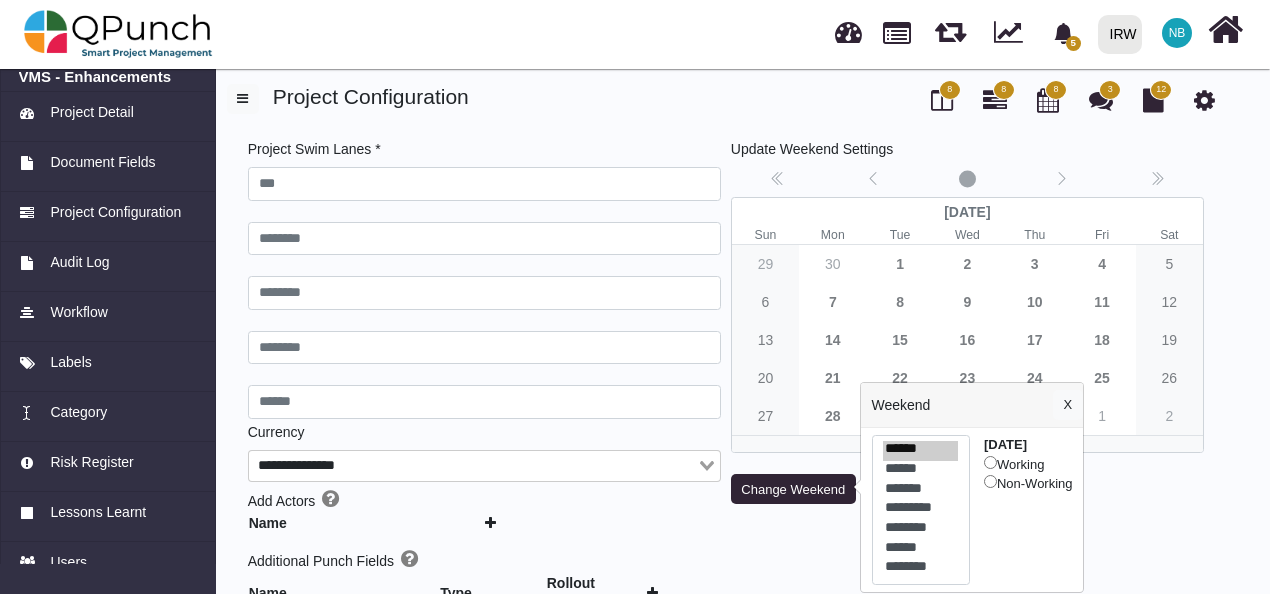 click on "Add Actors
Name" at bounding box center (484, 508) 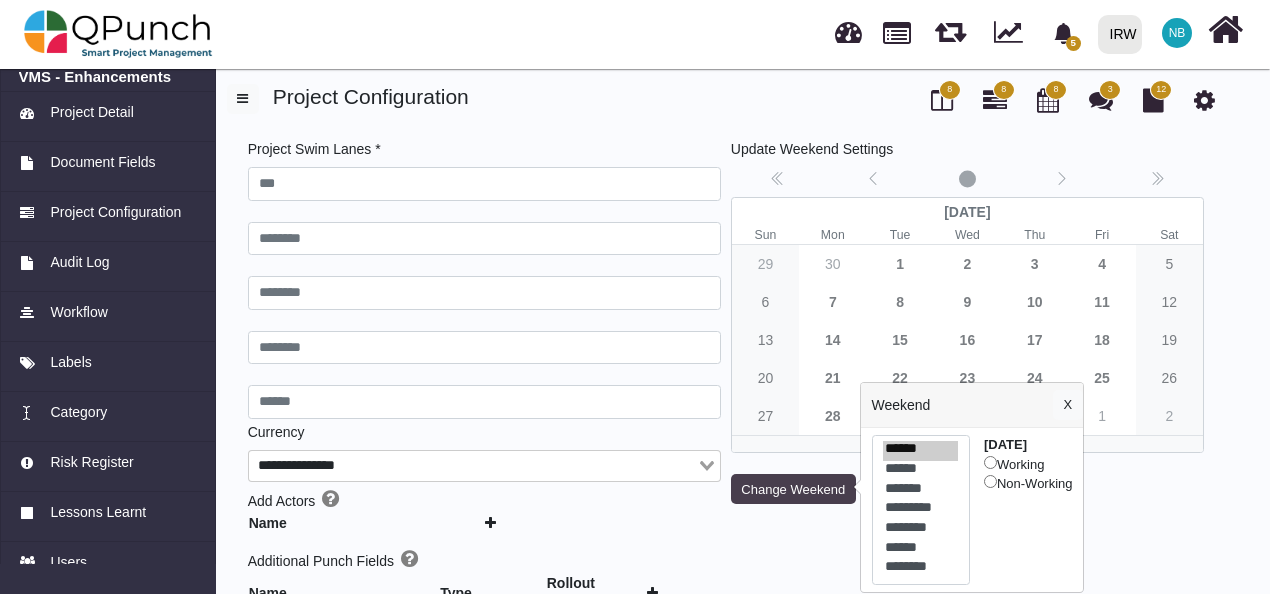 click on "Change Weekend" at bounding box center [793, 489] 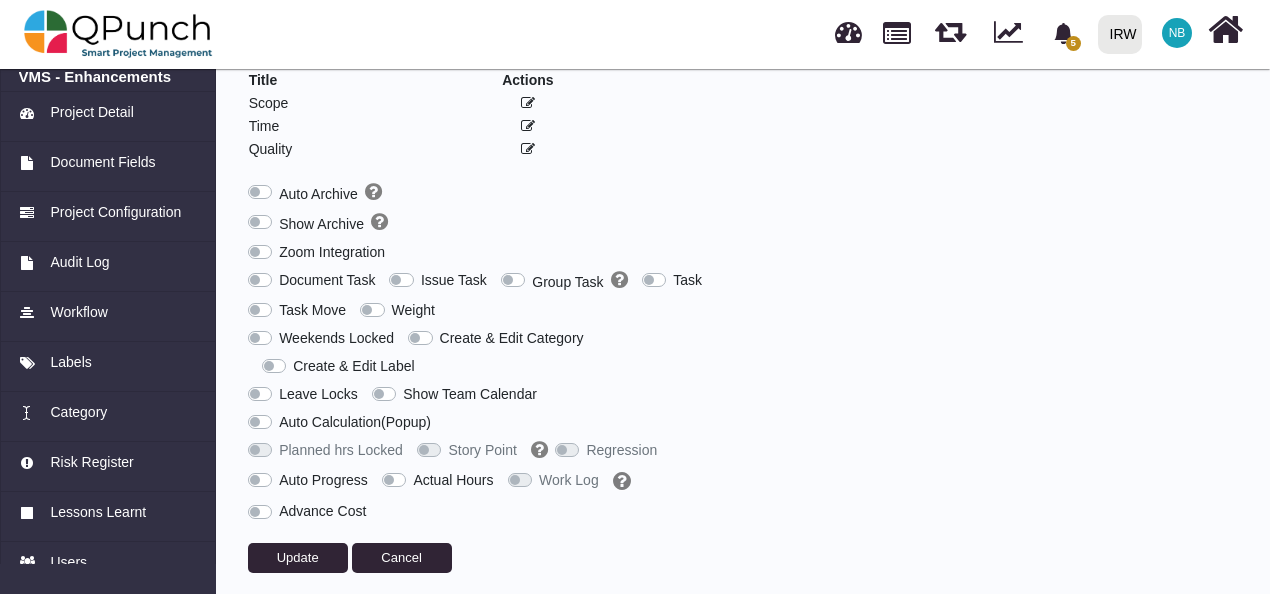 scroll, scrollTop: 592, scrollLeft: 0, axis: vertical 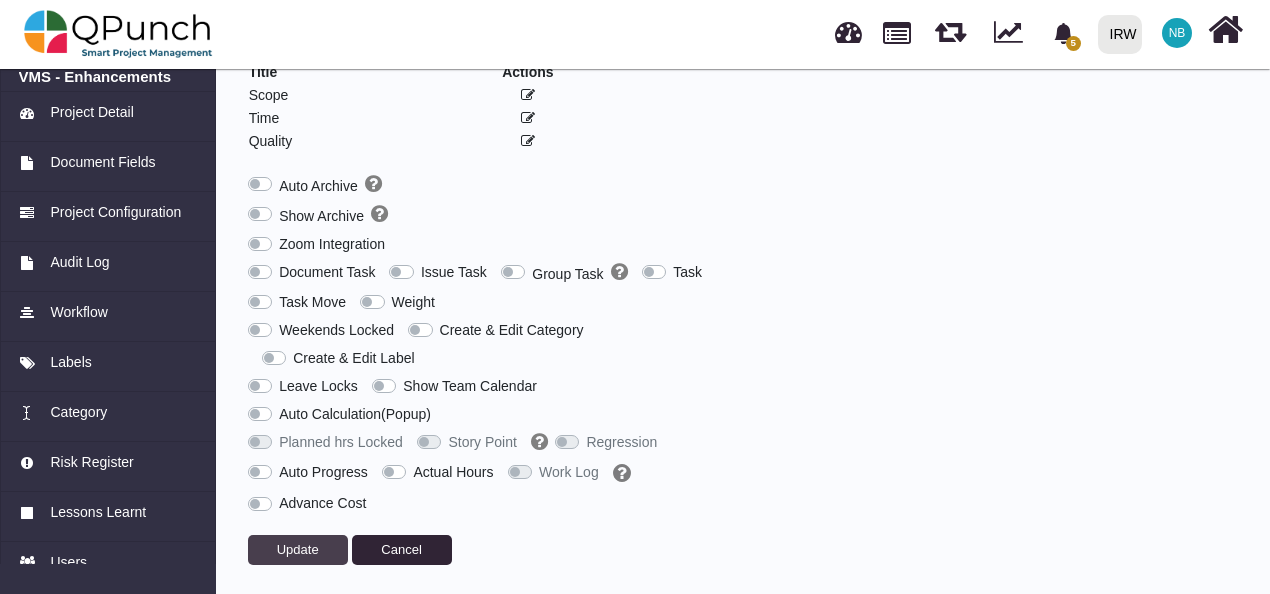 click on "Update" at bounding box center [298, 549] 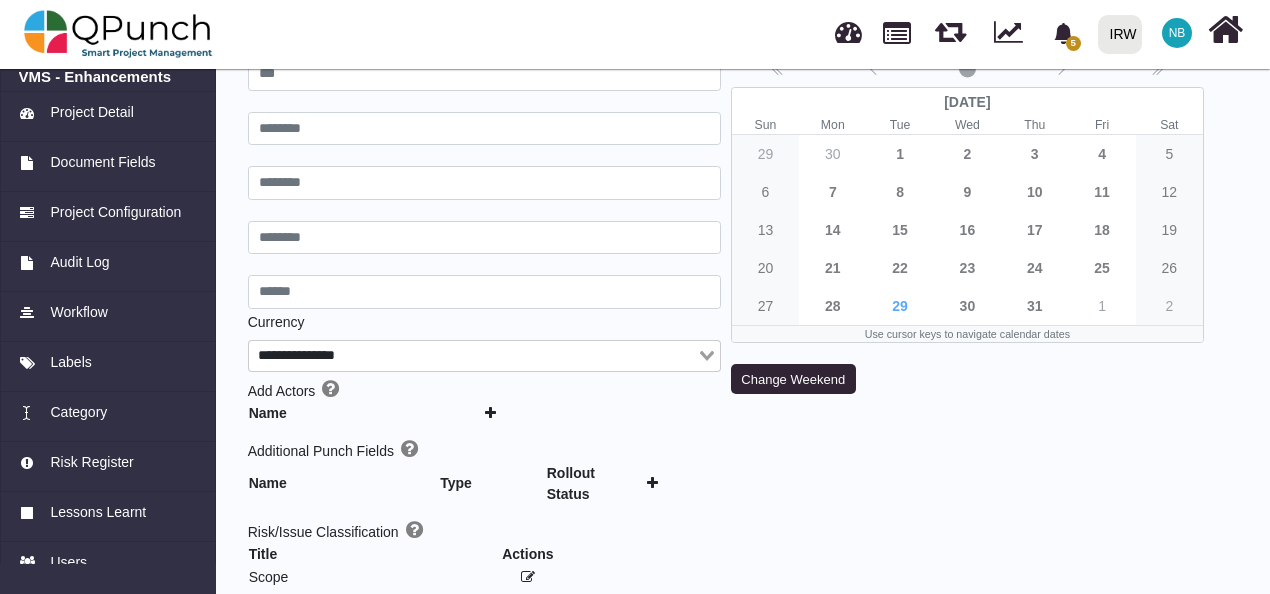scroll, scrollTop: 107, scrollLeft: 0, axis: vertical 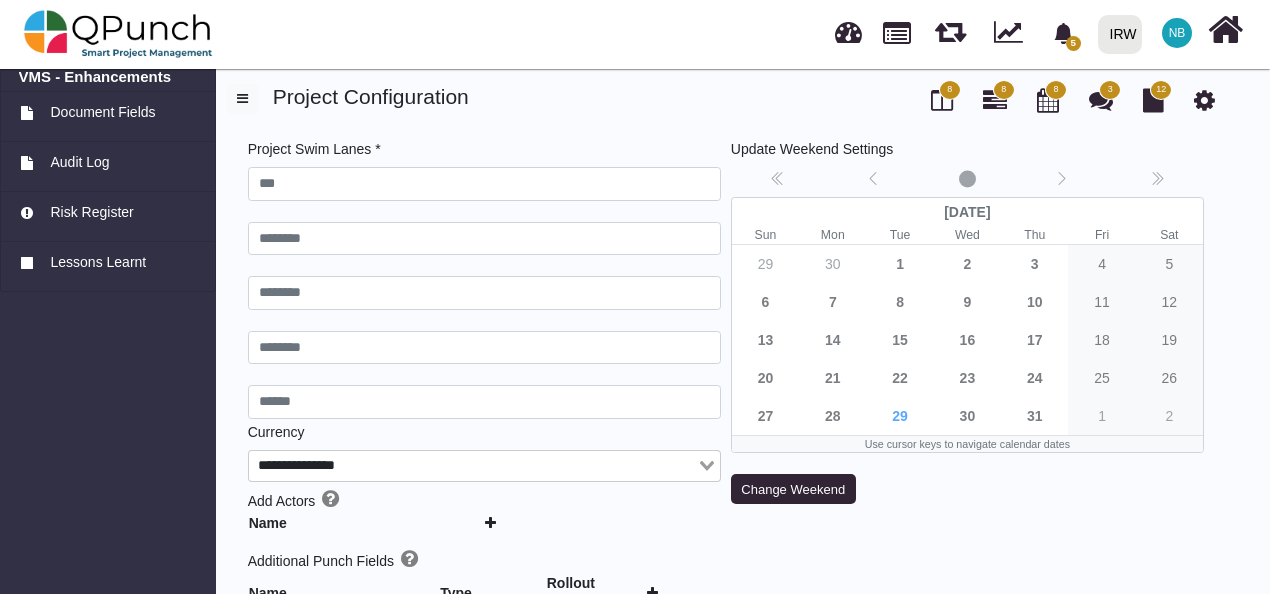 type on "***" 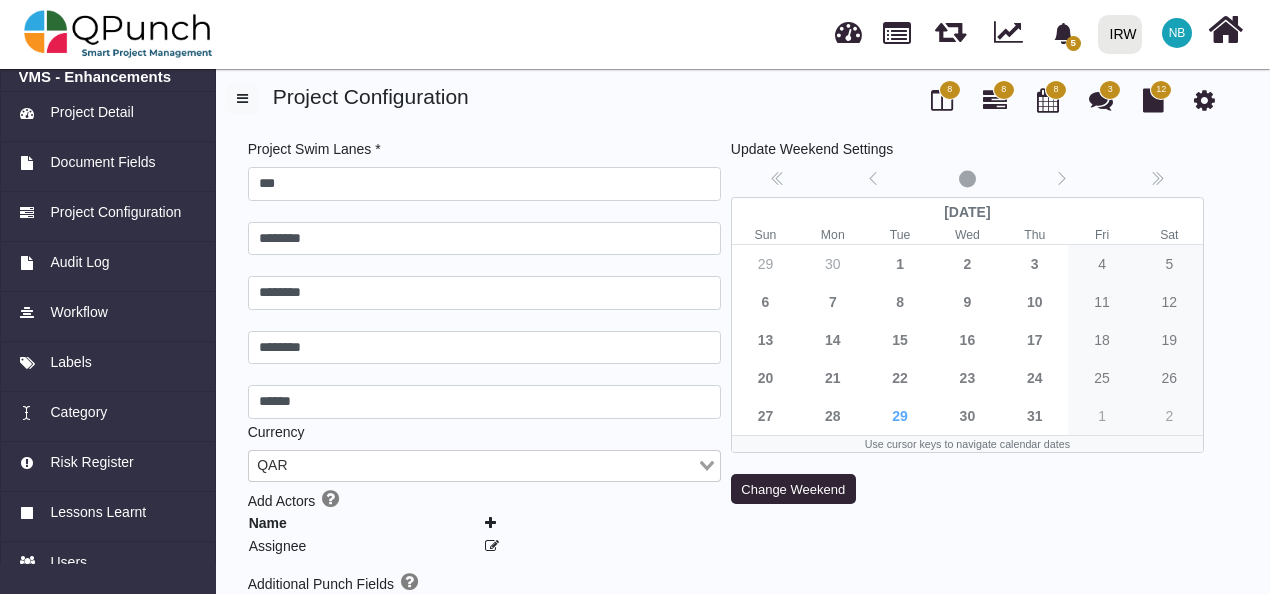 click 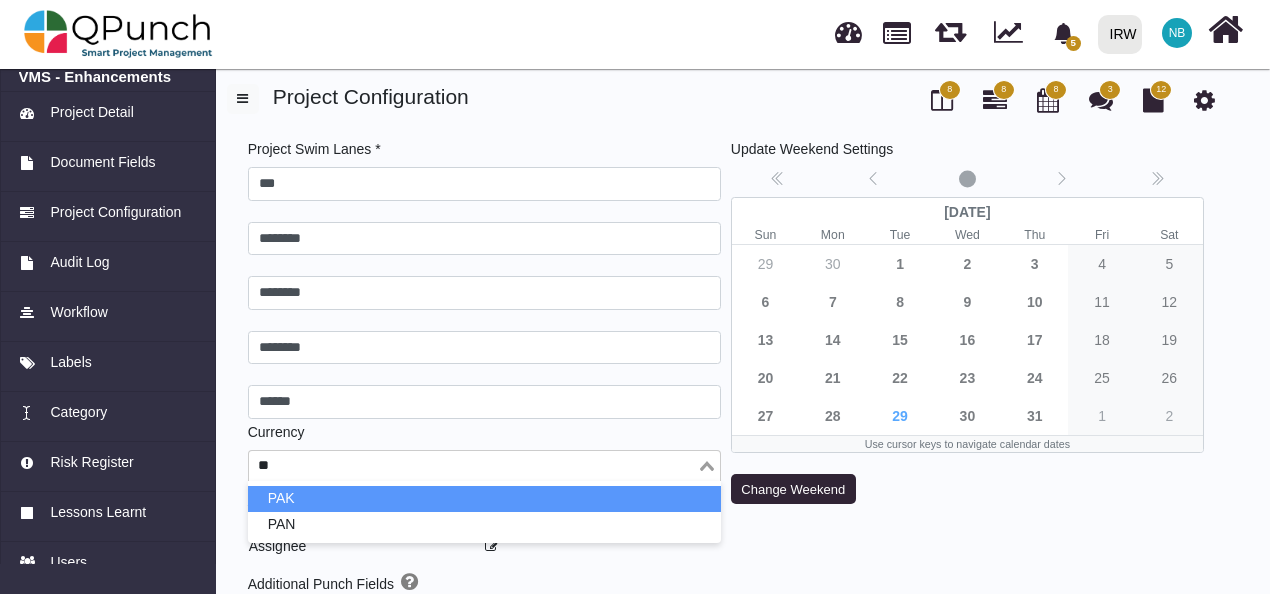 type on "***" 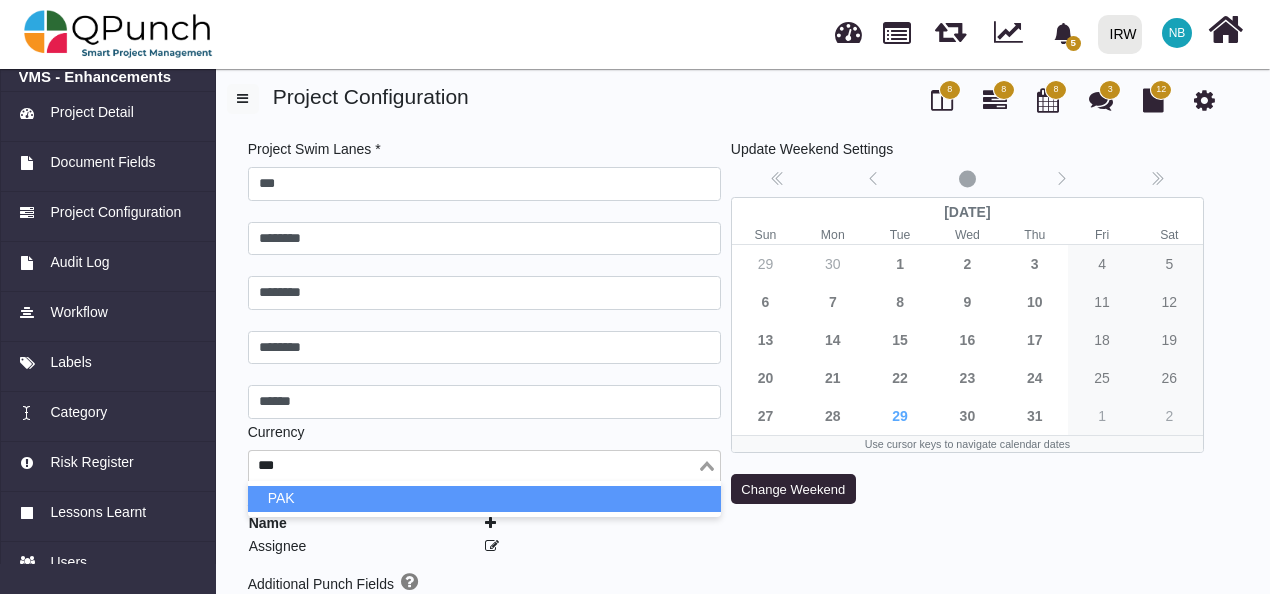 type 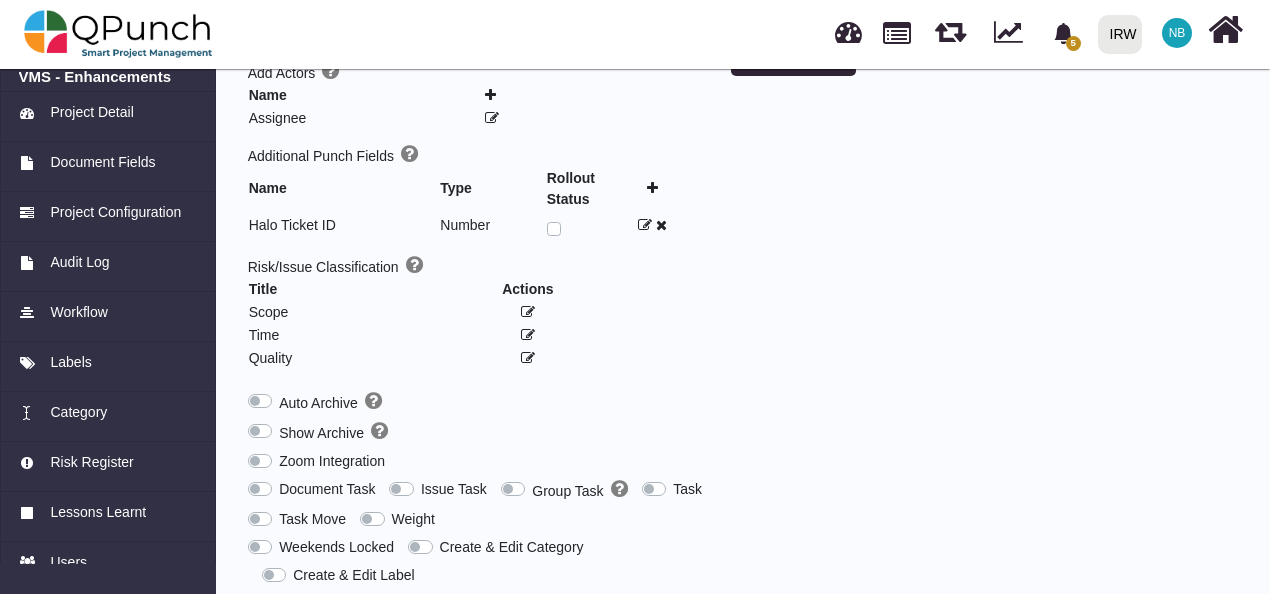 scroll, scrollTop: 645, scrollLeft: 0, axis: vertical 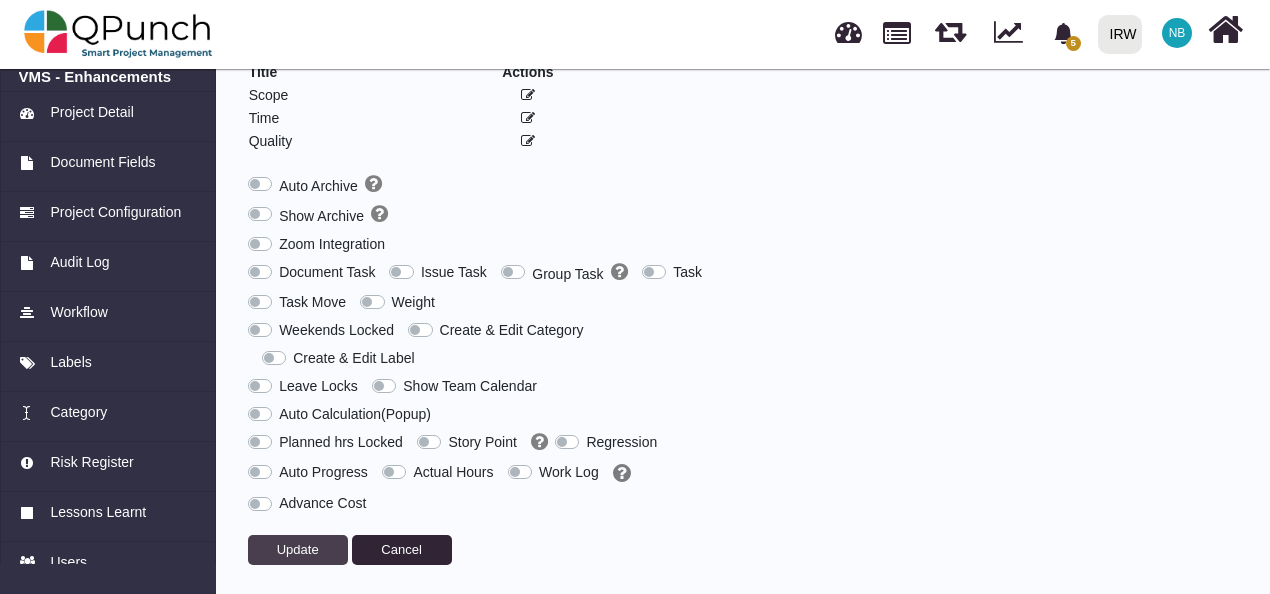 click on "Update" at bounding box center [298, 549] 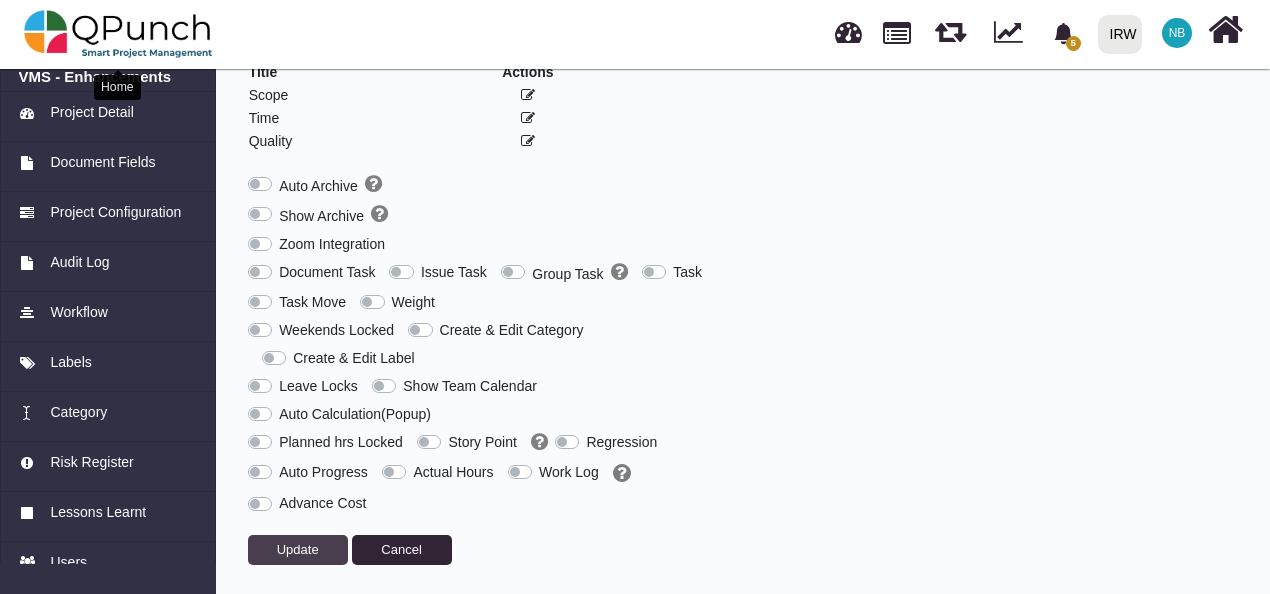click at bounding box center [118, 34] 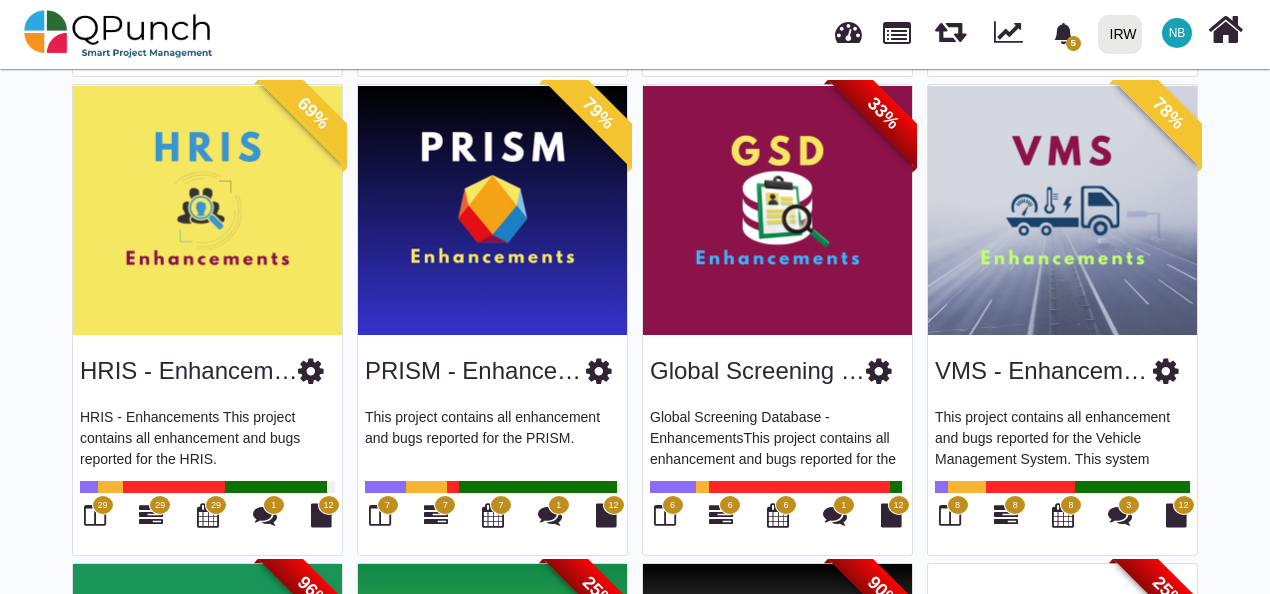 scroll, scrollTop: 602, scrollLeft: 0, axis: vertical 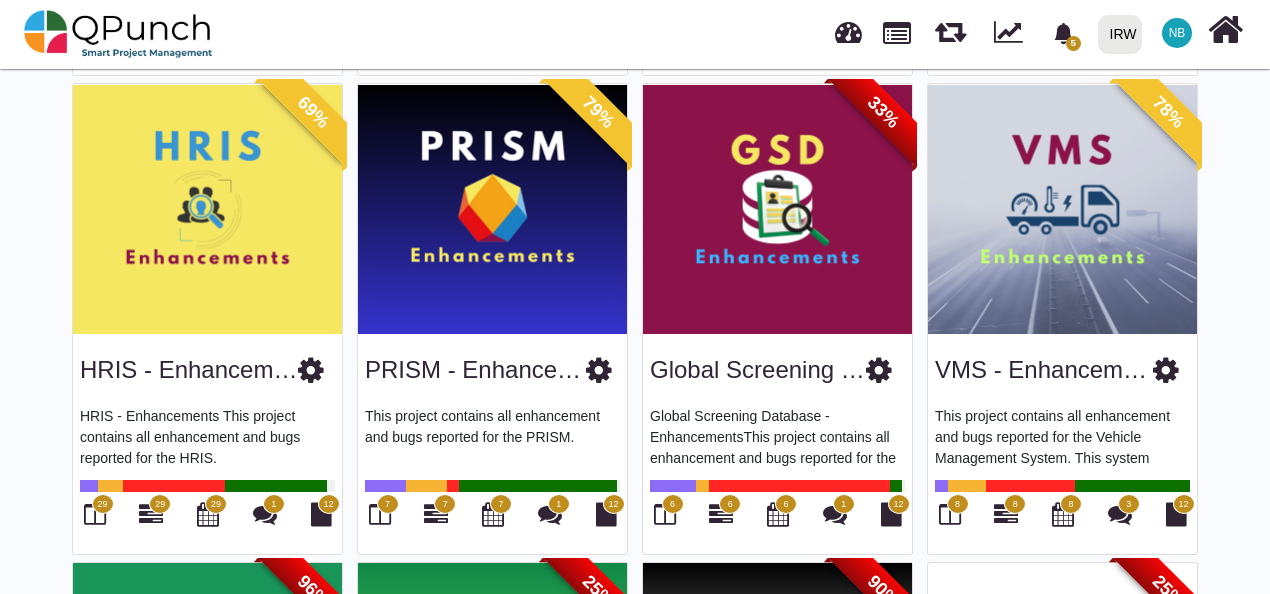 click at bounding box center (879, 370) 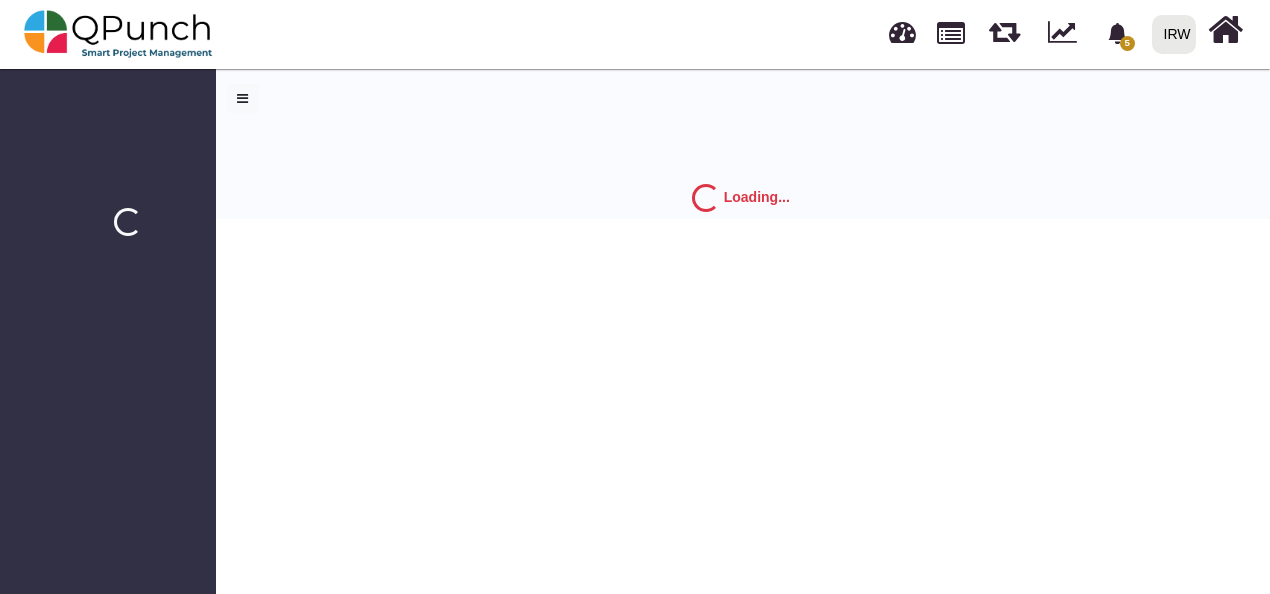 scroll, scrollTop: 0, scrollLeft: 0, axis: both 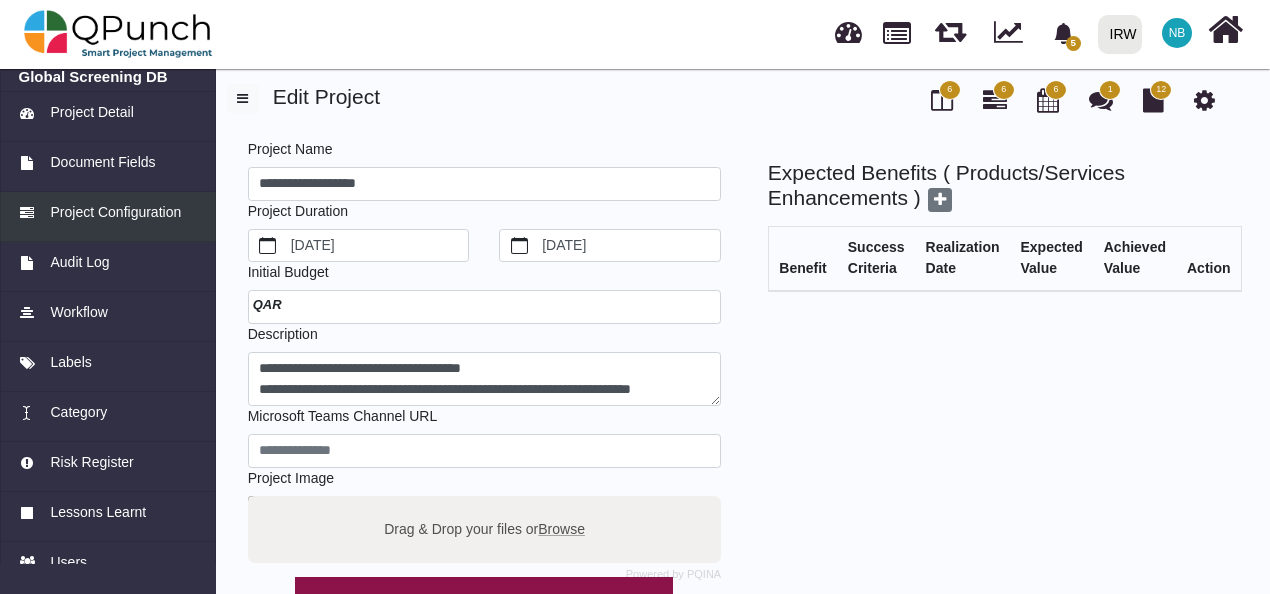 click on "Project Configuration" at bounding box center [115, 212] 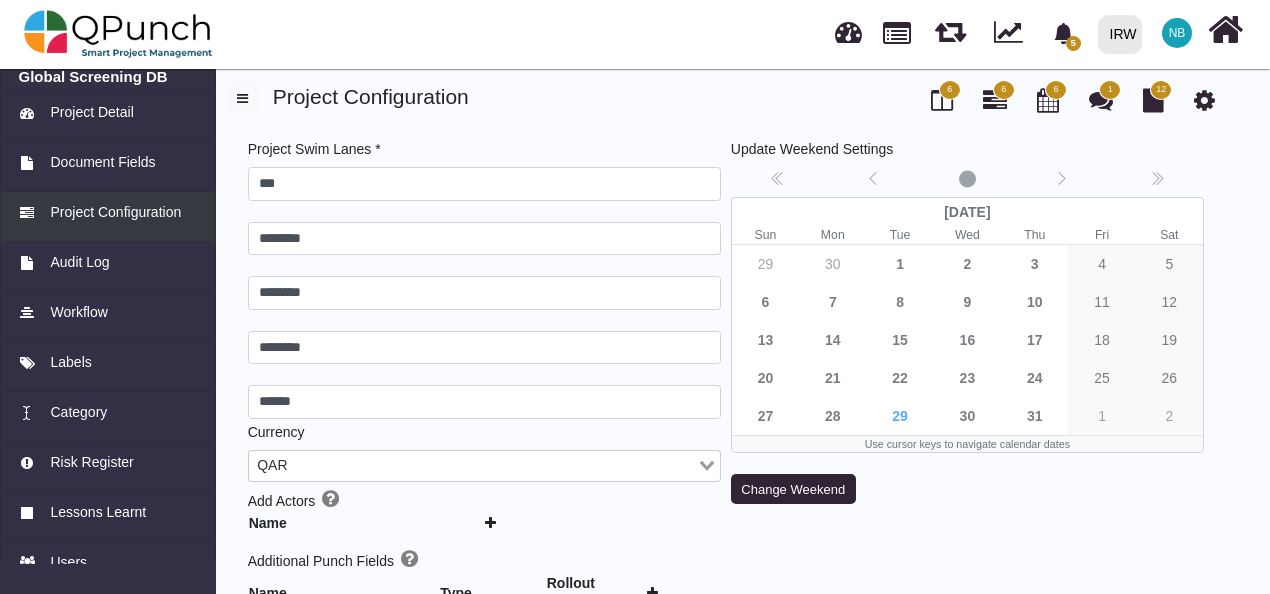 type 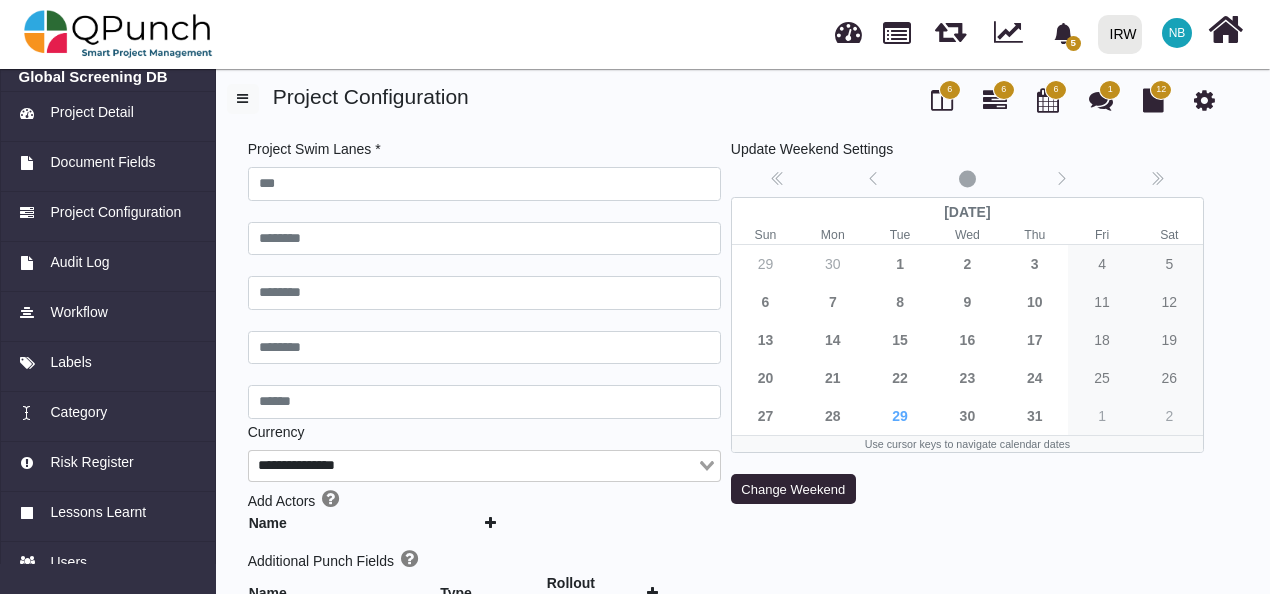 type on "***" 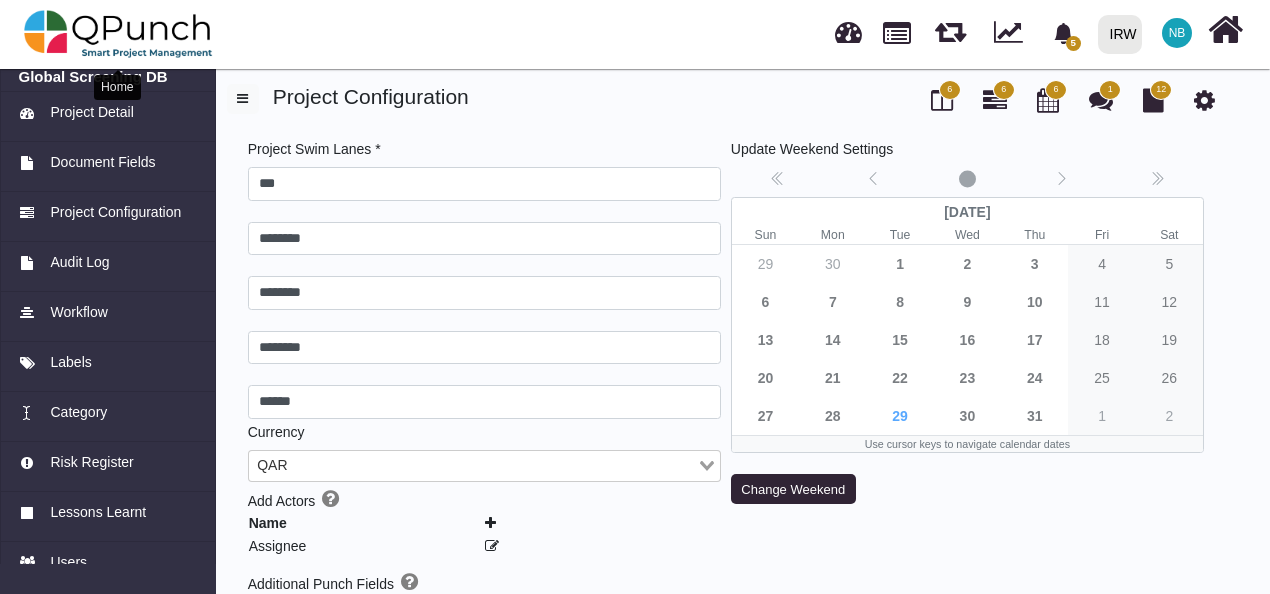 click at bounding box center [118, 34] 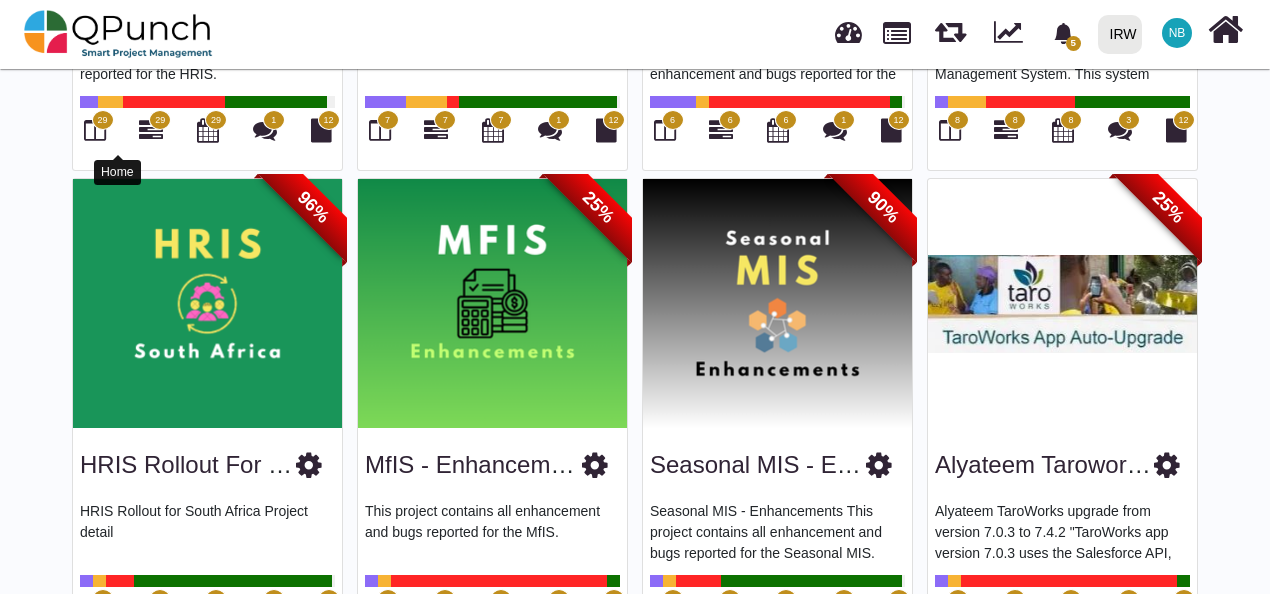 scroll, scrollTop: 1071, scrollLeft: 0, axis: vertical 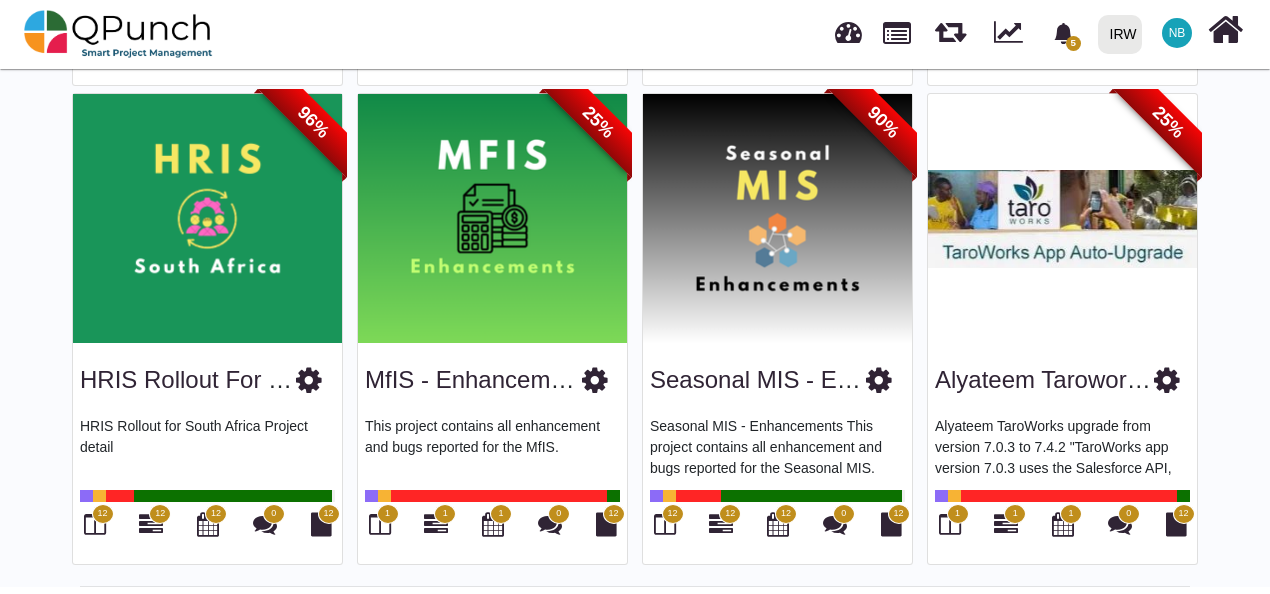 click at bounding box center (309, 380) 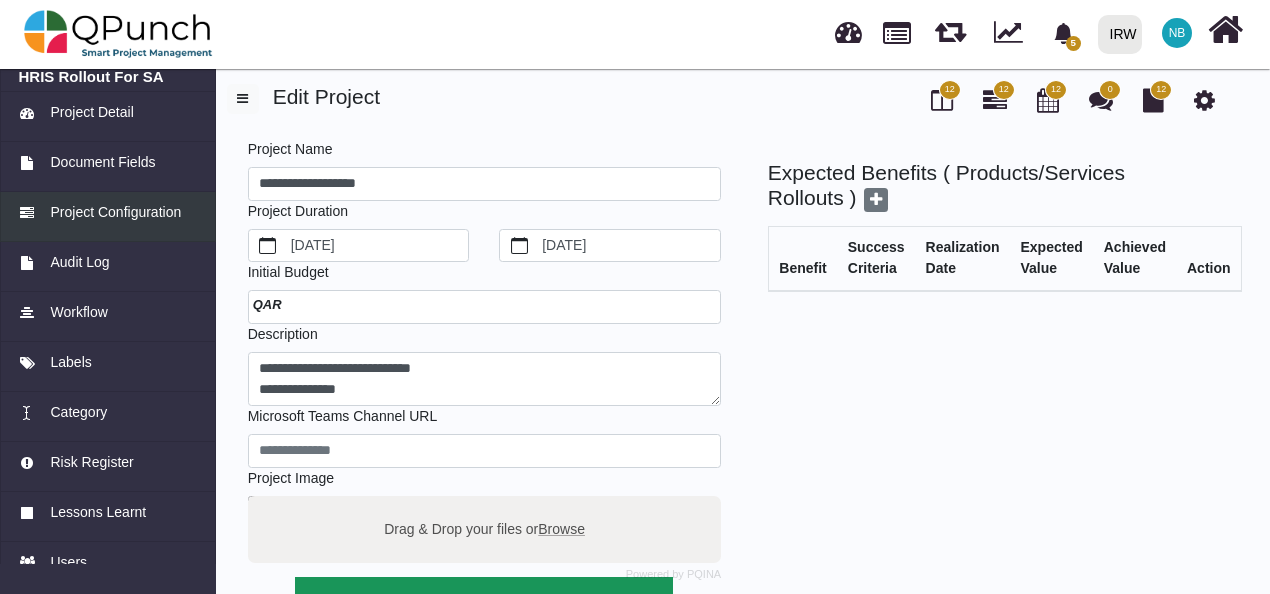 click on "Project Configuration" at bounding box center [108, 217] 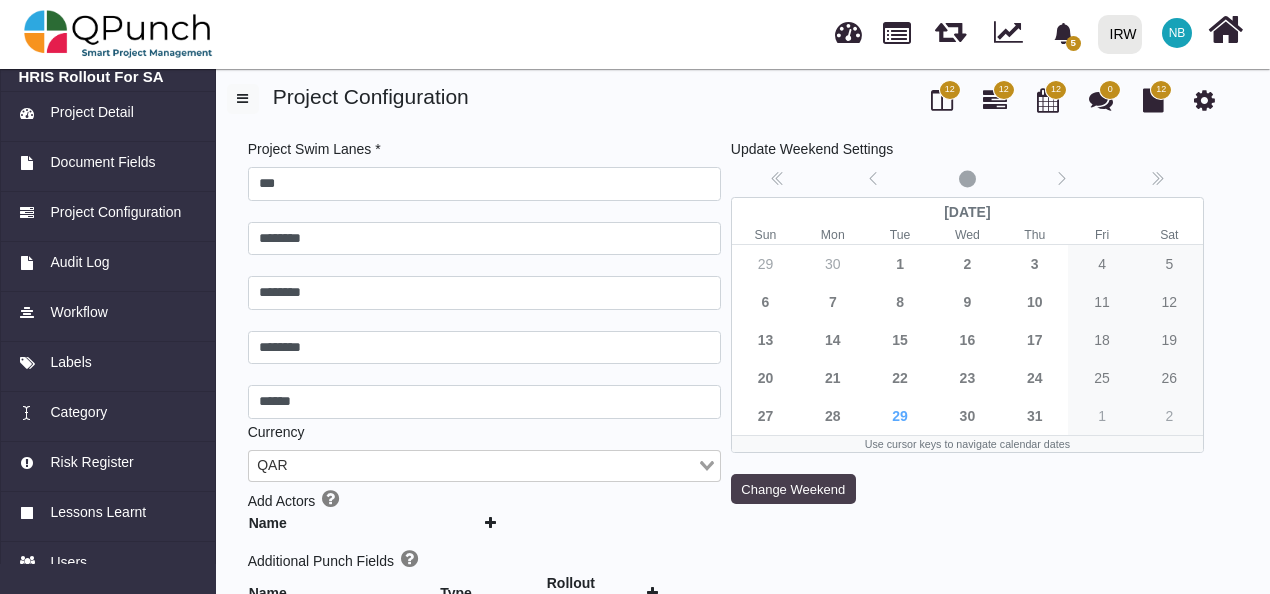 type 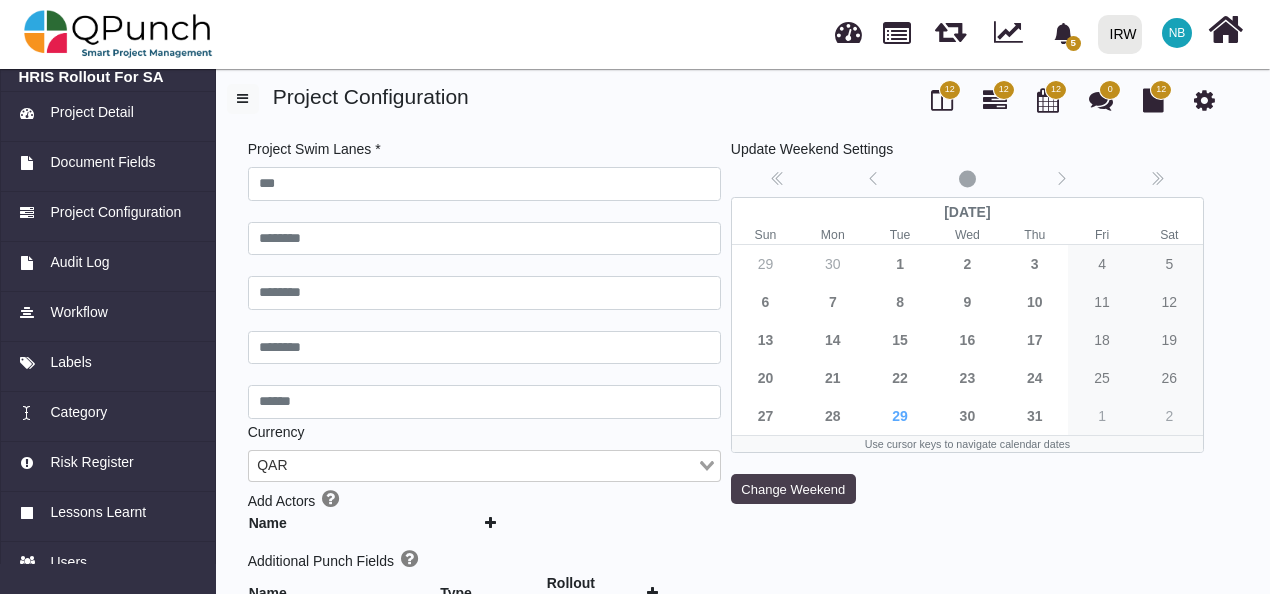 click on "Change Weekend" at bounding box center (793, 489) 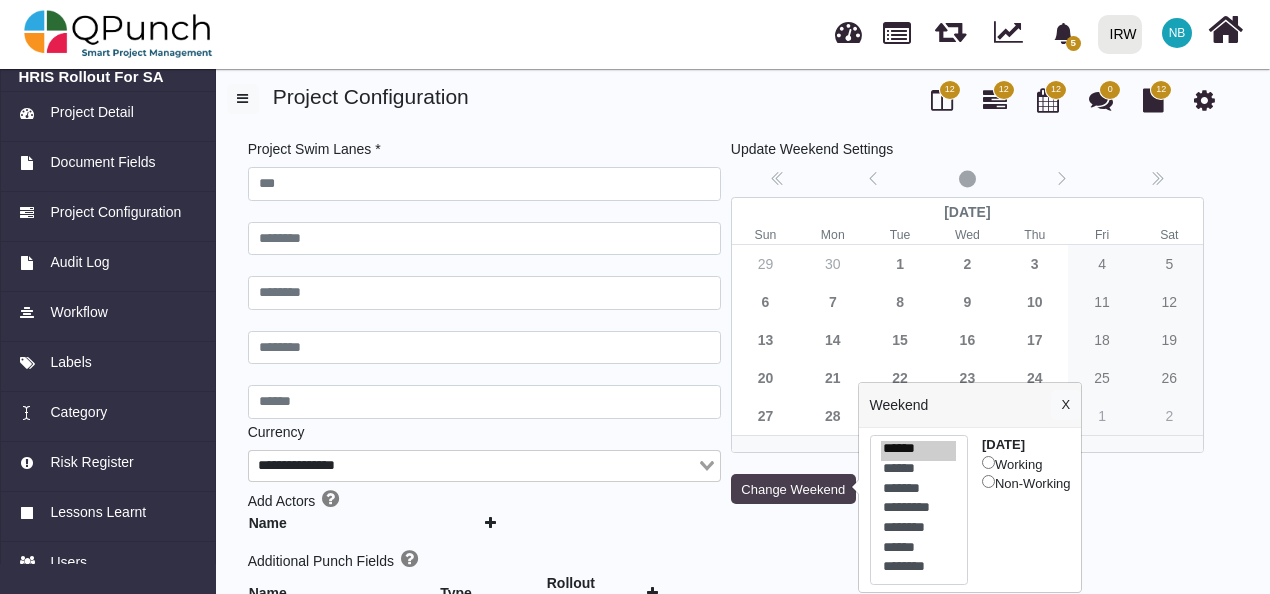 type on "***" 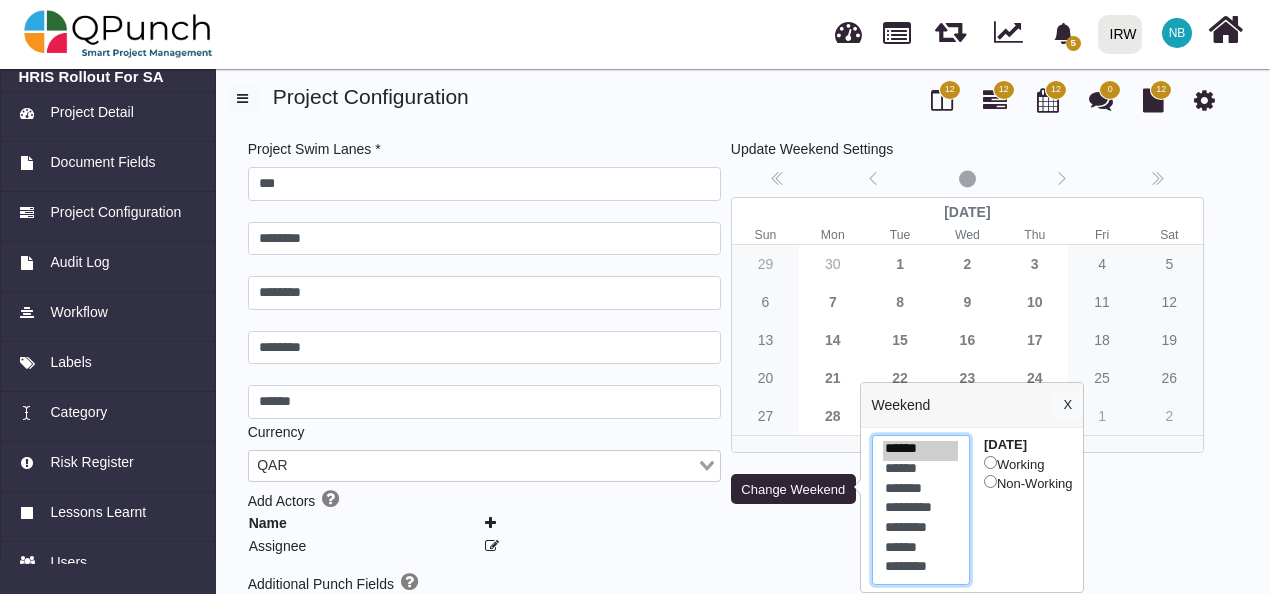 select on "*" 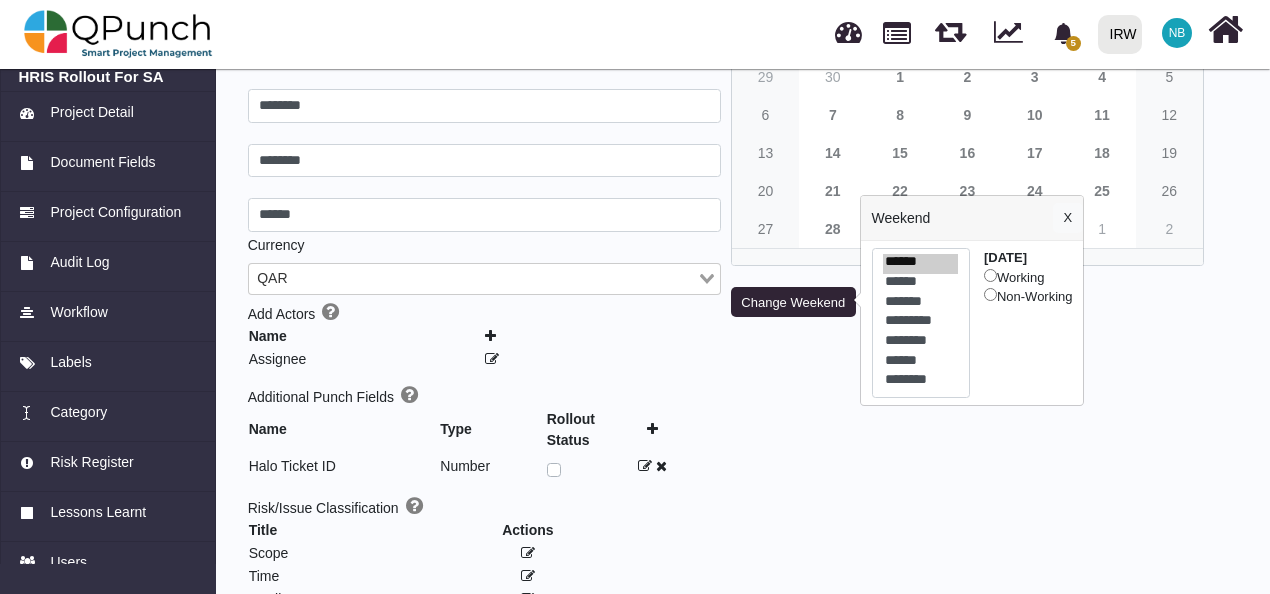 scroll, scrollTop: 153, scrollLeft: 0, axis: vertical 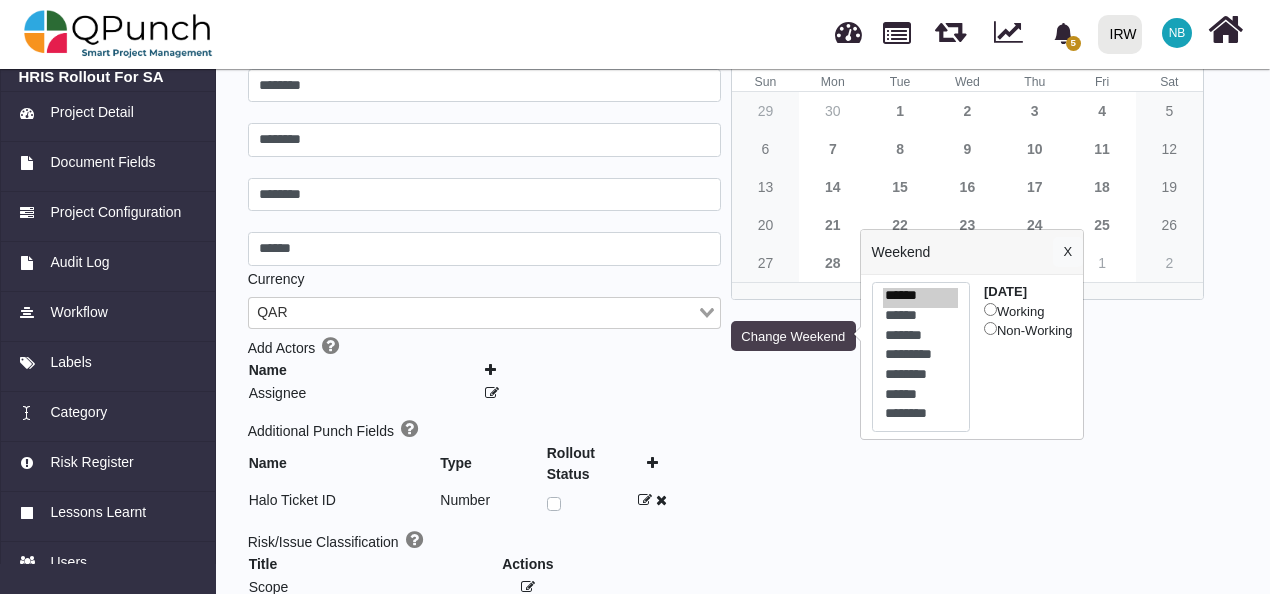 click on "Change Weekend" at bounding box center [793, 336] 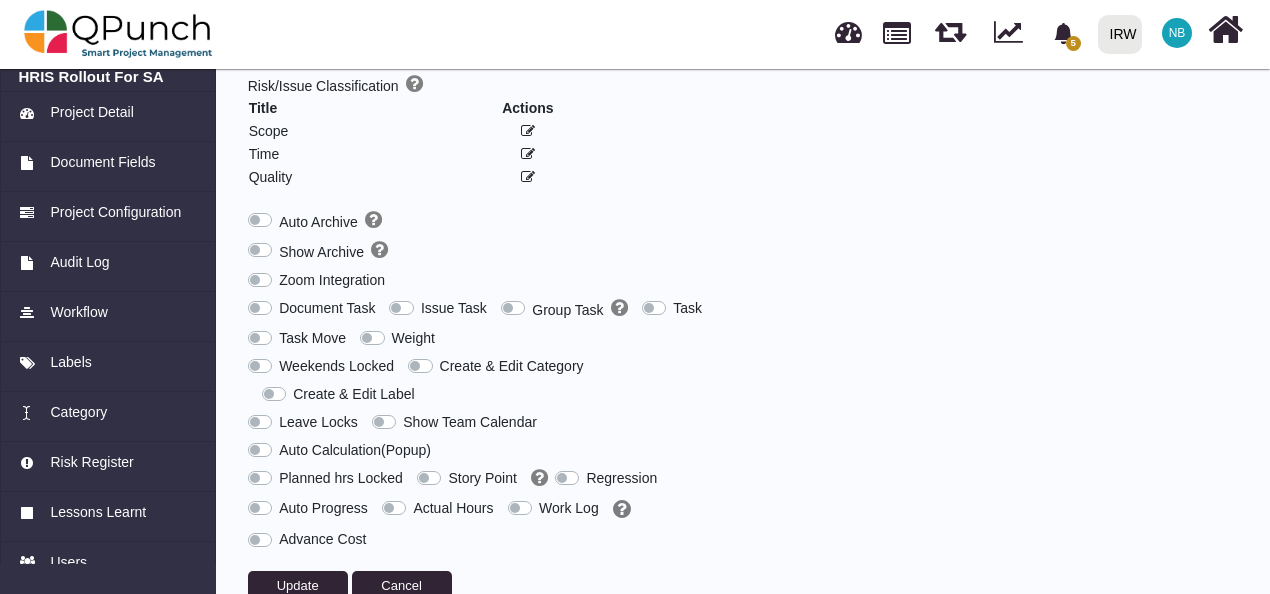 scroll, scrollTop: 645, scrollLeft: 0, axis: vertical 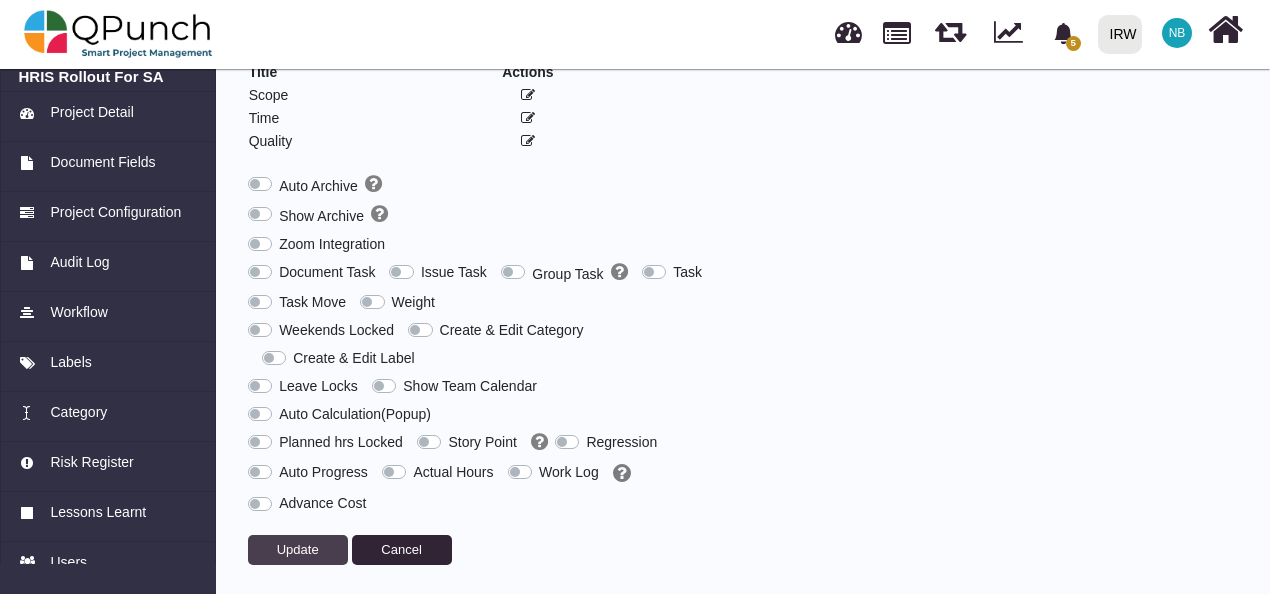 click on "Update" at bounding box center [298, 549] 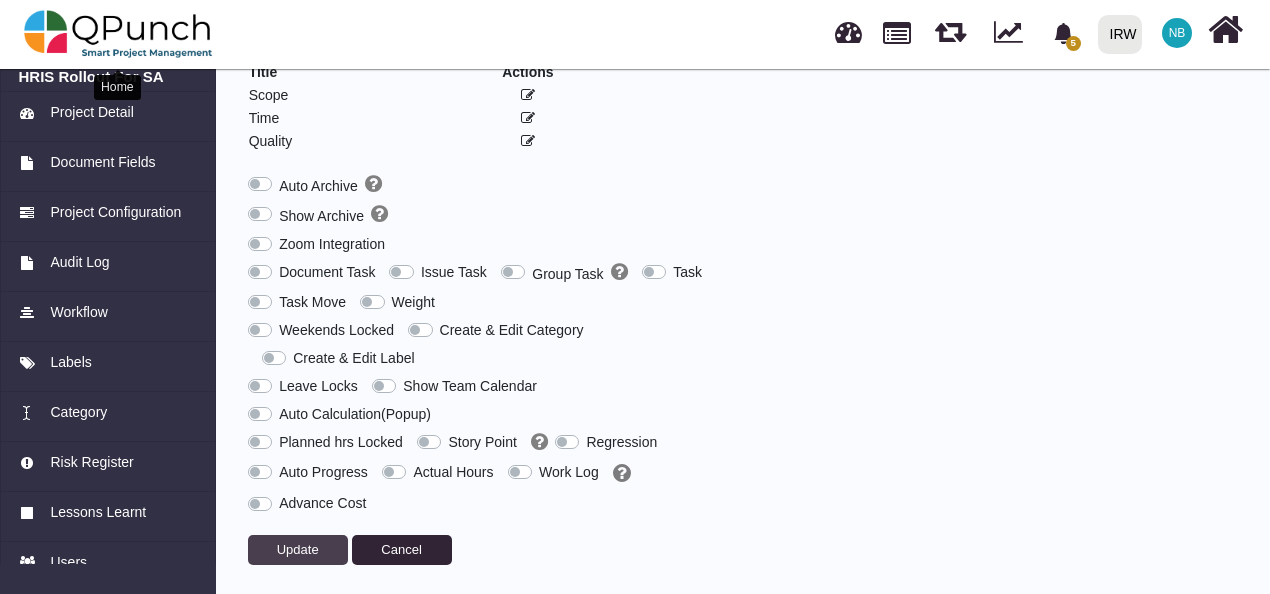 click at bounding box center (118, 34) 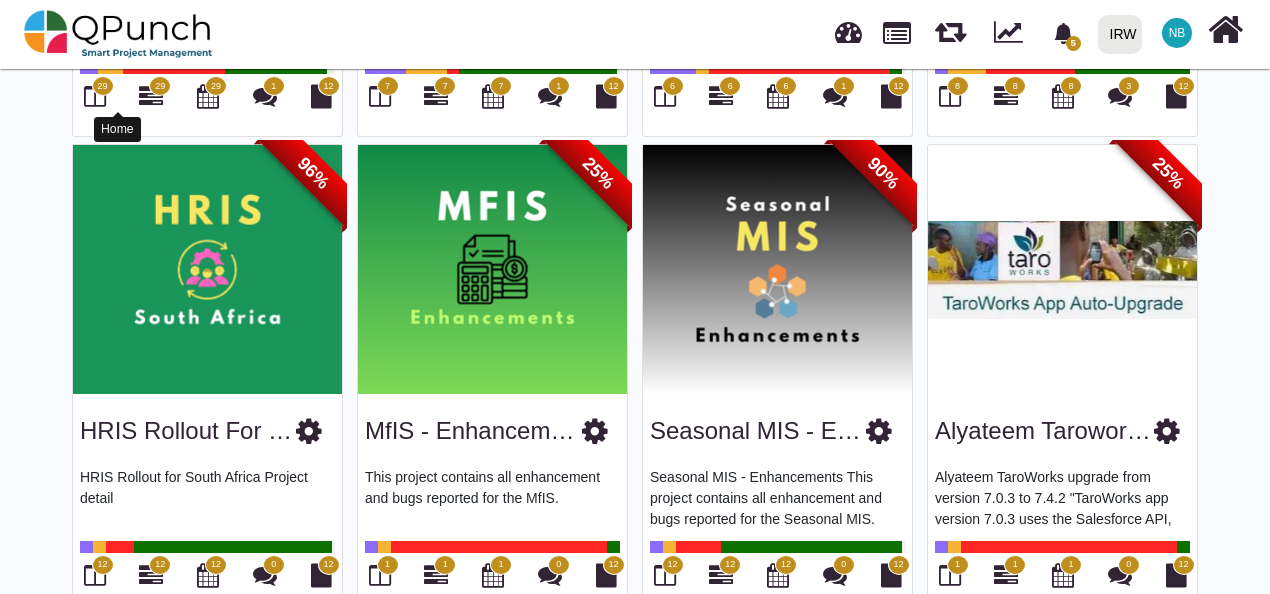scroll, scrollTop: 1016, scrollLeft: 0, axis: vertical 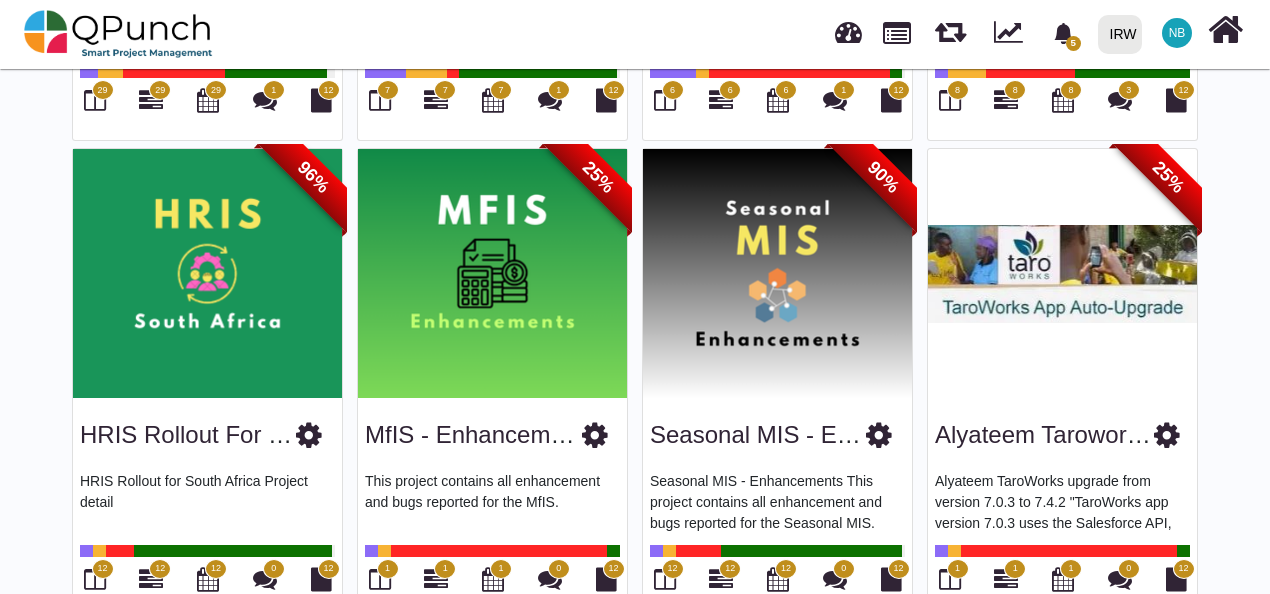 click at bounding box center [595, 435] 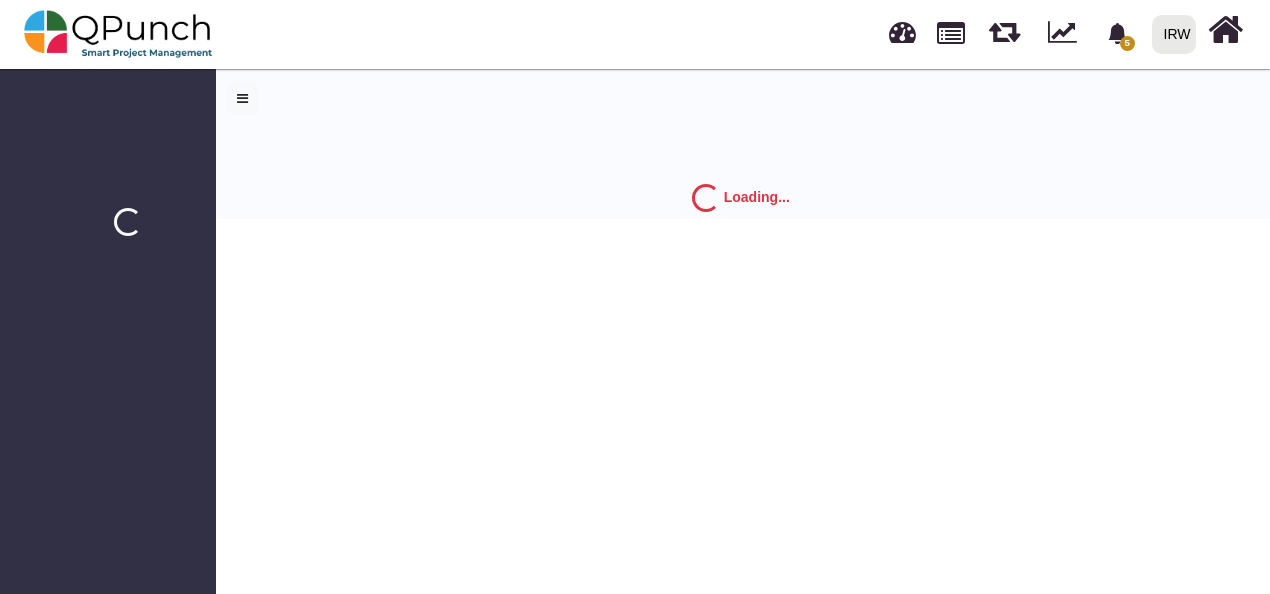 scroll, scrollTop: 0, scrollLeft: 0, axis: both 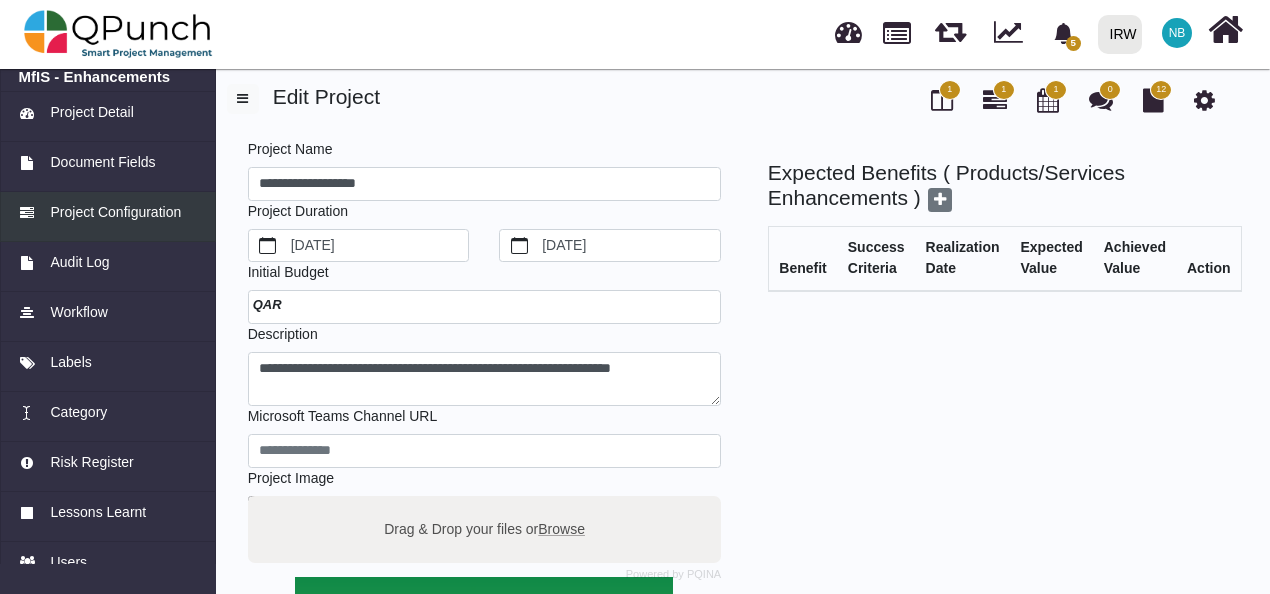 click on "Project Configuration" at bounding box center (115, 212) 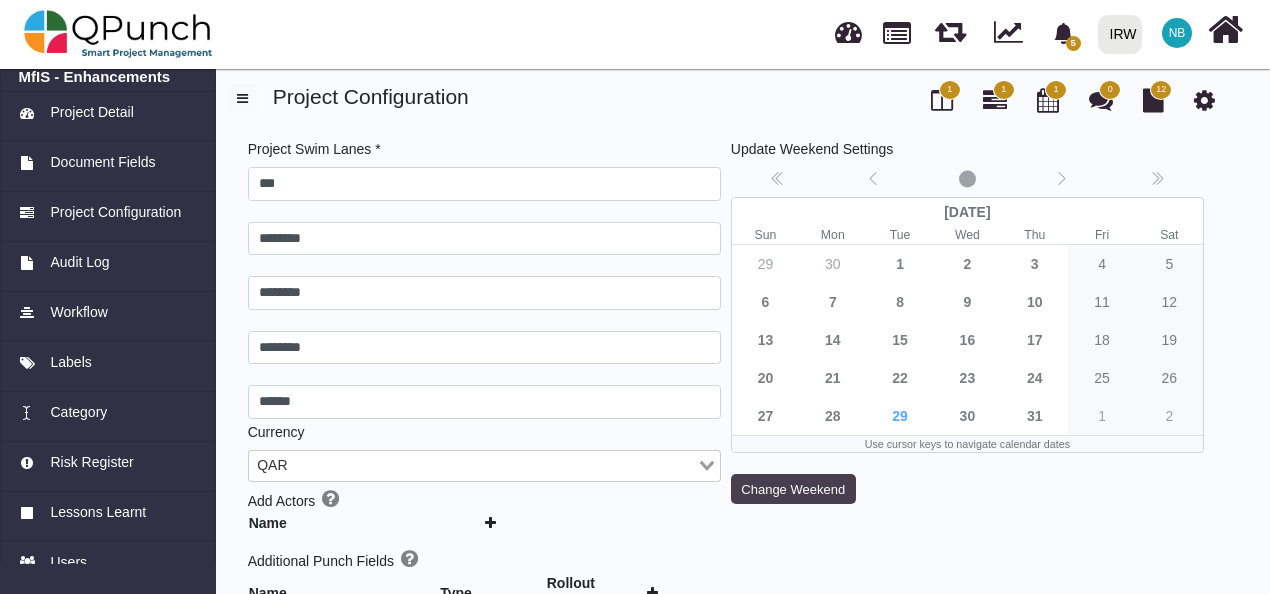 click on "Change Weekend" at bounding box center (793, 489) 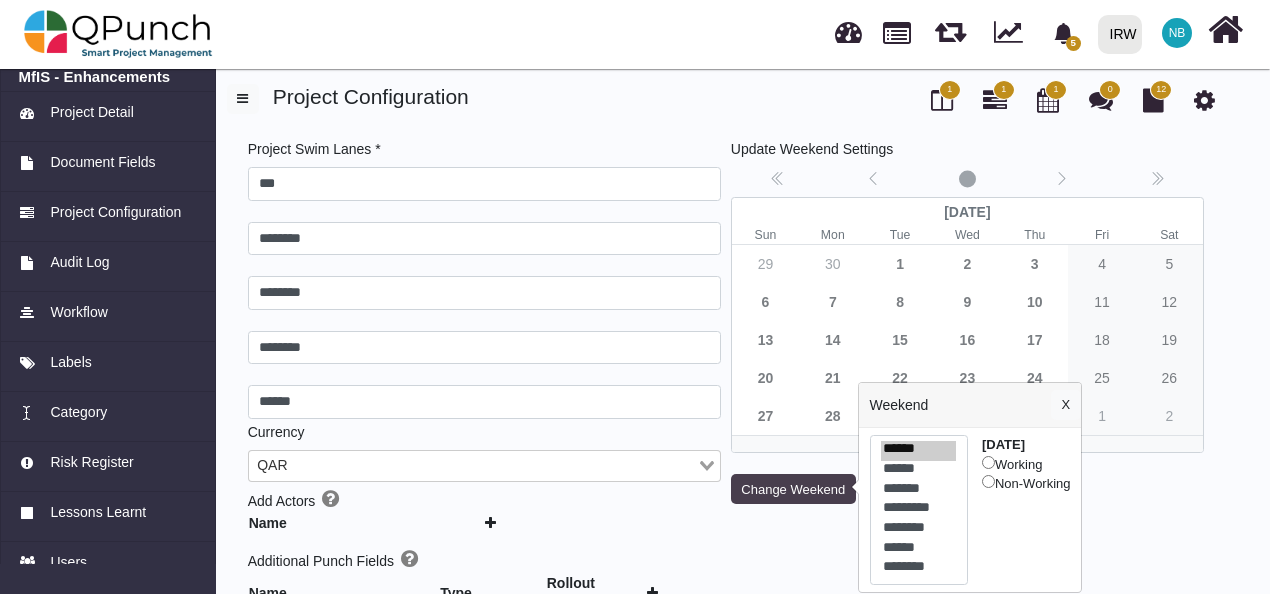 type 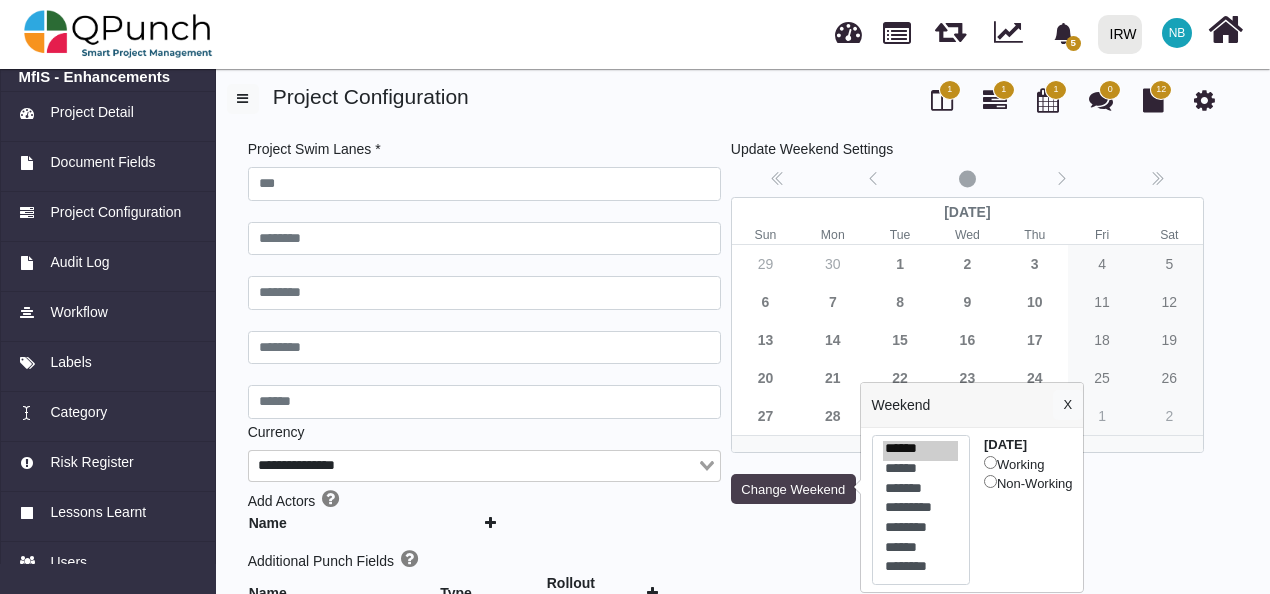 type on "***" 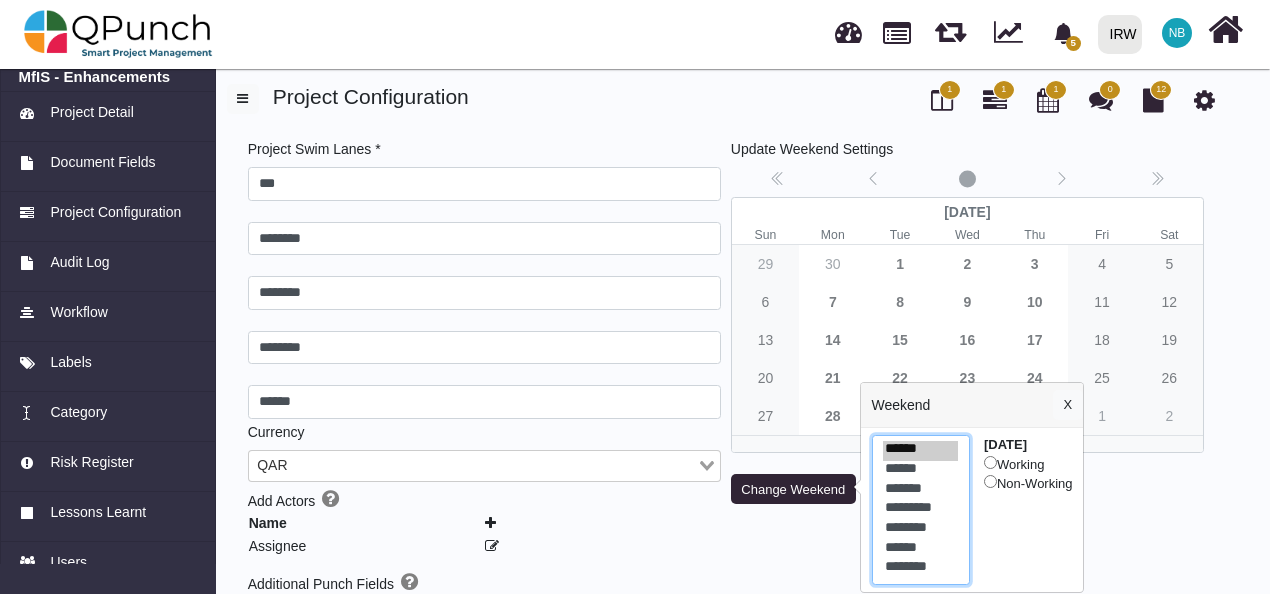 select on "*" 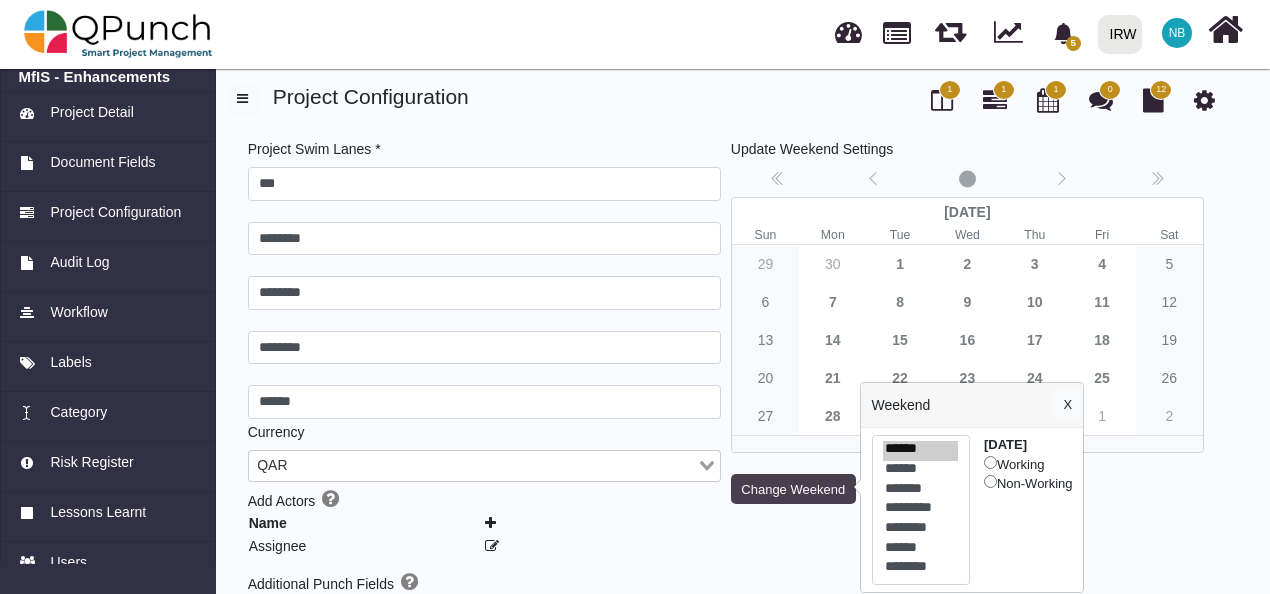 click on "Change Weekend" at bounding box center [793, 489] 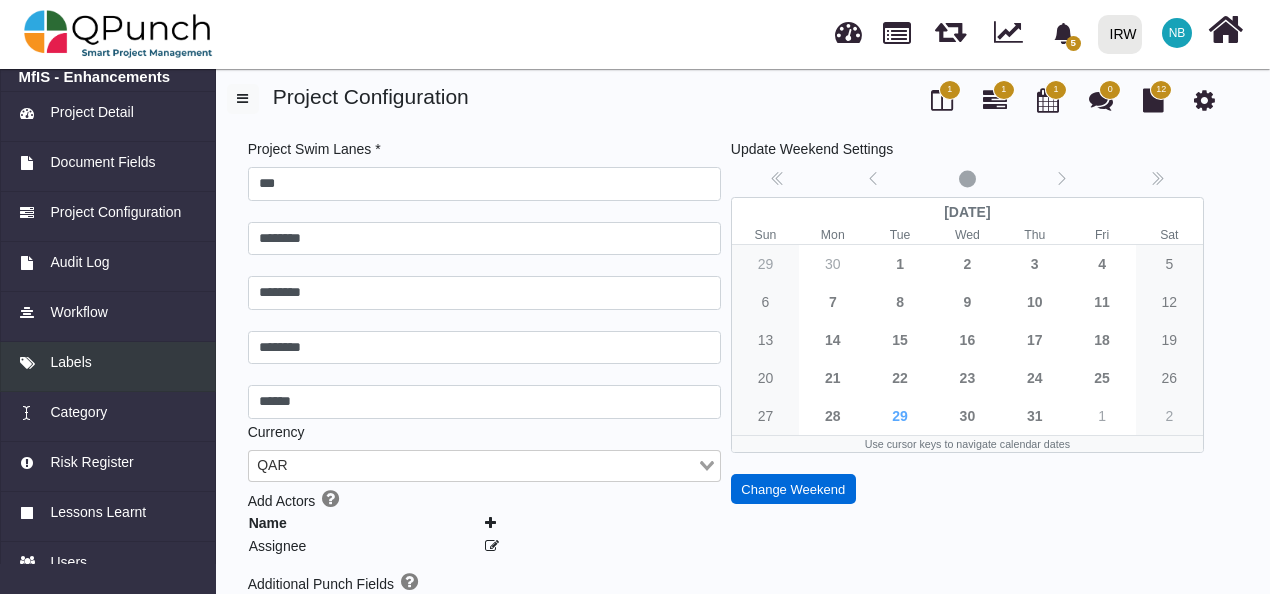 scroll, scrollTop: 227, scrollLeft: 0, axis: vertical 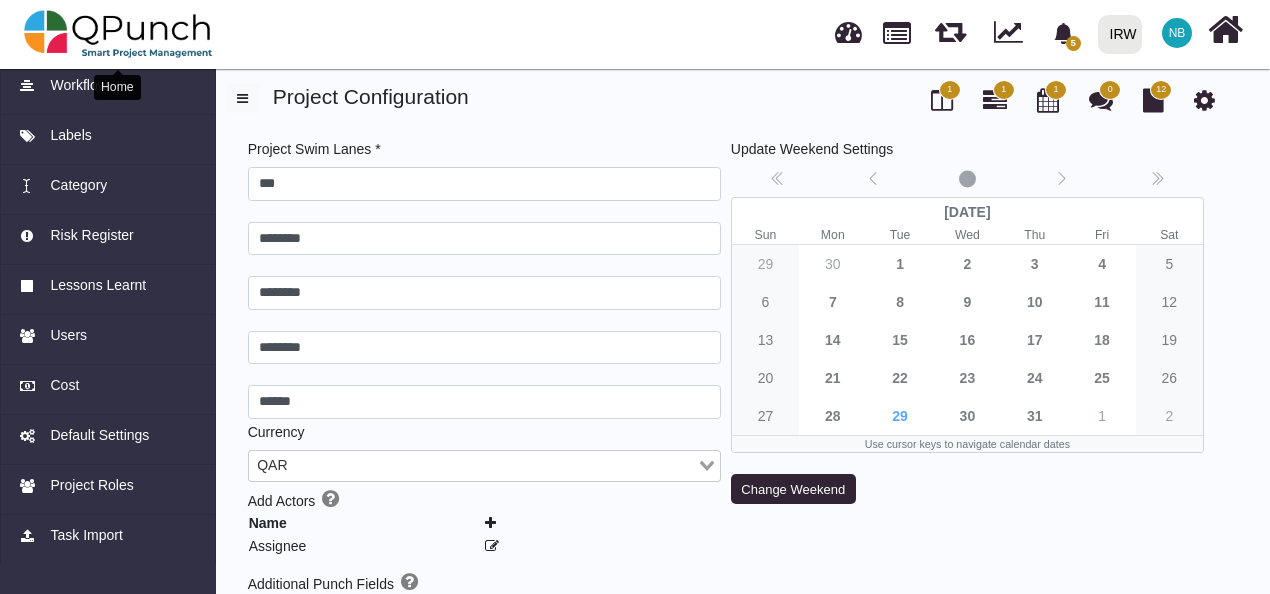 click at bounding box center [118, 34] 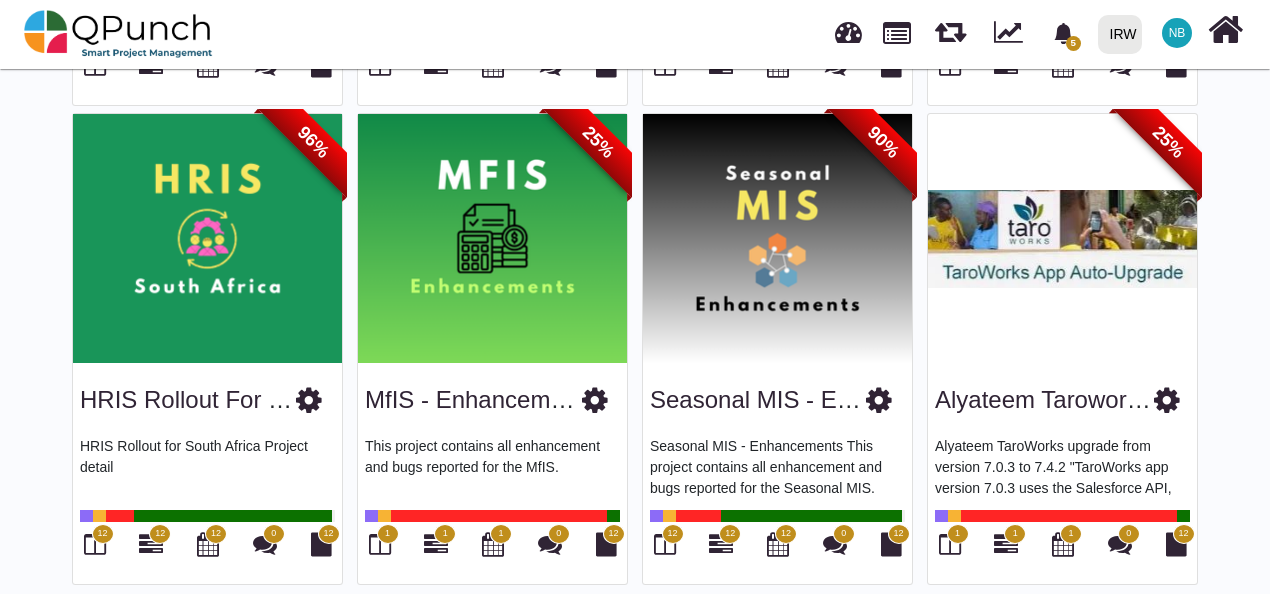 scroll, scrollTop: 1071, scrollLeft: 0, axis: vertical 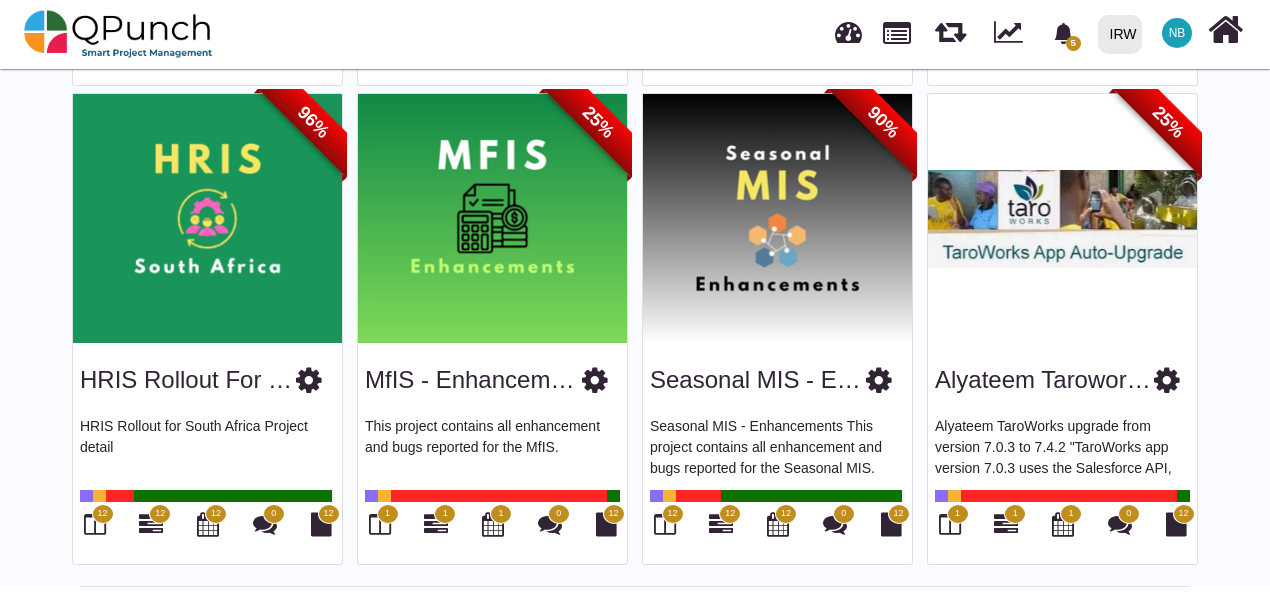click at bounding box center [879, 380] 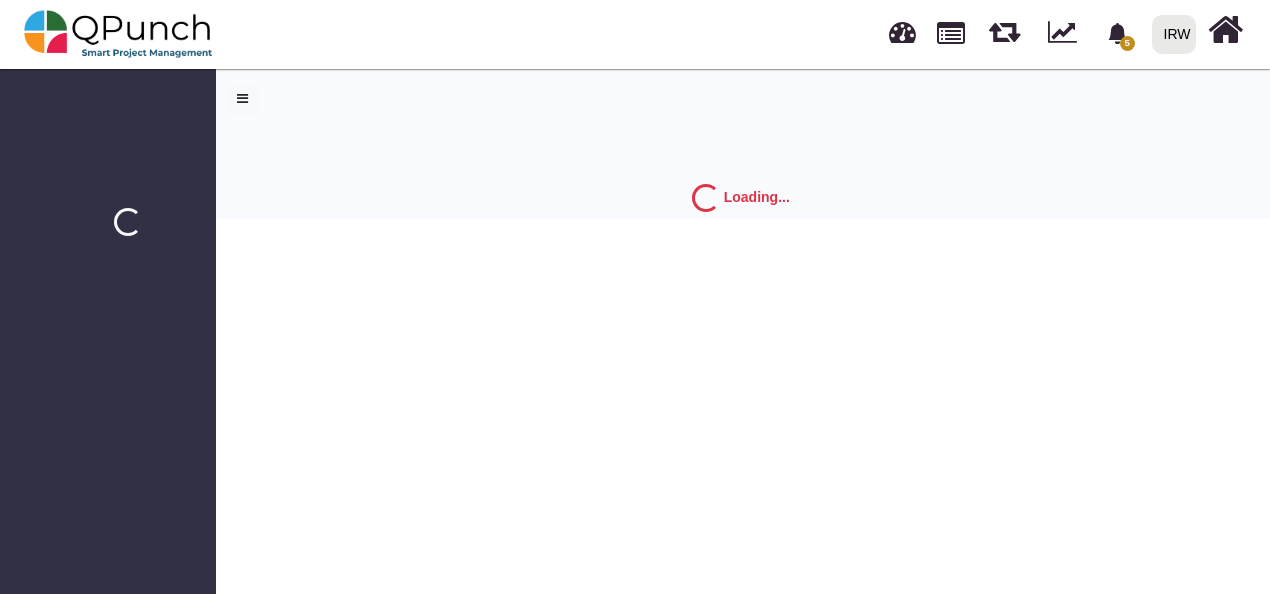 scroll, scrollTop: 0, scrollLeft: 0, axis: both 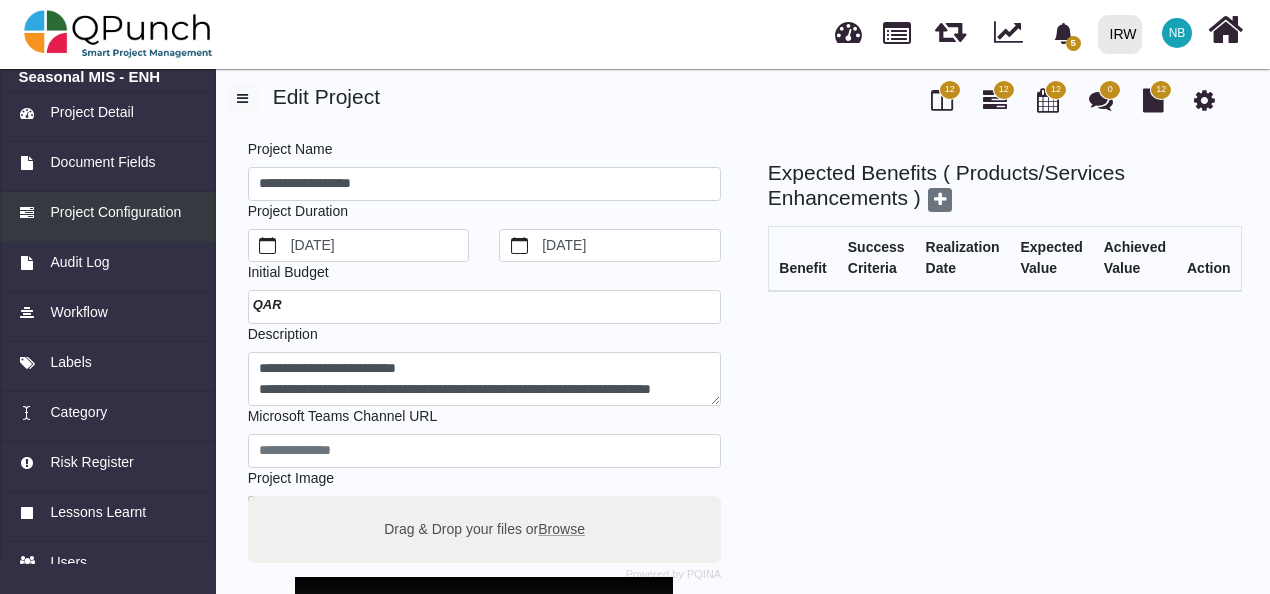 click on "Project Configuration" at bounding box center (115, 212) 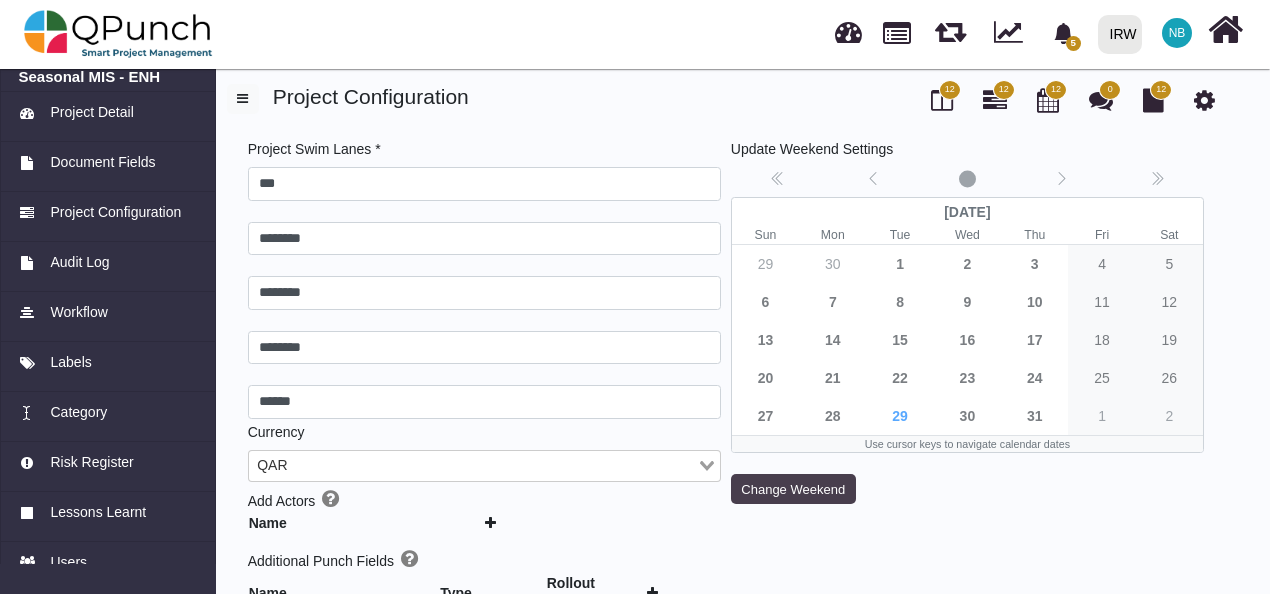 click on "Change Weekend" at bounding box center (793, 489) 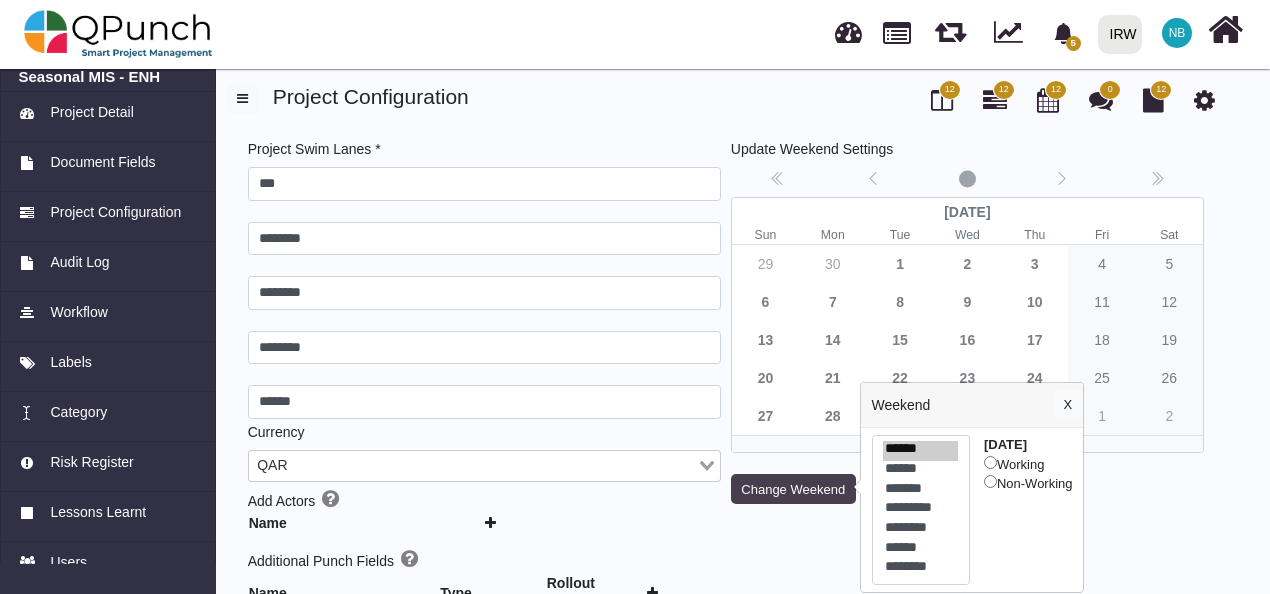 type 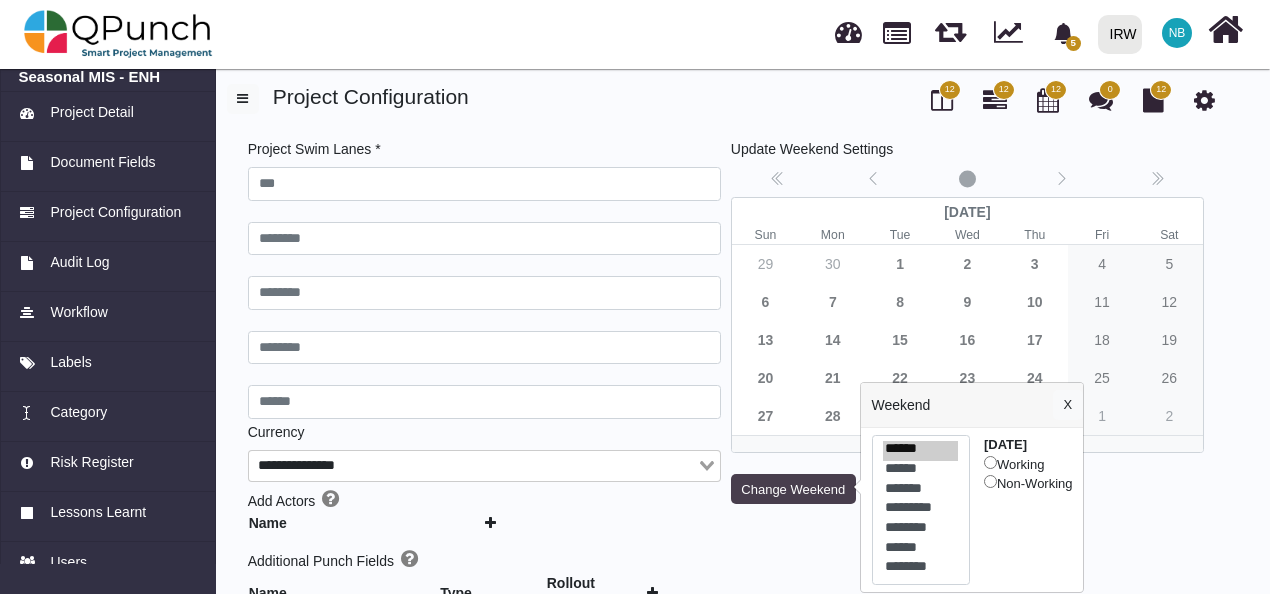 type on "***" 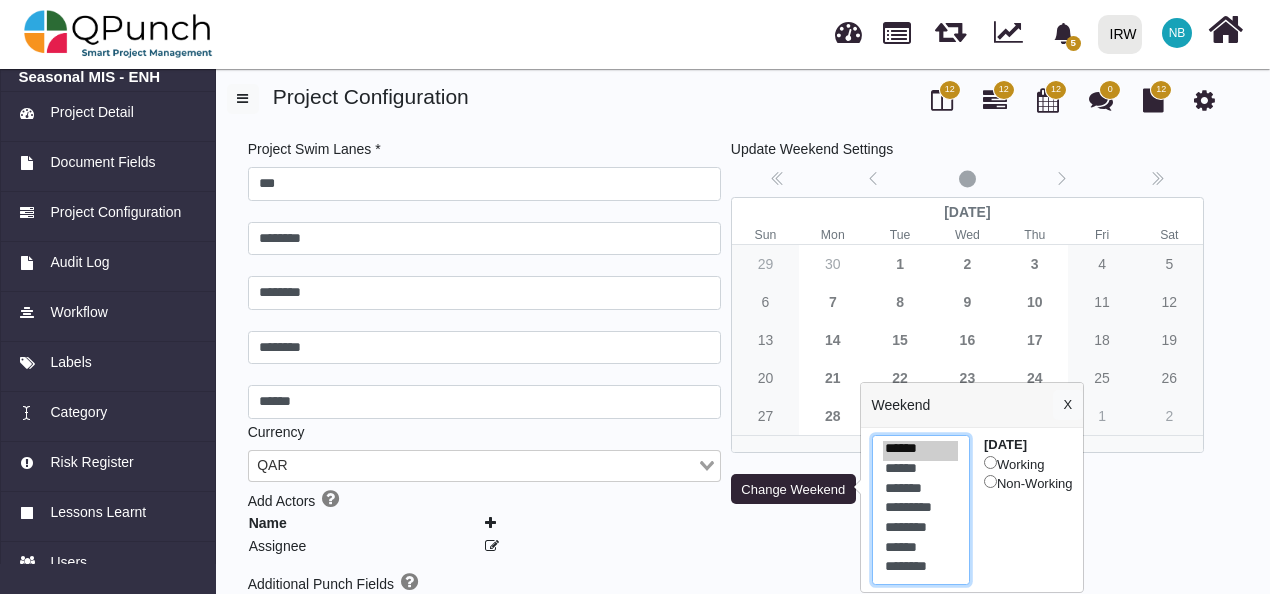 select on "*" 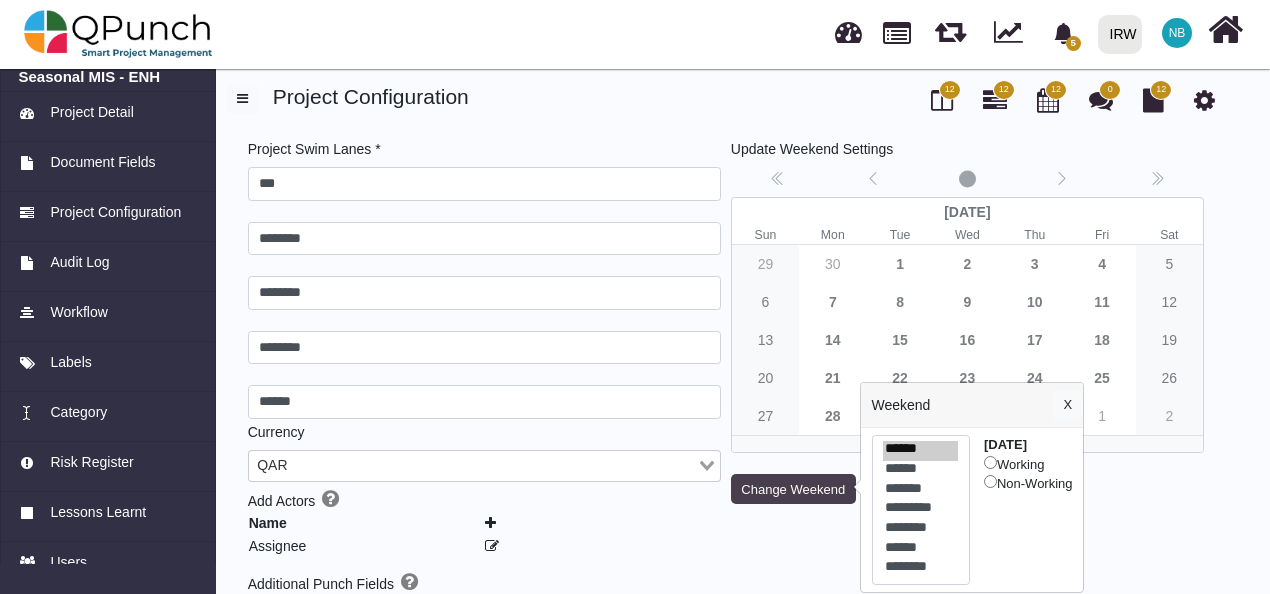click on "Change Weekend" at bounding box center (793, 489) 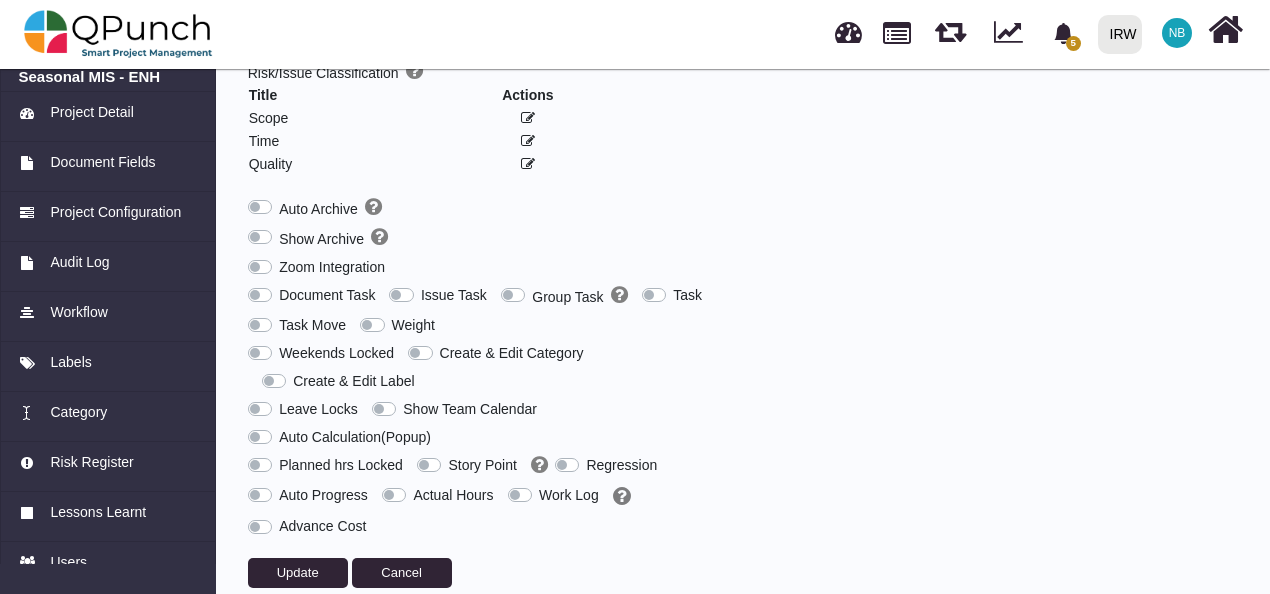 scroll, scrollTop: 645, scrollLeft: 0, axis: vertical 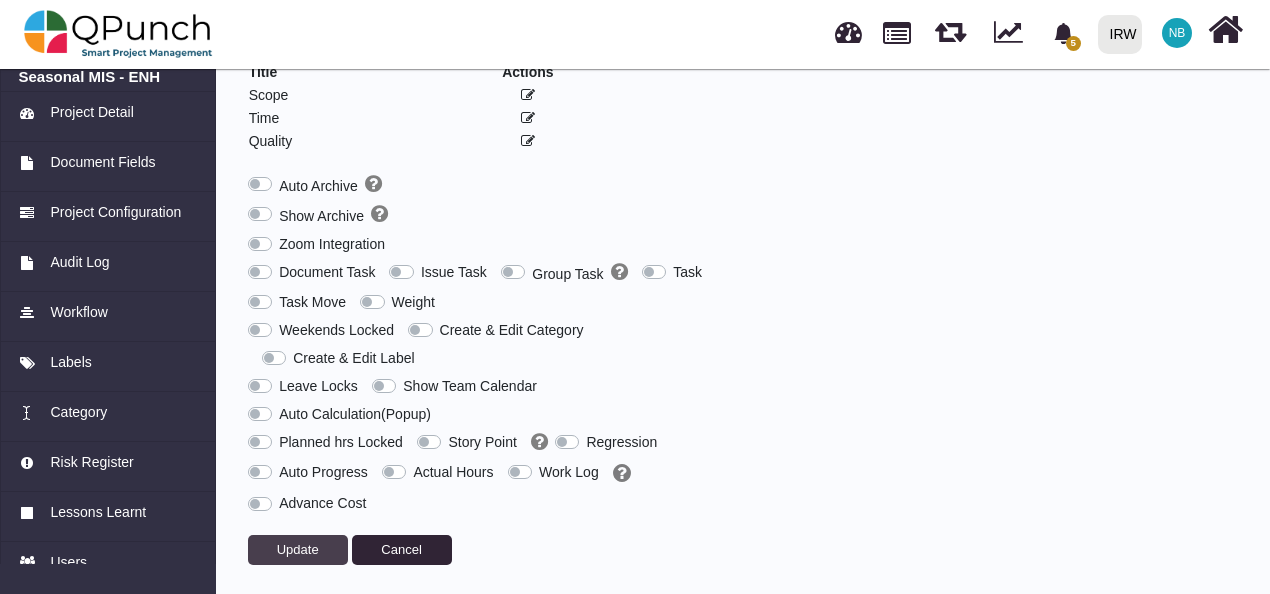 click on "Update" at bounding box center [298, 549] 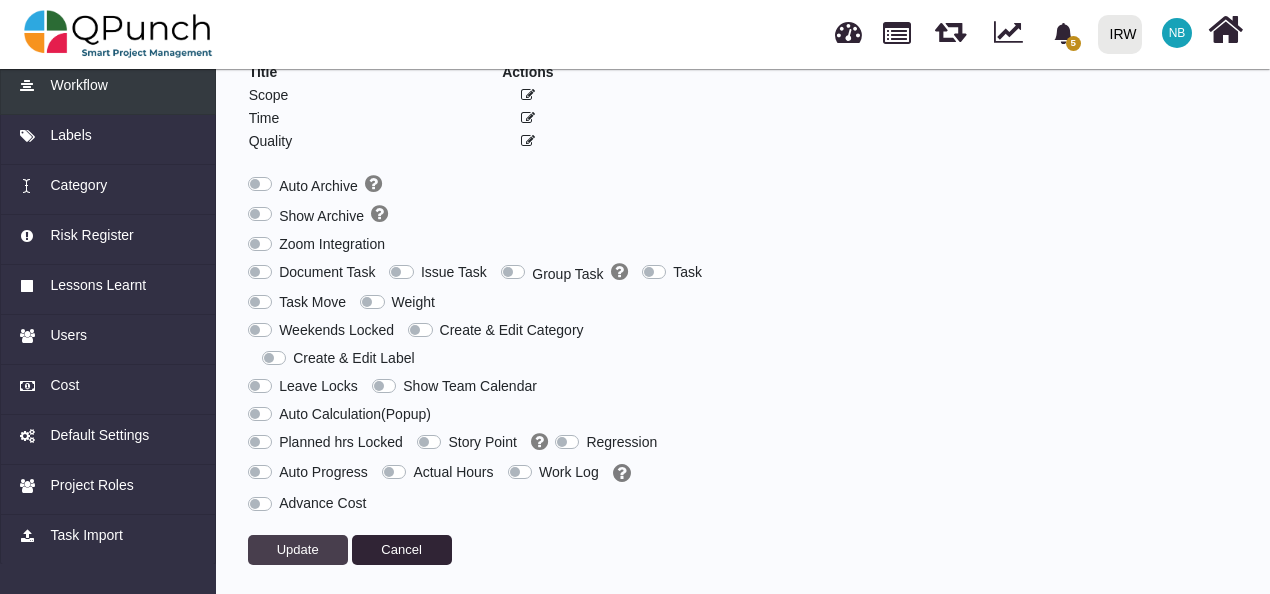 scroll, scrollTop: 0, scrollLeft: 0, axis: both 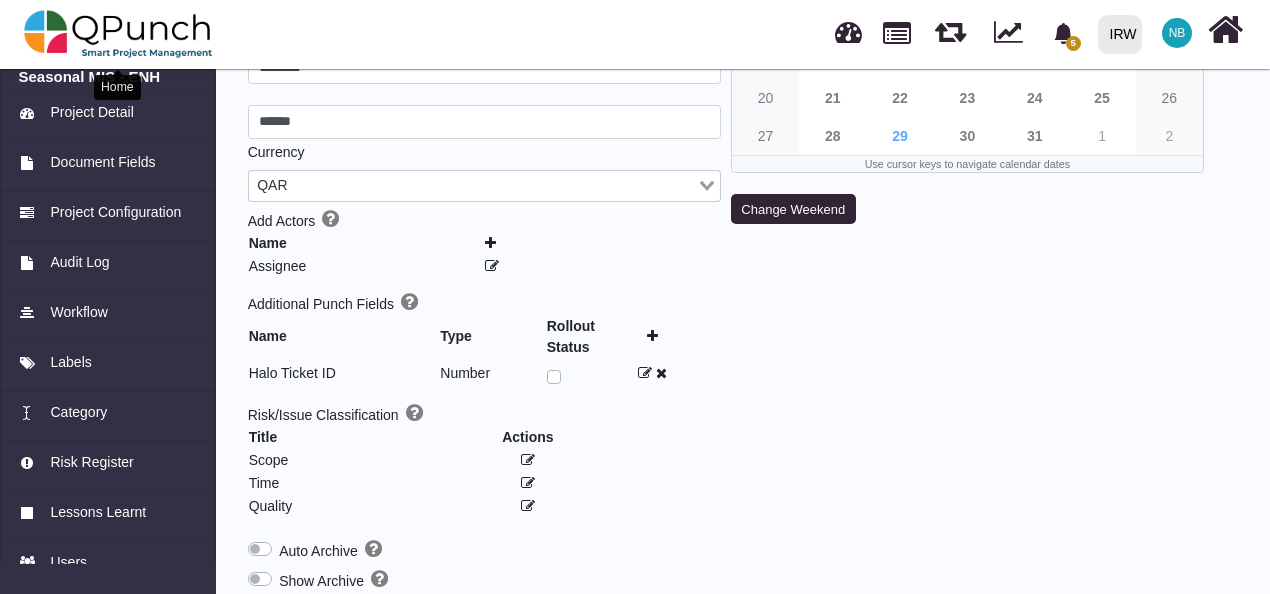 click at bounding box center [118, 34] 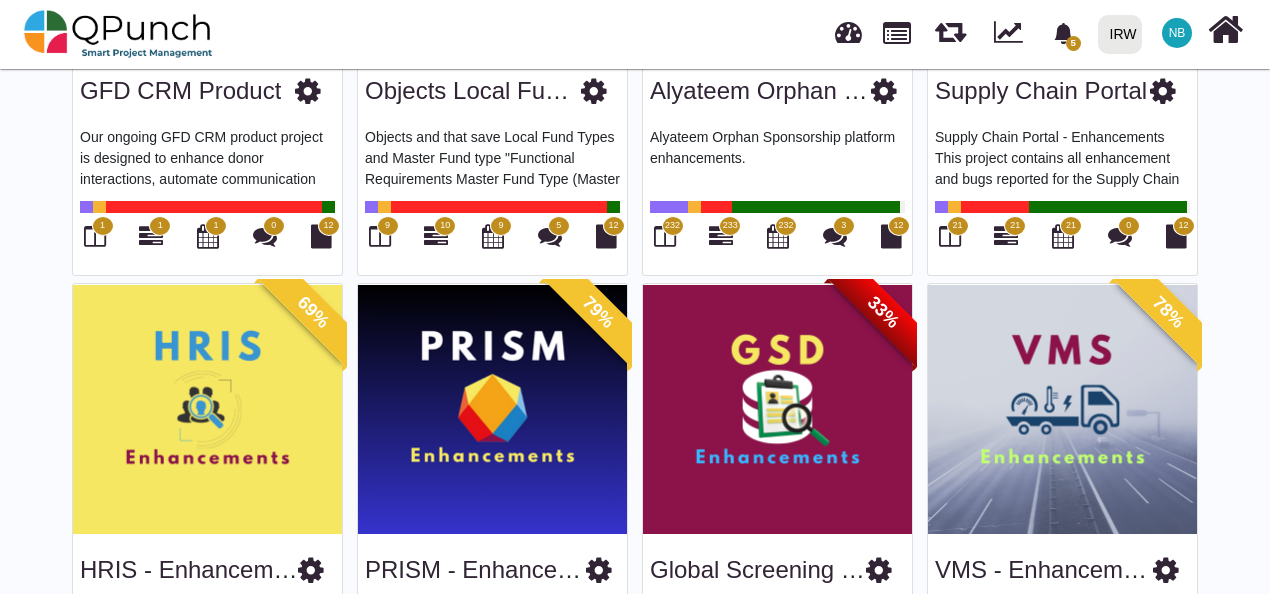 scroll, scrollTop: 1071, scrollLeft: 0, axis: vertical 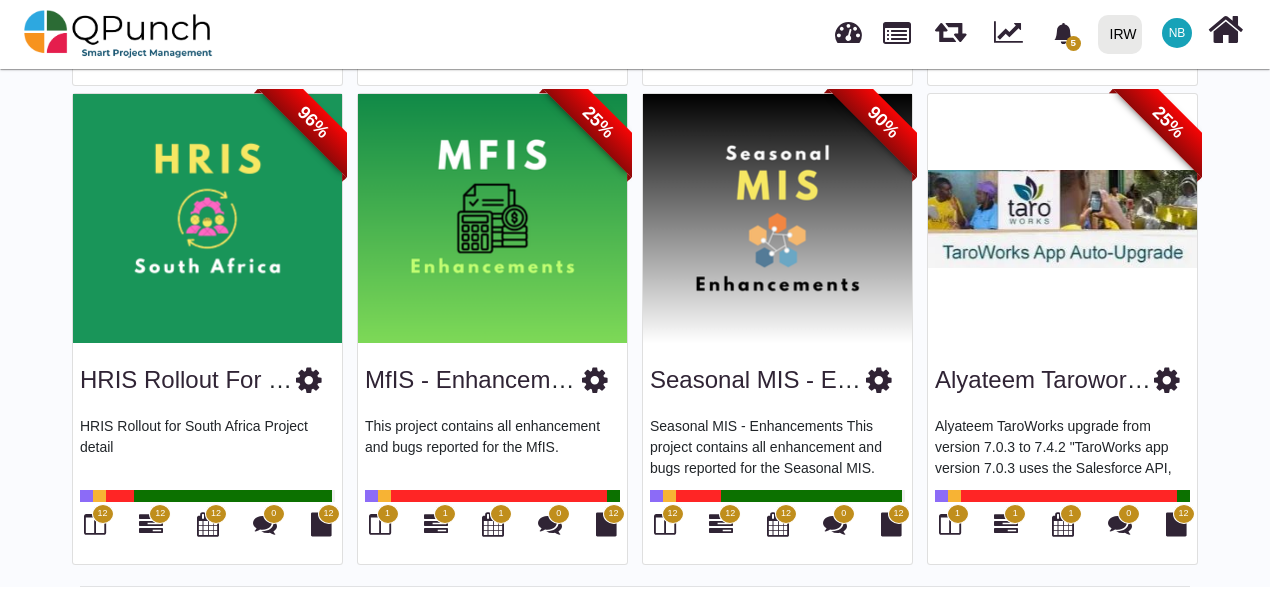 click at bounding box center (879, 380) 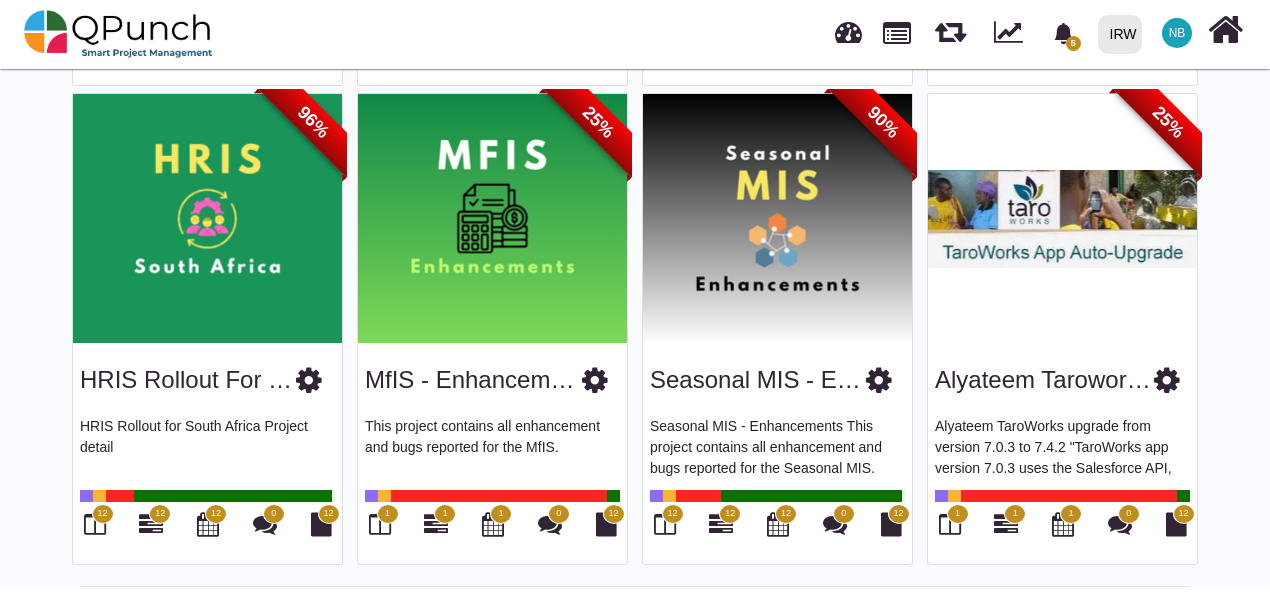 scroll, scrollTop: 0, scrollLeft: 0, axis: both 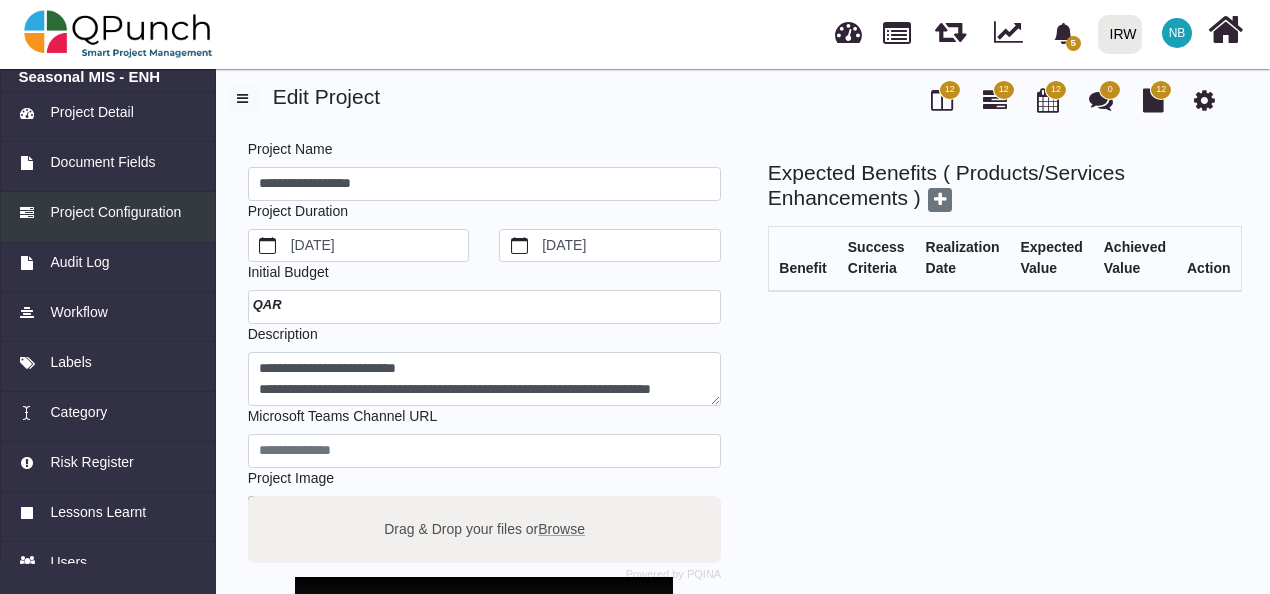 click on "Project Configuration" at bounding box center (115, 212) 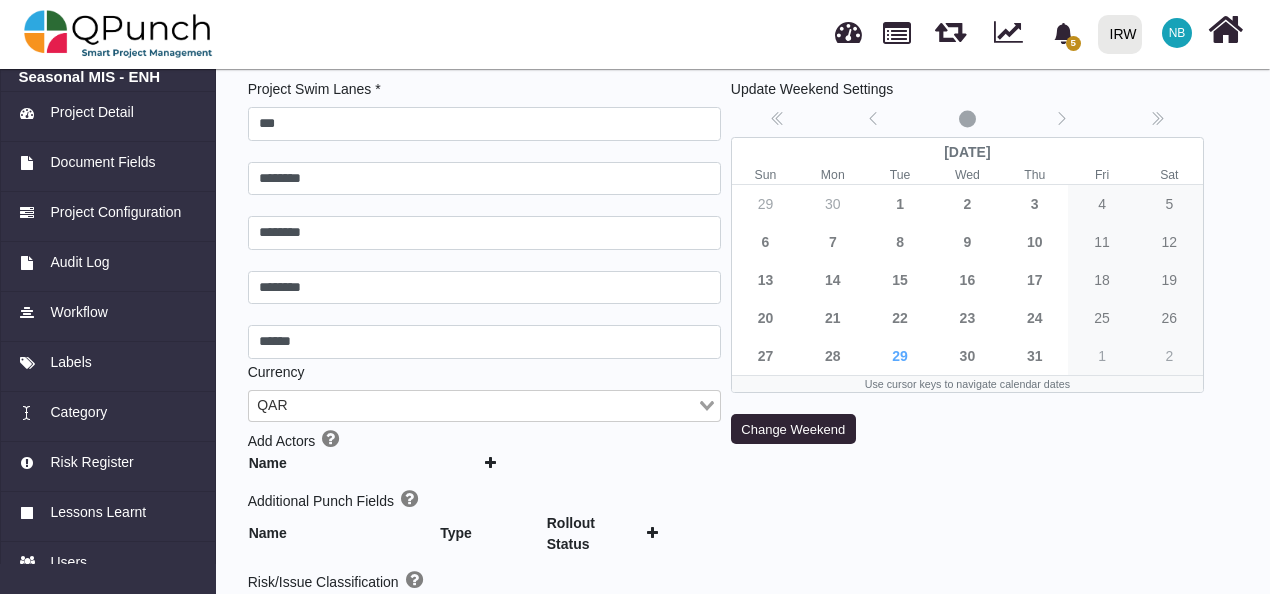 scroll, scrollTop: 64, scrollLeft: 0, axis: vertical 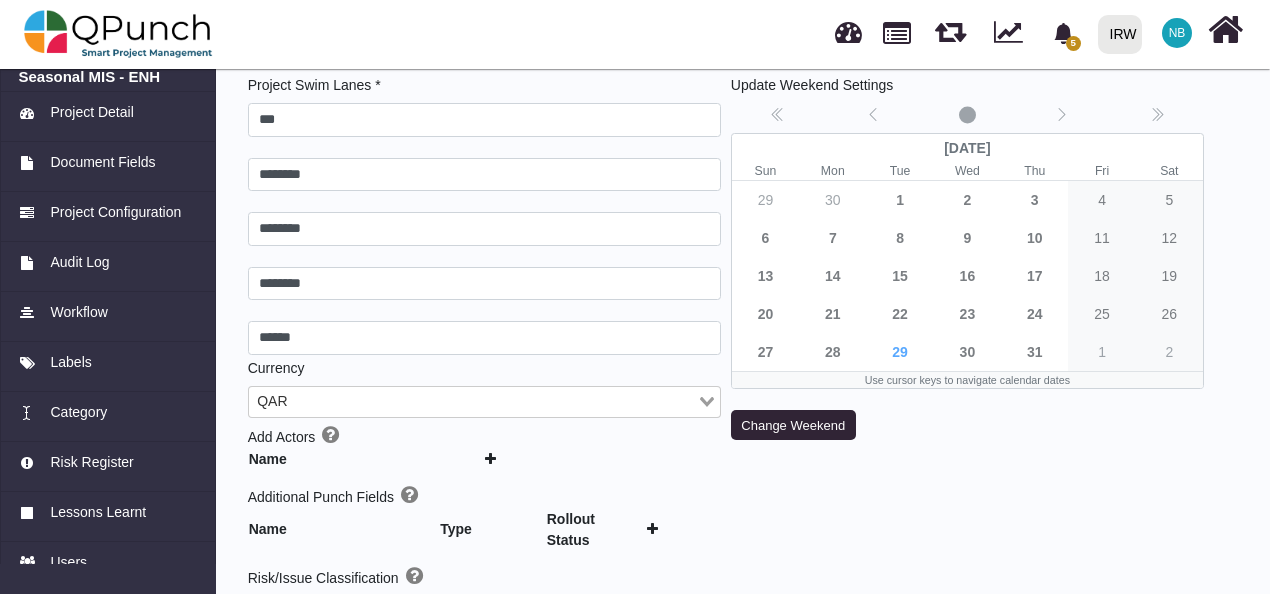 type 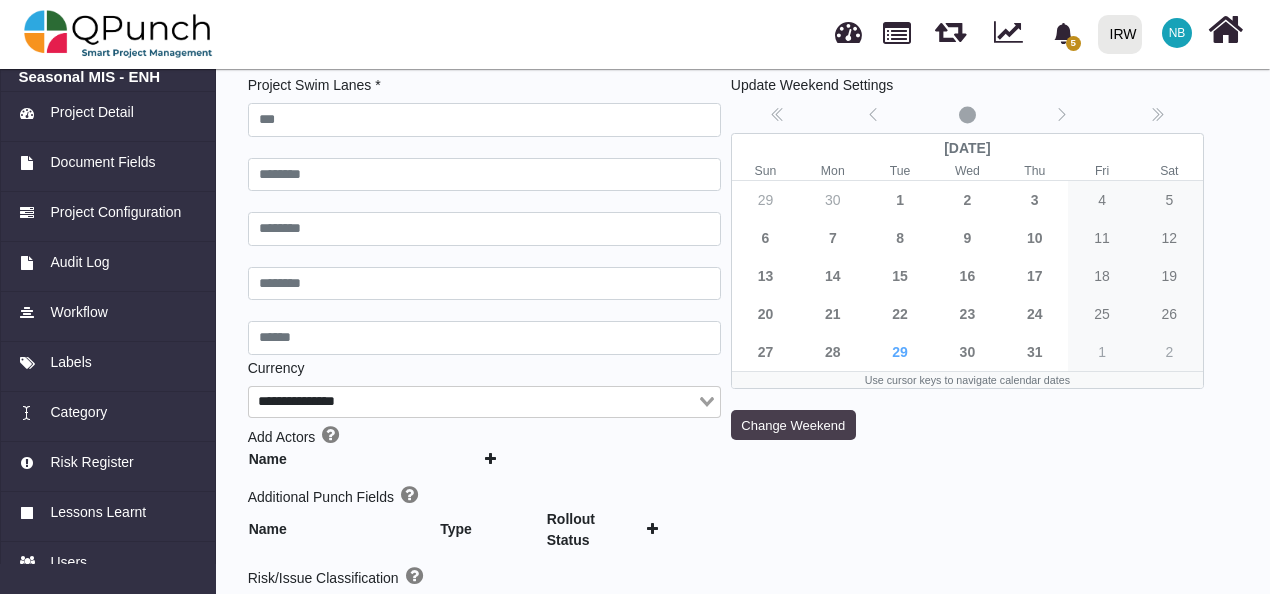 type on "***" 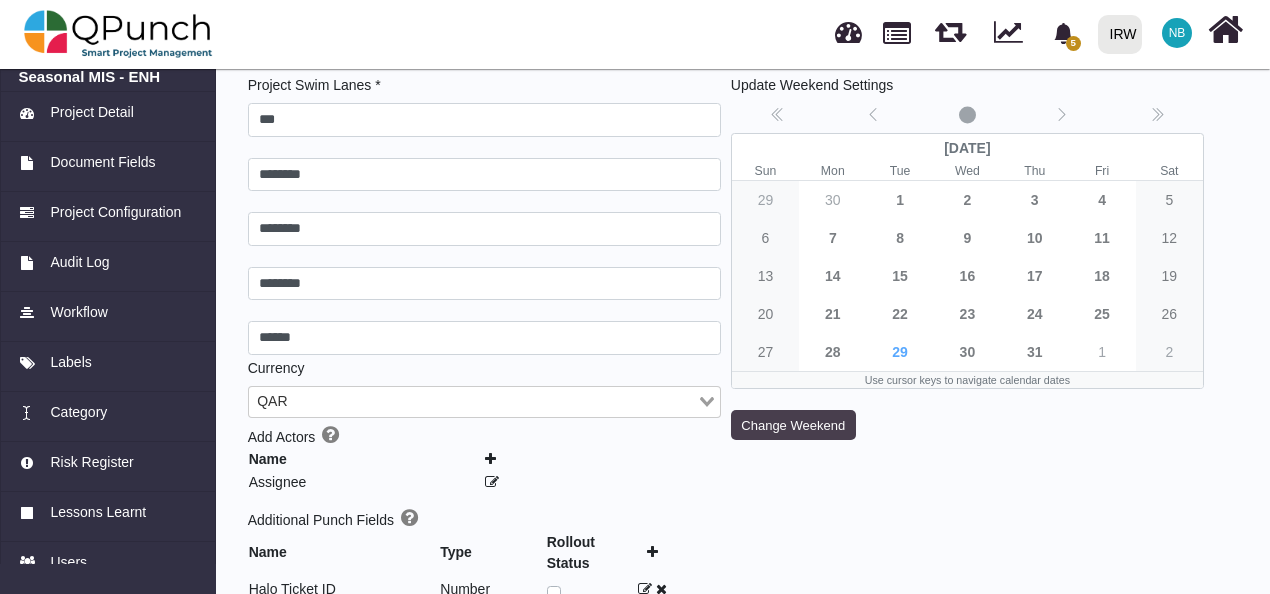 click on "Change Weekend" at bounding box center [793, 425] 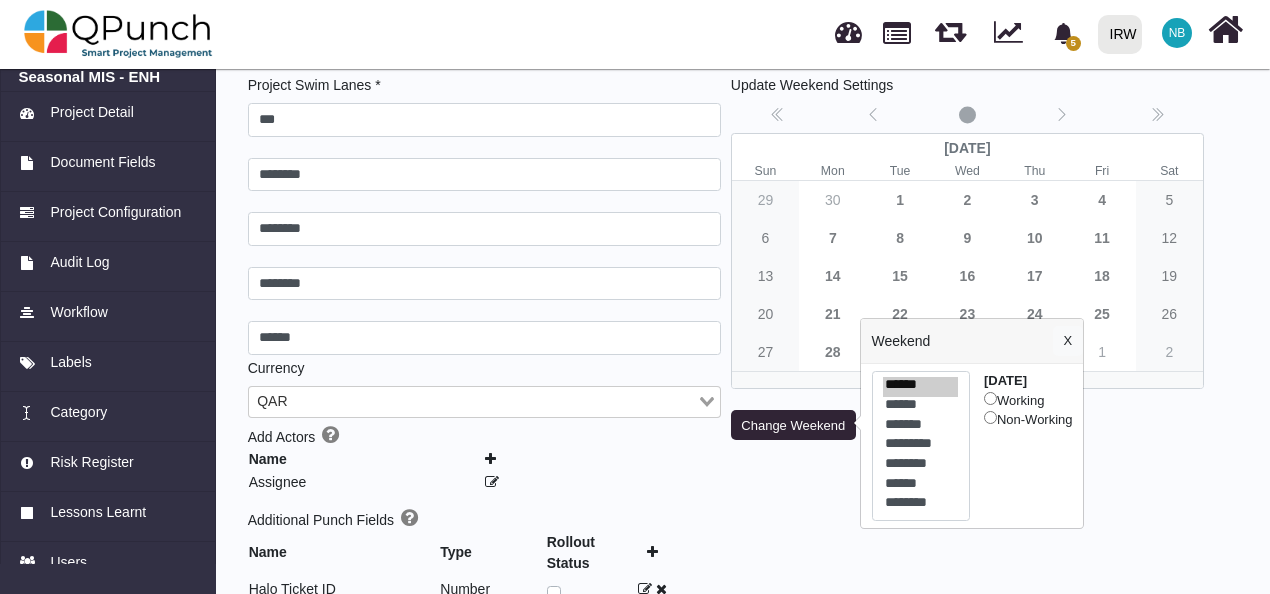 click on "Update Weekend Settings   No date selected July 2025 Sun Mon Tue Wed Thu Fri Sat 29 30 1 2 3 4 5 6 7 8 9 10 11 12 13 14 15 16 17 18 19 20 21 22 23 24 25 26 27 28 29 30 31 1 2 Use cursor keys to navigate calendar dates   Change Weekend" at bounding box center (967, 617) 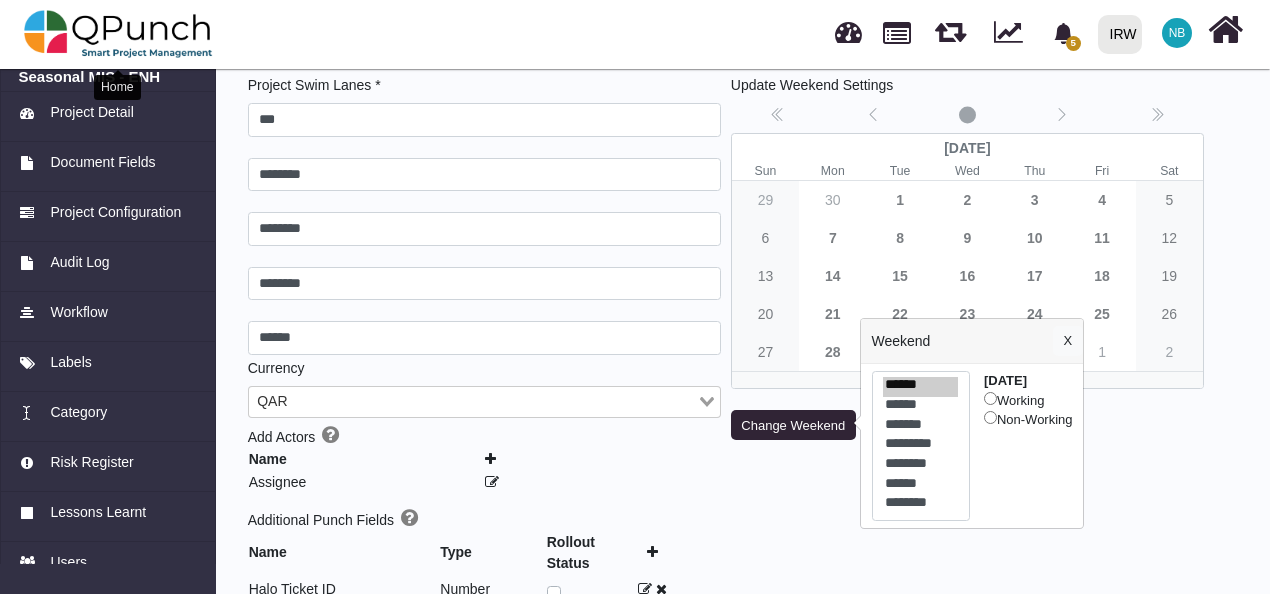 click at bounding box center [118, 34] 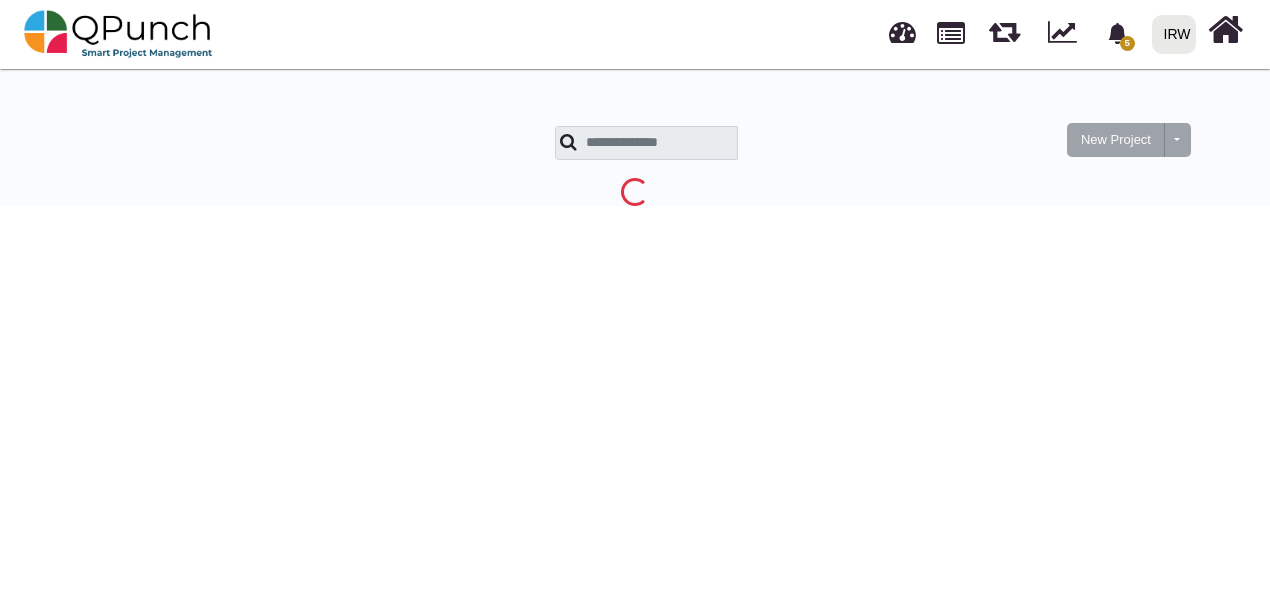 scroll, scrollTop: 0, scrollLeft: 0, axis: both 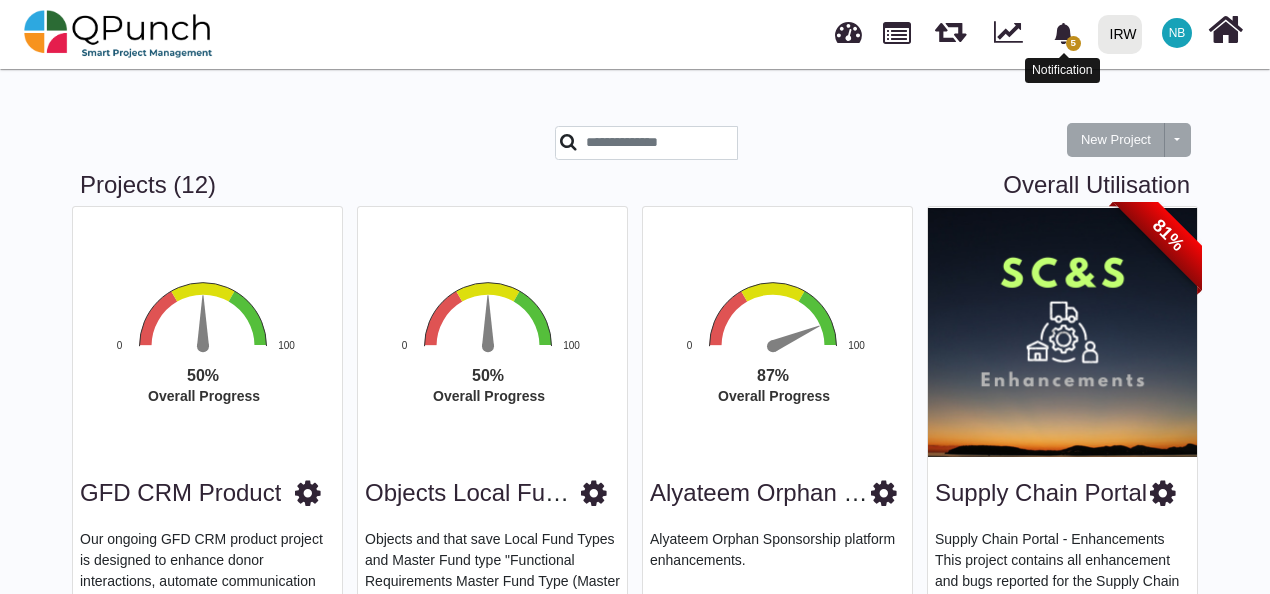 click 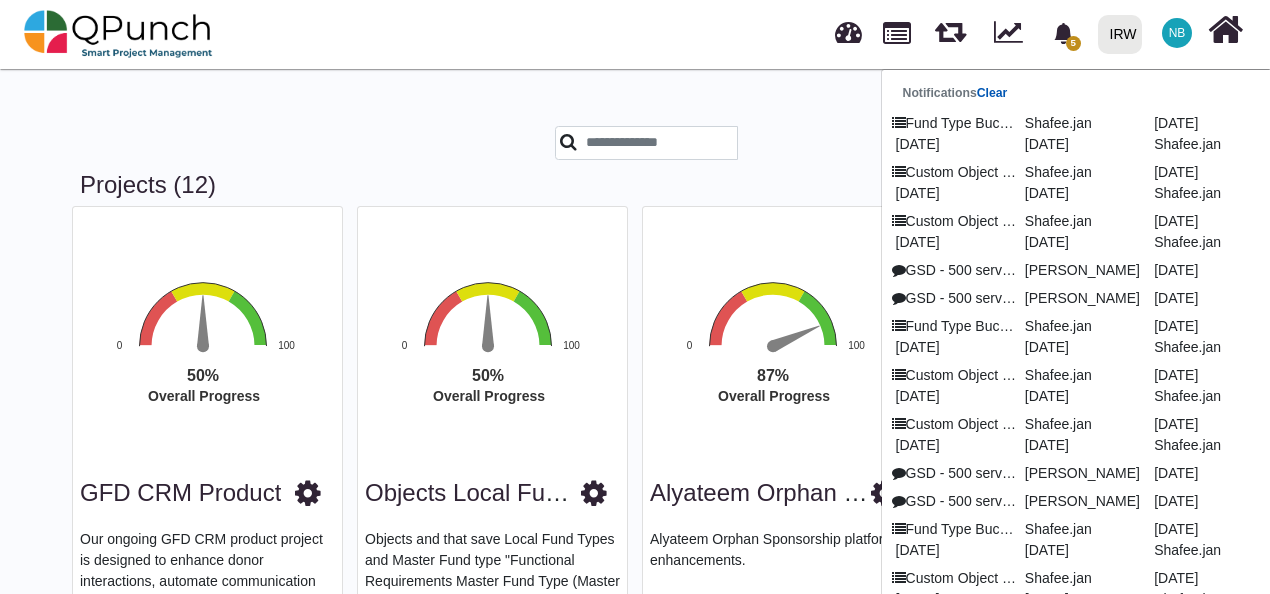click on "Clear" at bounding box center (992, 93) 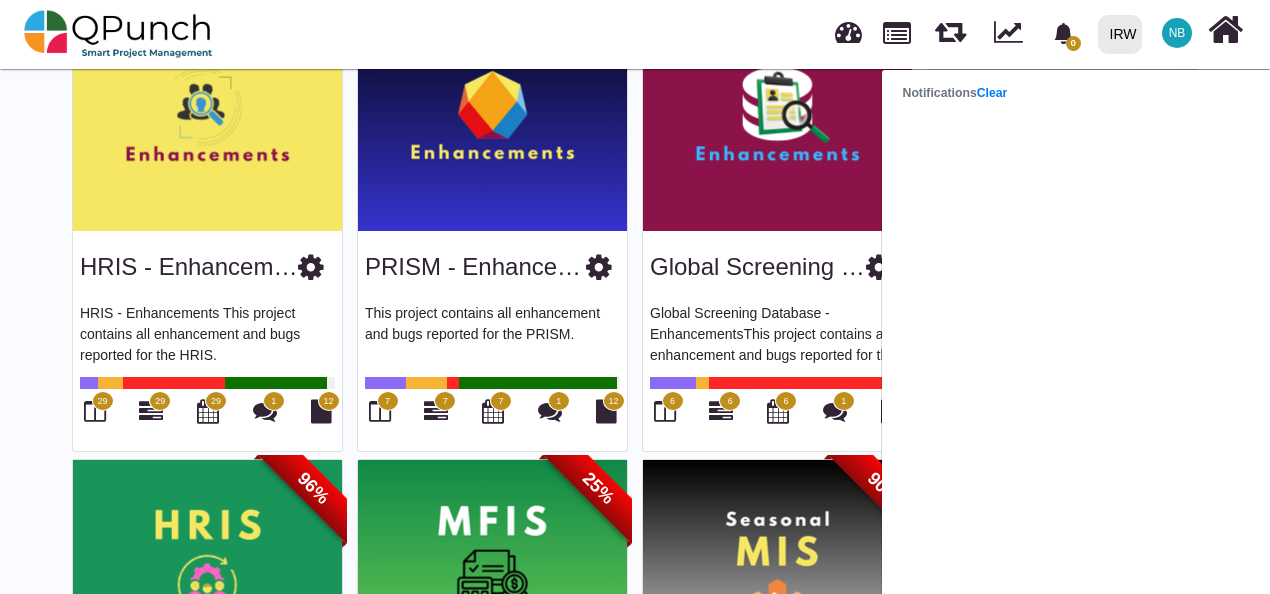 scroll, scrollTop: 1071, scrollLeft: 0, axis: vertical 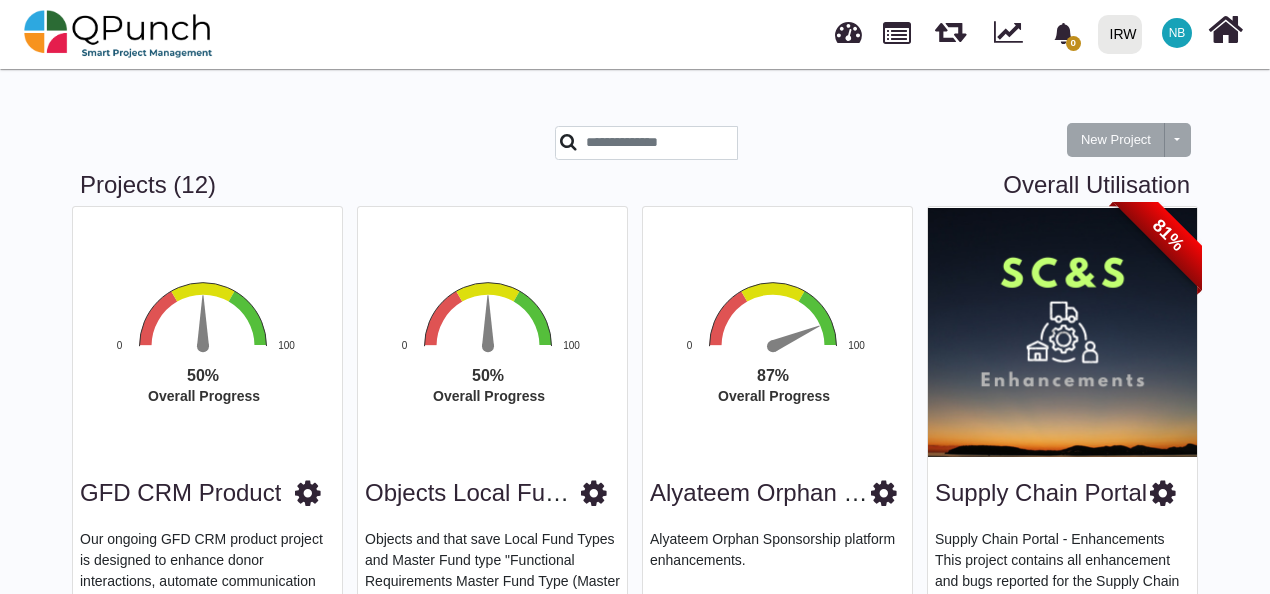 click on "NB" at bounding box center (1177, 33) 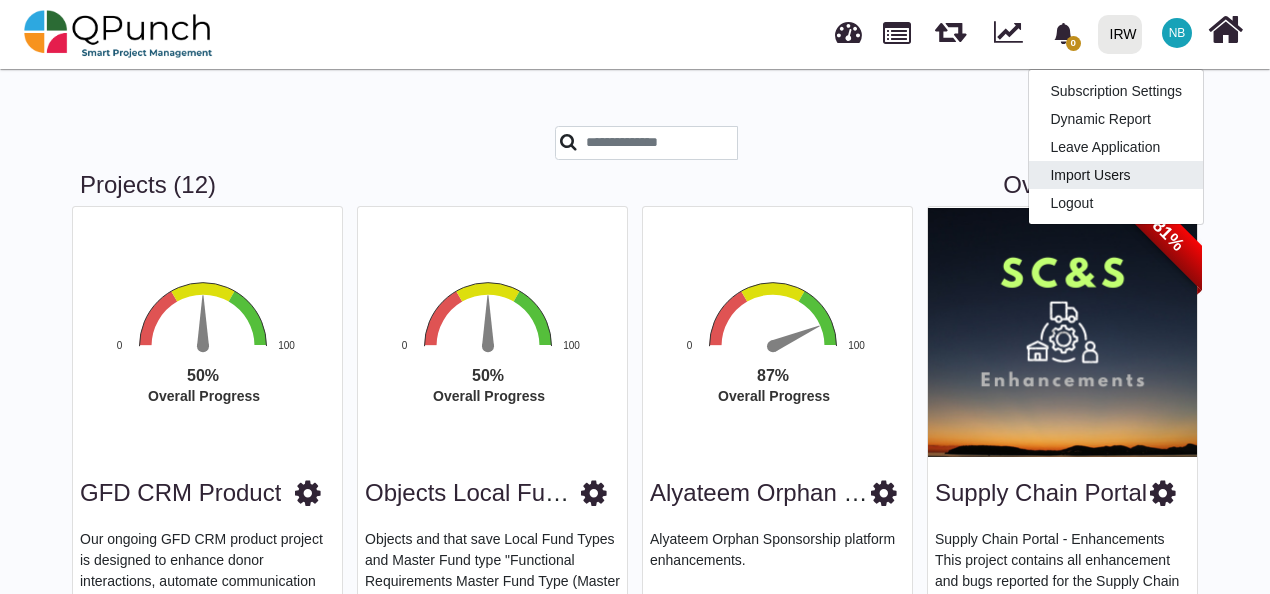 click on "Import Users" at bounding box center (1116, 175) 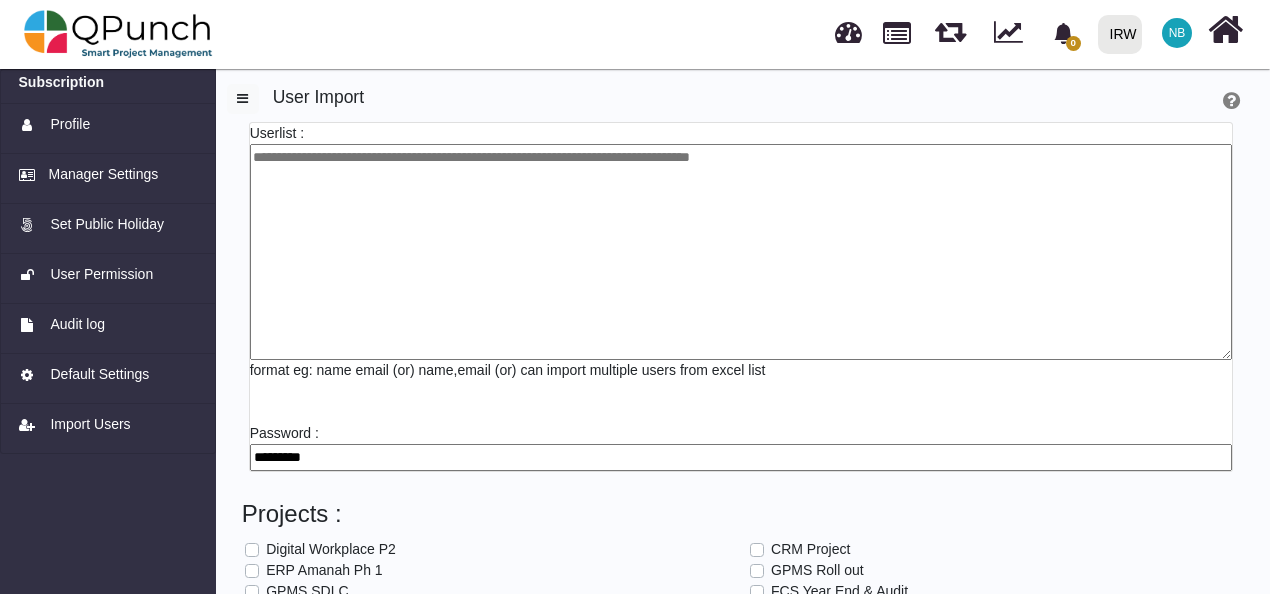 scroll, scrollTop: 238, scrollLeft: 0, axis: vertical 